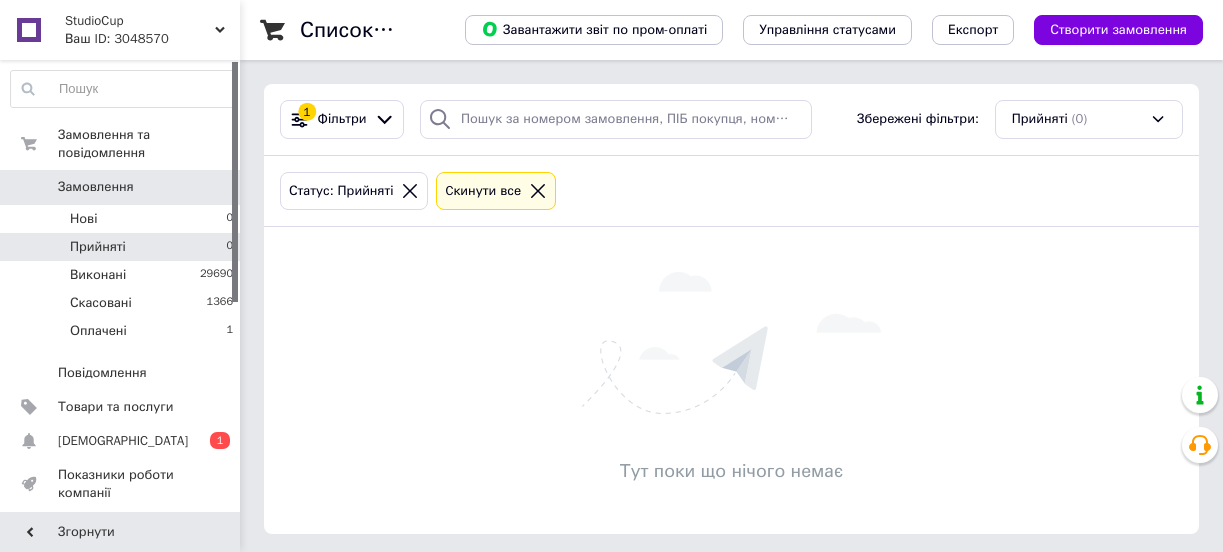 scroll, scrollTop: 0, scrollLeft: 0, axis: both 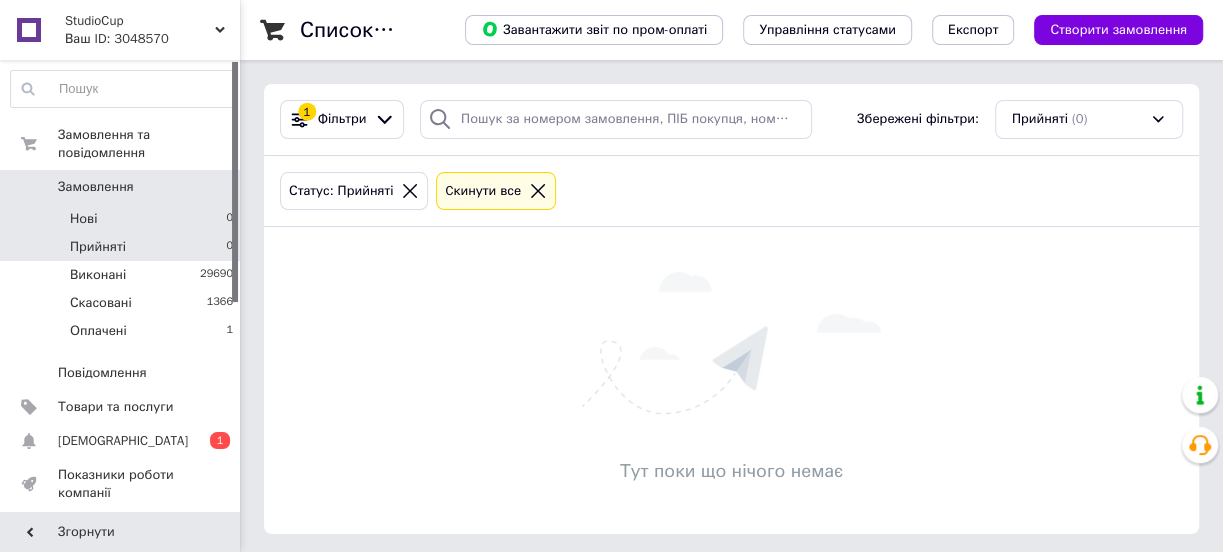 click on "Нові" at bounding box center [83, 219] 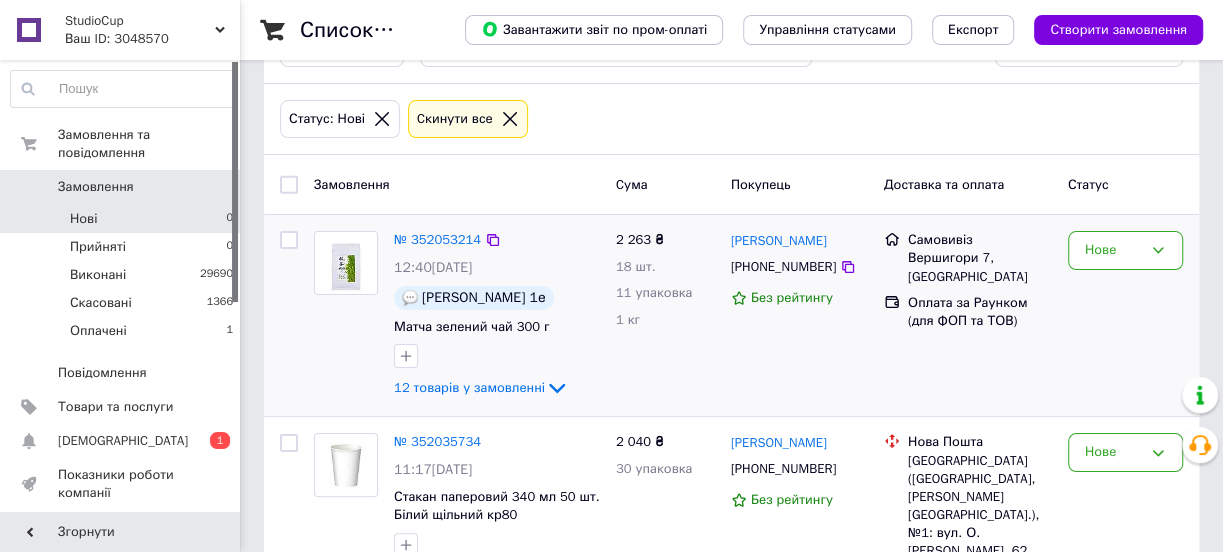 scroll, scrollTop: 170, scrollLeft: 0, axis: vertical 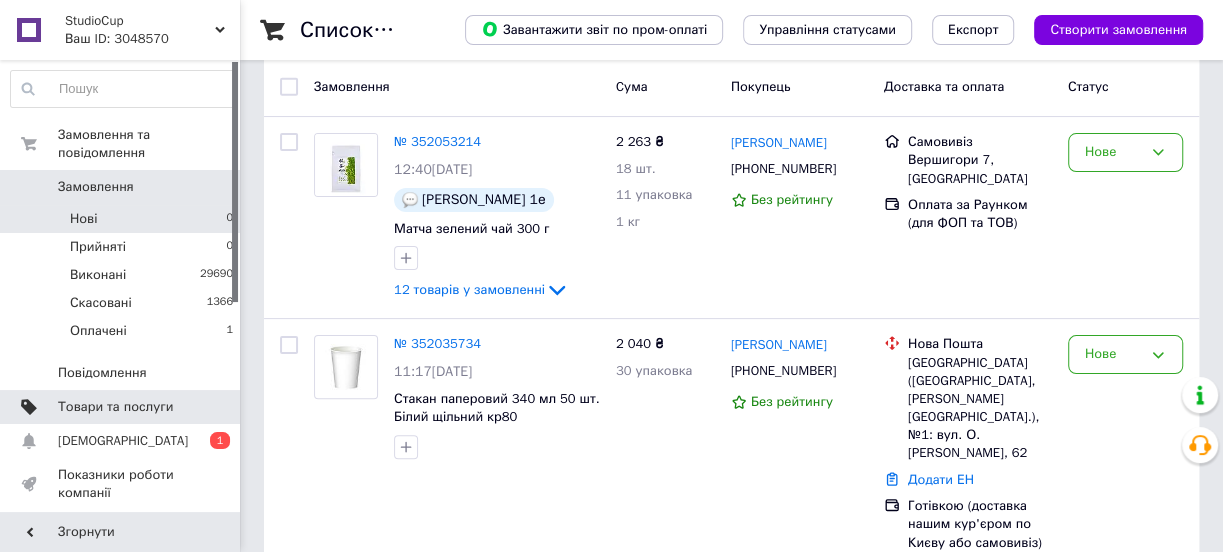 click on "Товари та послуги" at bounding box center [115, 407] 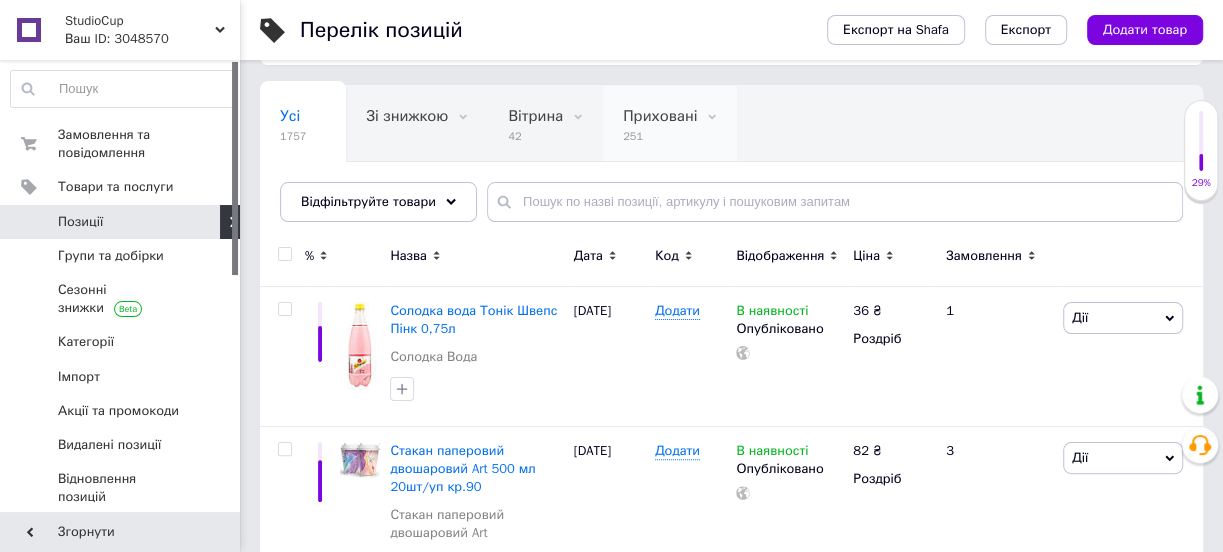 scroll, scrollTop: 181, scrollLeft: 0, axis: vertical 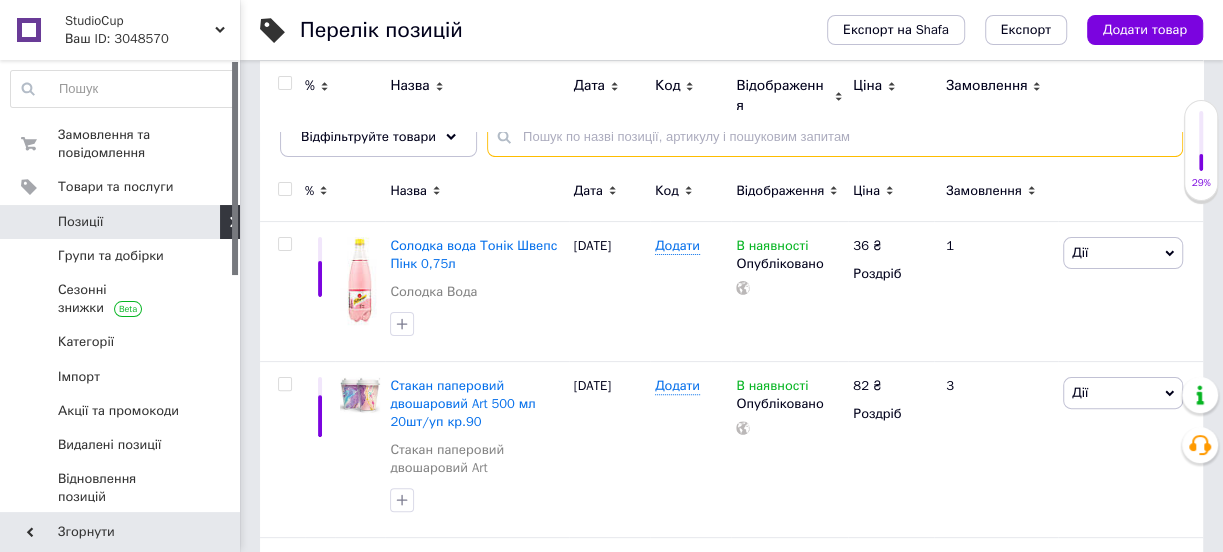 click at bounding box center [835, 137] 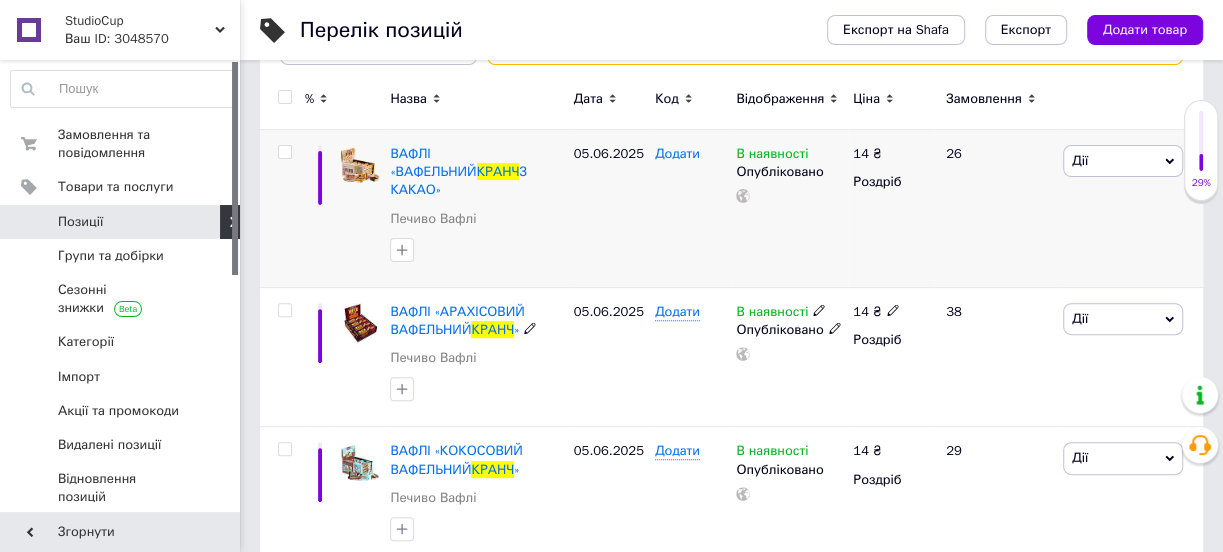 scroll, scrollTop: 288, scrollLeft: 0, axis: vertical 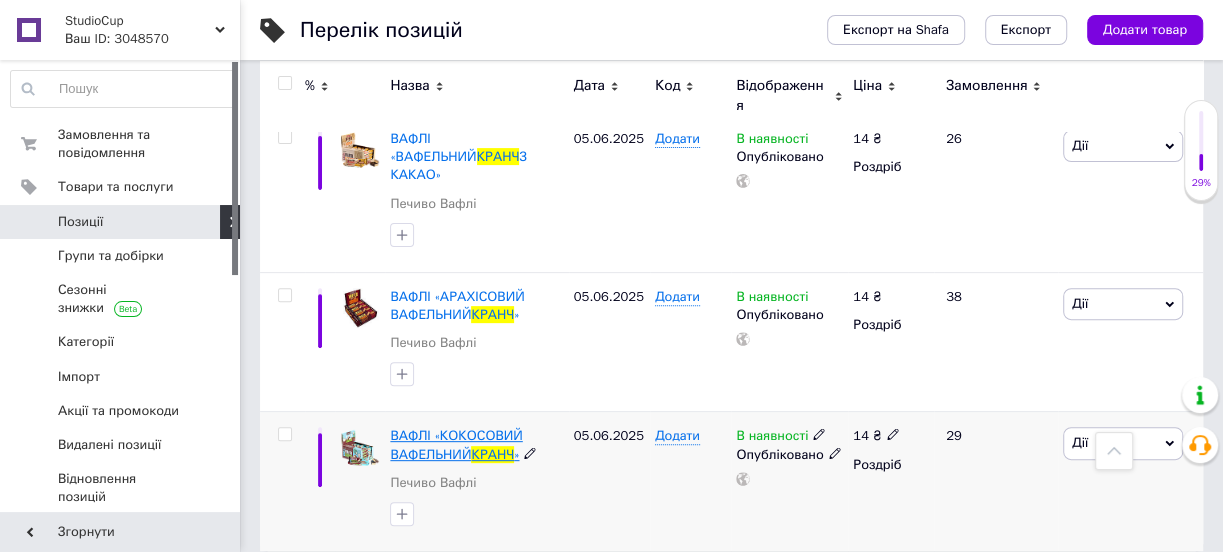 type on "кранч" 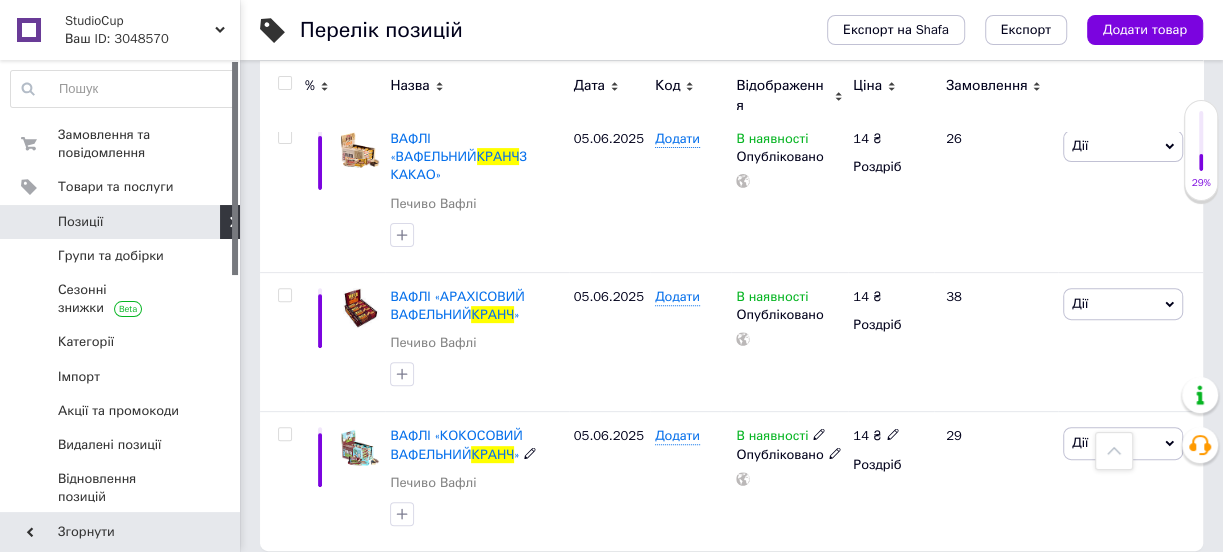 click on "ВАФЛІ «КОКОСОВИЙ ВАФЕЛЬНИЙ" at bounding box center (456, 444) 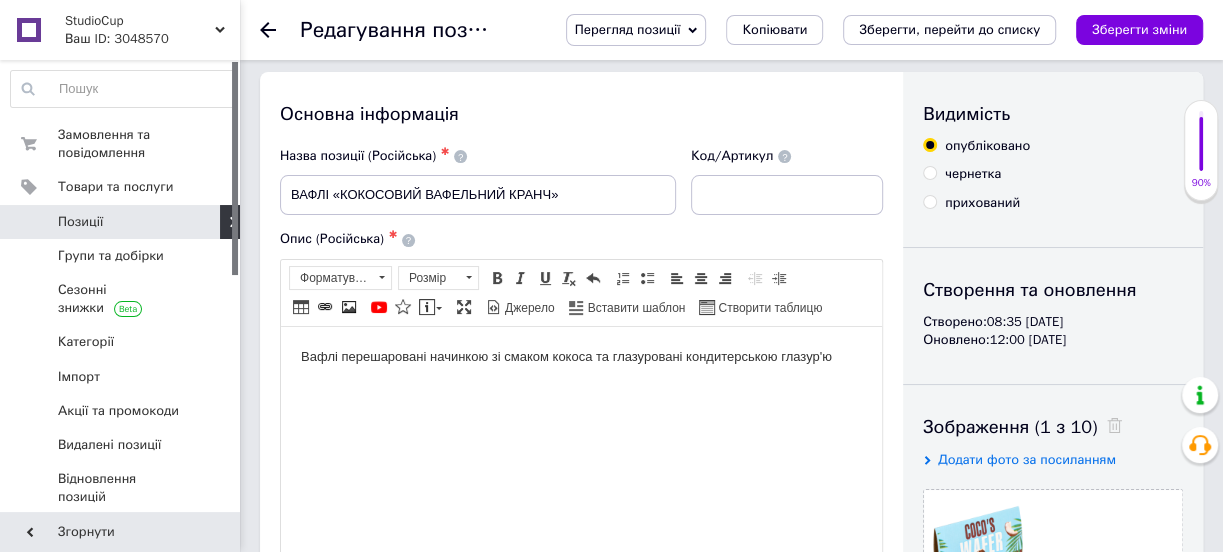 scroll, scrollTop: 0, scrollLeft: 0, axis: both 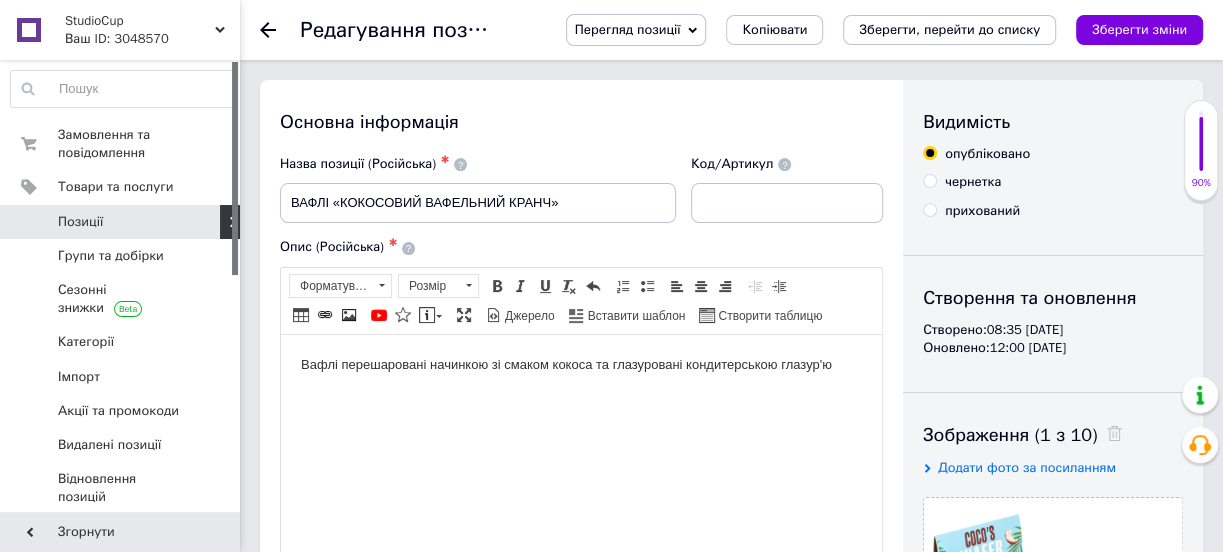 click on "прихований" at bounding box center [929, 209] 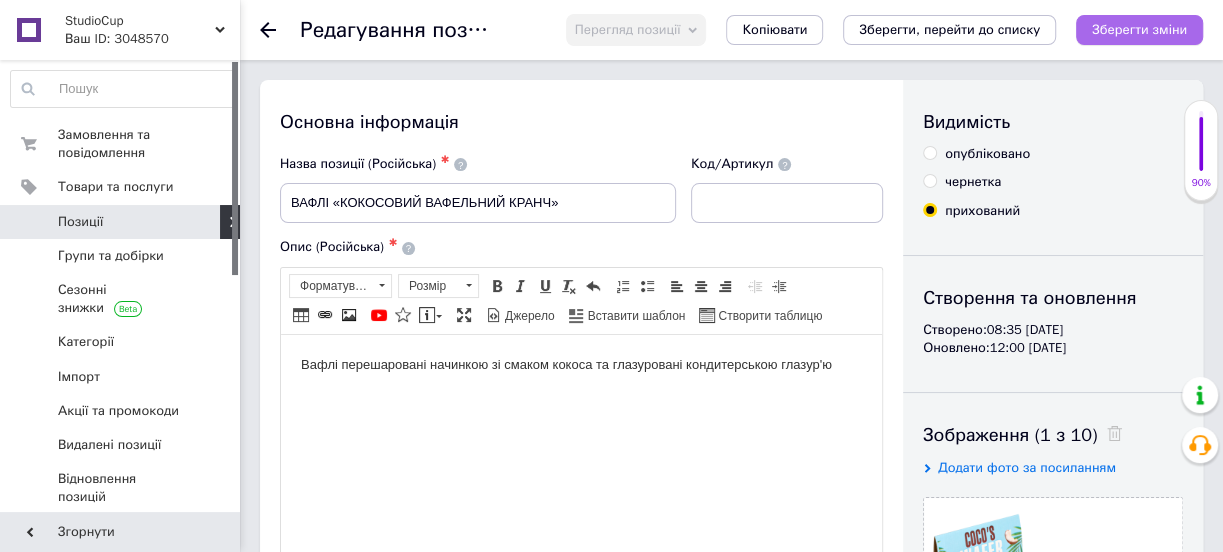 click on "Зберегти зміни" at bounding box center (1139, 30) 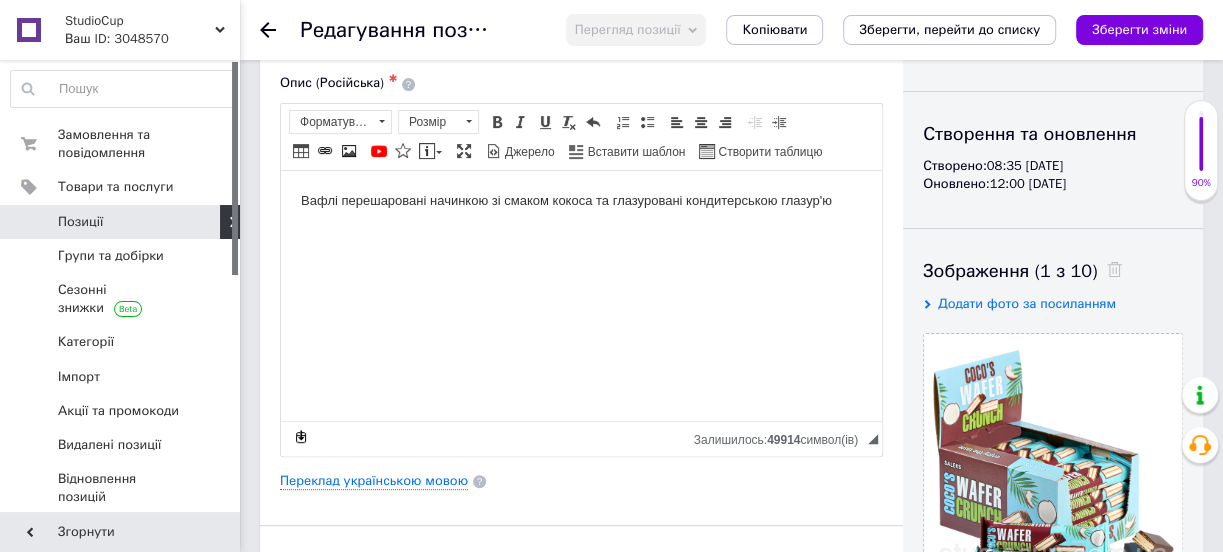 scroll, scrollTop: 90, scrollLeft: 0, axis: vertical 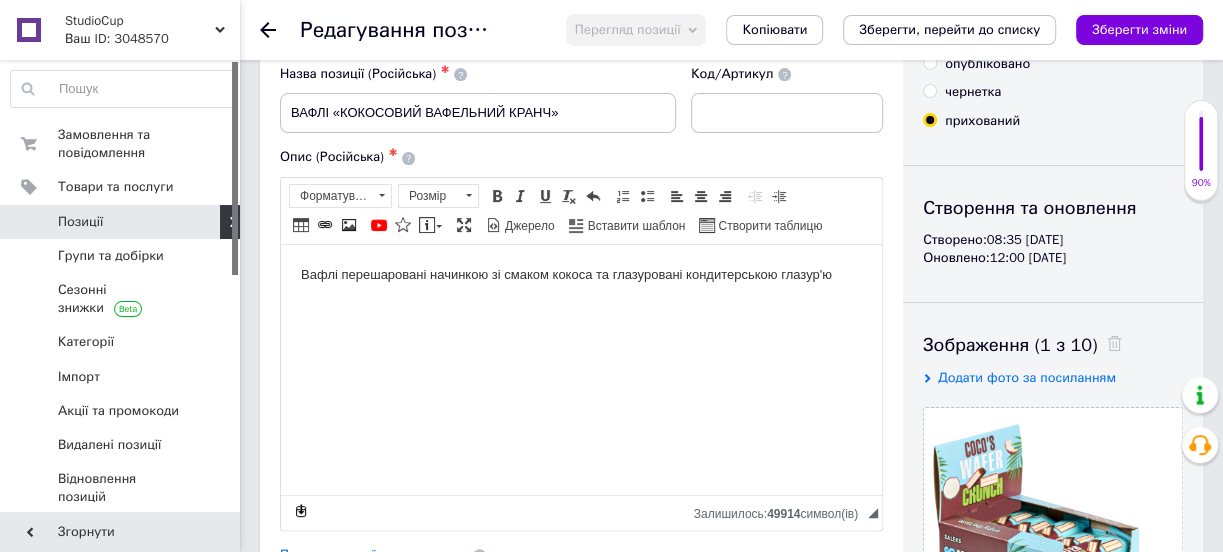 drag, startPoint x: 1135, startPoint y: 25, endPoint x: 795, endPoint y: 82, distance: 344.74484 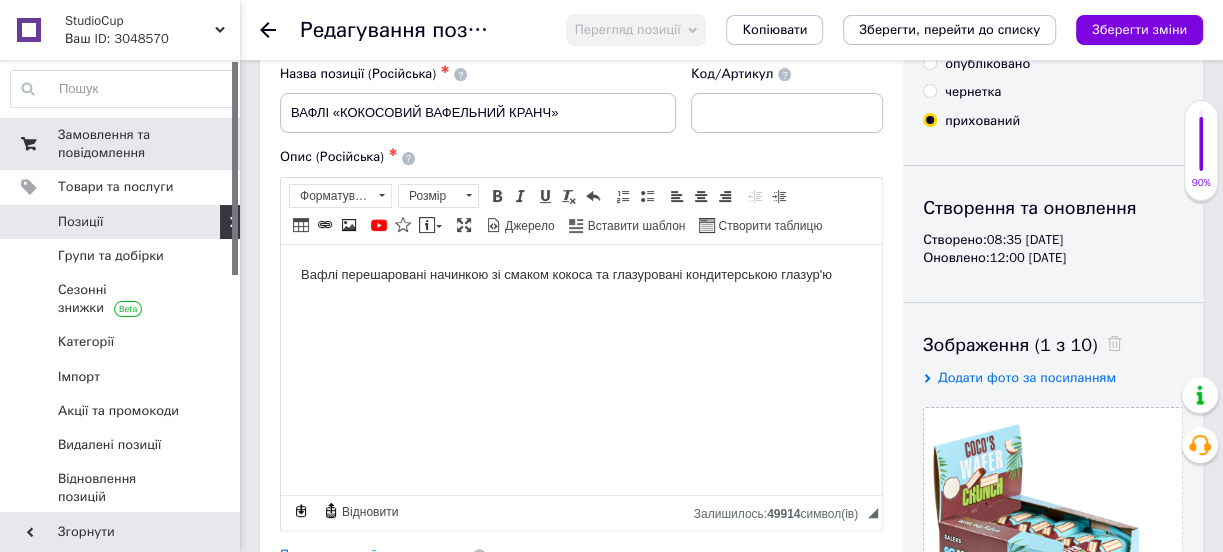click on "Замовлення та повідомлення" at bounding box center (121, 144) 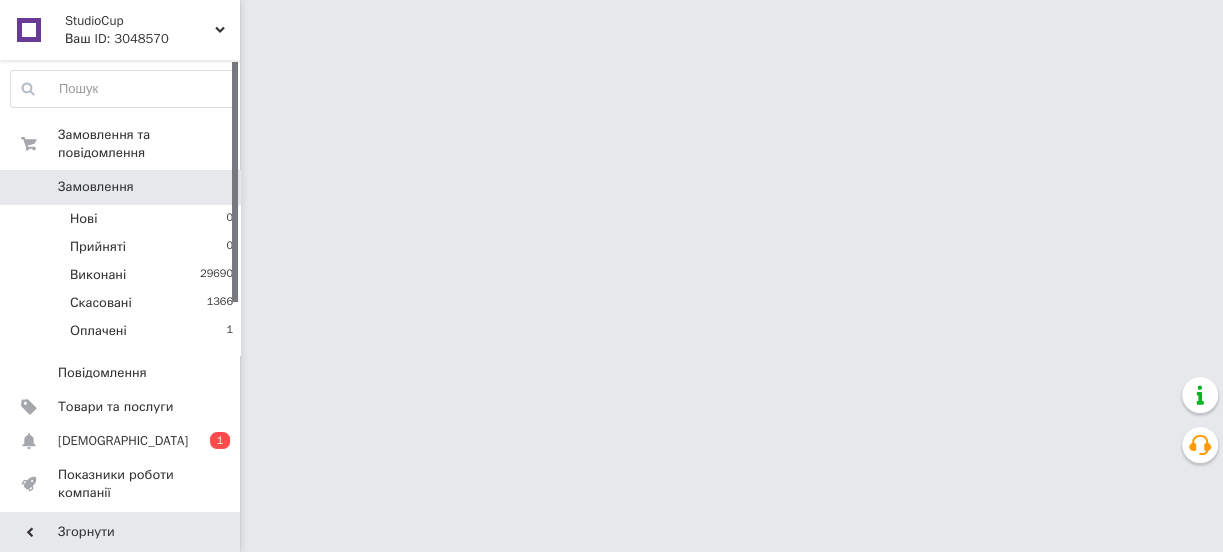 scroll, scrollTop: 0, scrollLeft: 0, axis: both 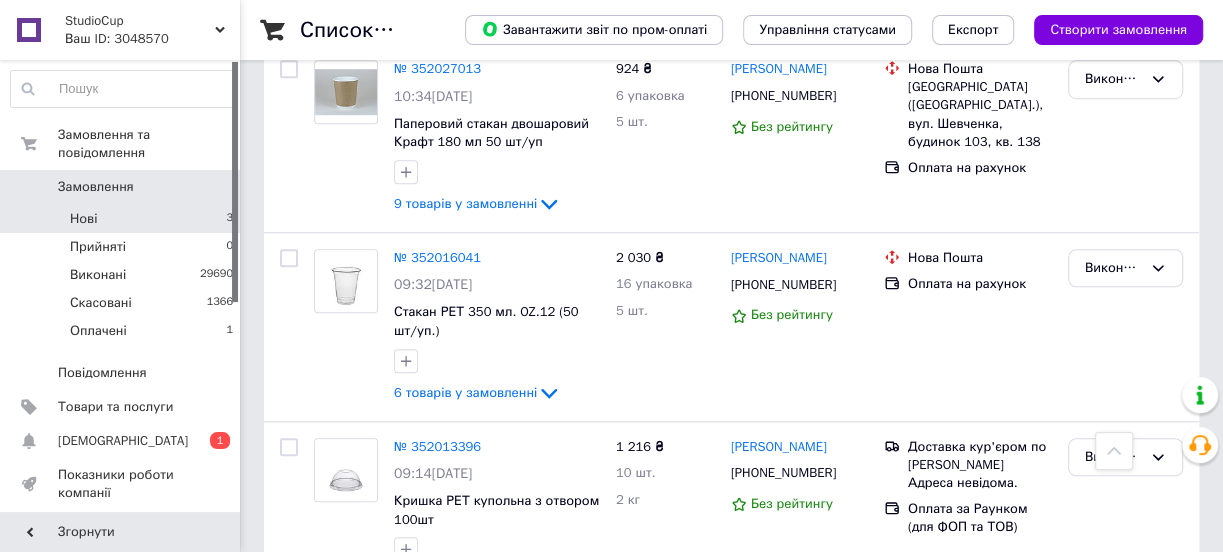 click on "Нові 3" at bounding box center (122, 219) 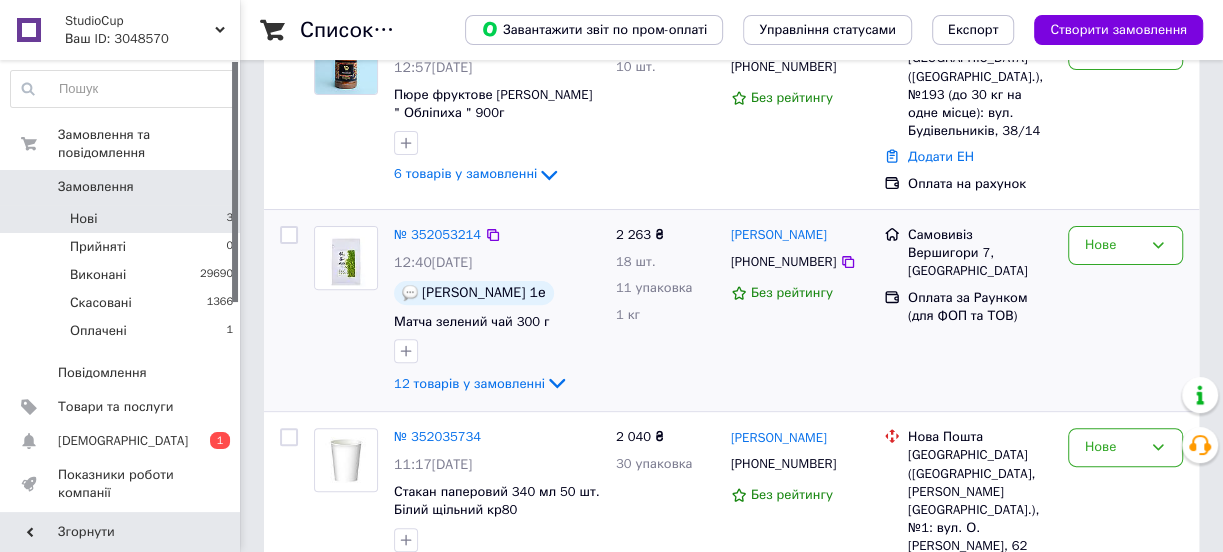 scroll, scrollTop: 359, scrollLeft: 0, axis: vertical 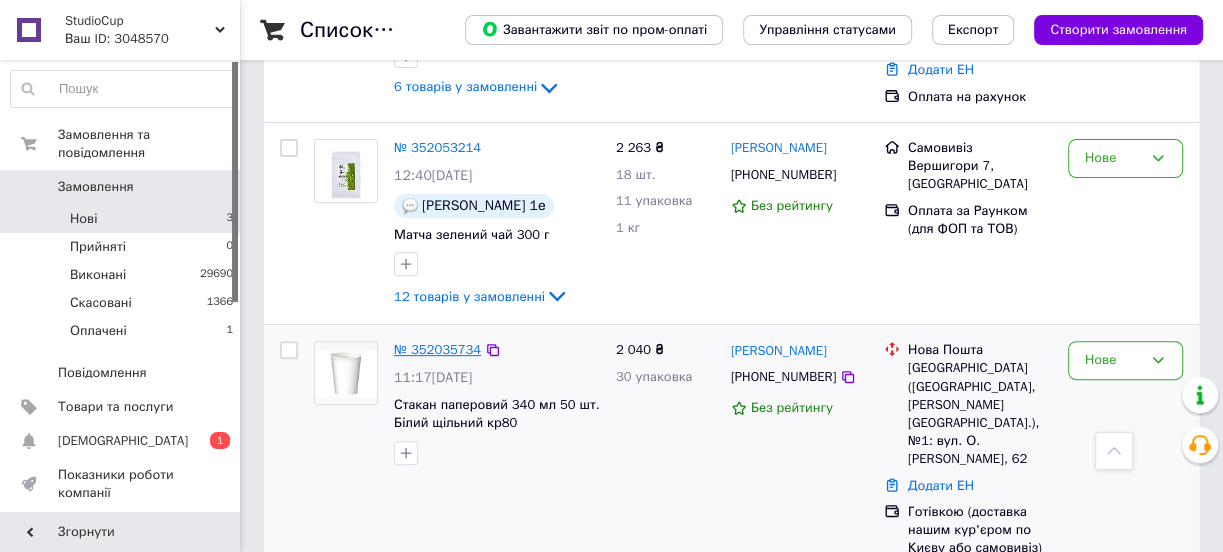 click on "№ 352035734" at bounding box center [437, 349] 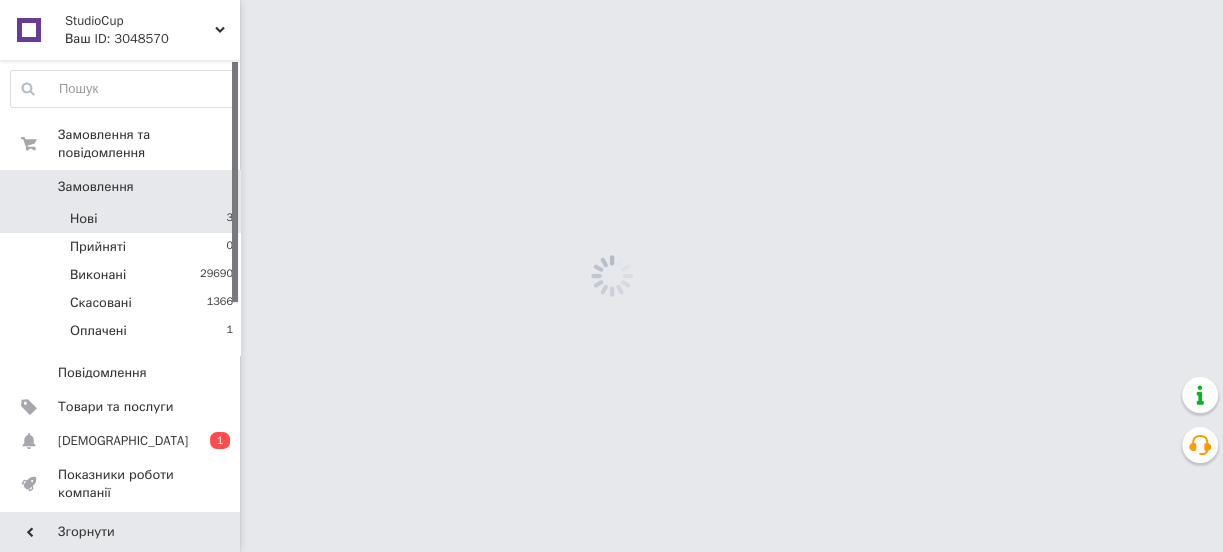 scroll, scrollTop: 0, scrollLeft: 0, axis: both 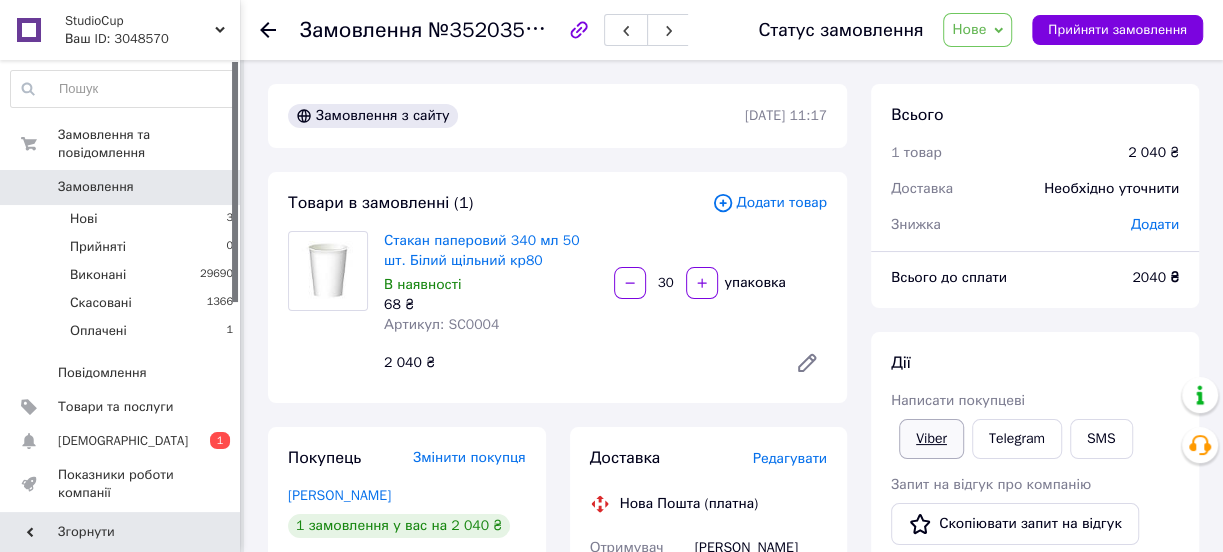click on "Viber" at bounding box center (931, 439) 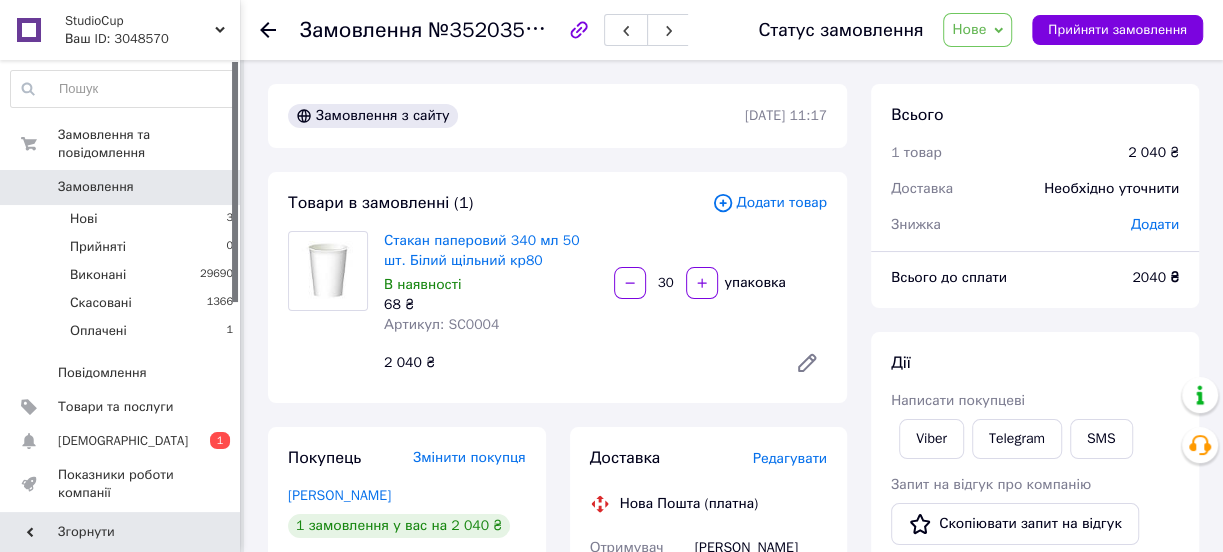 click on "Нове" at bounding box center [969, 29] 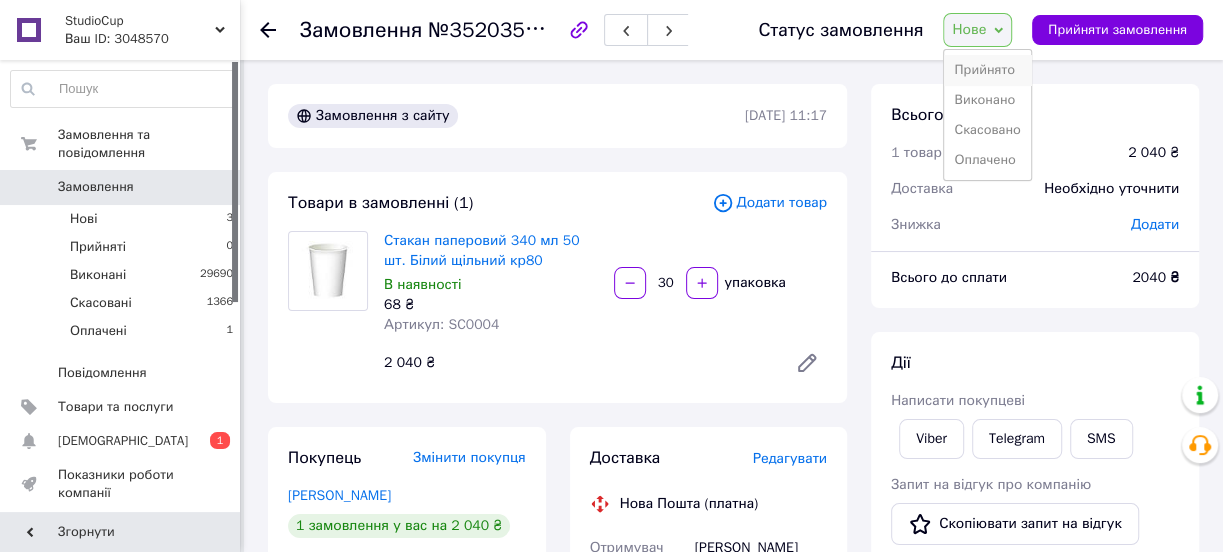 click on "Прийнято" at bounding box center [987, 70] 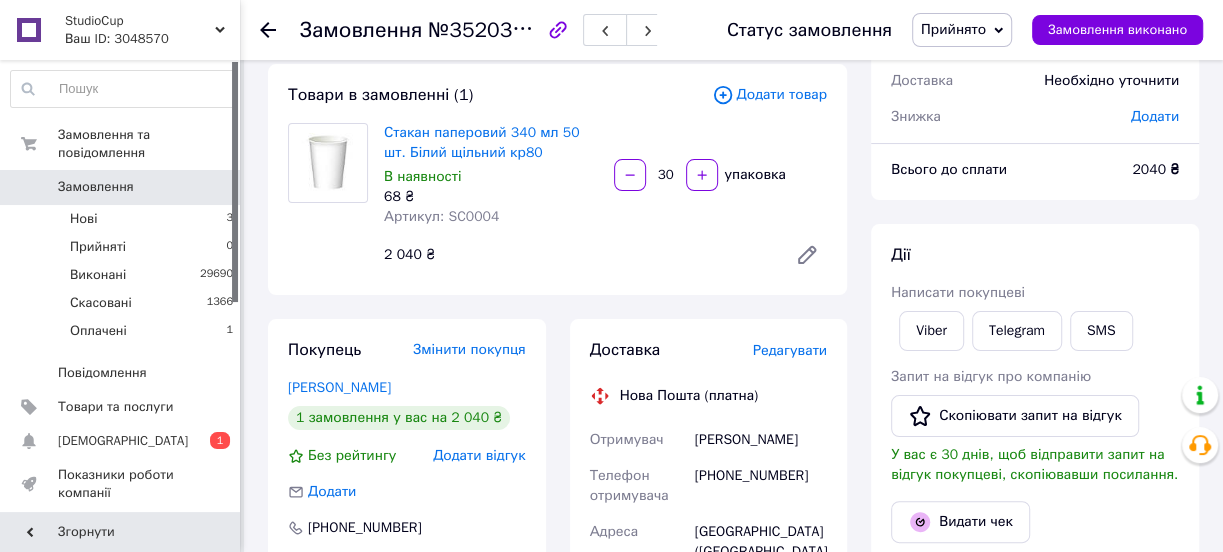 scroll, scrollTop: 272, scrollLeft: 0, axis: vertical 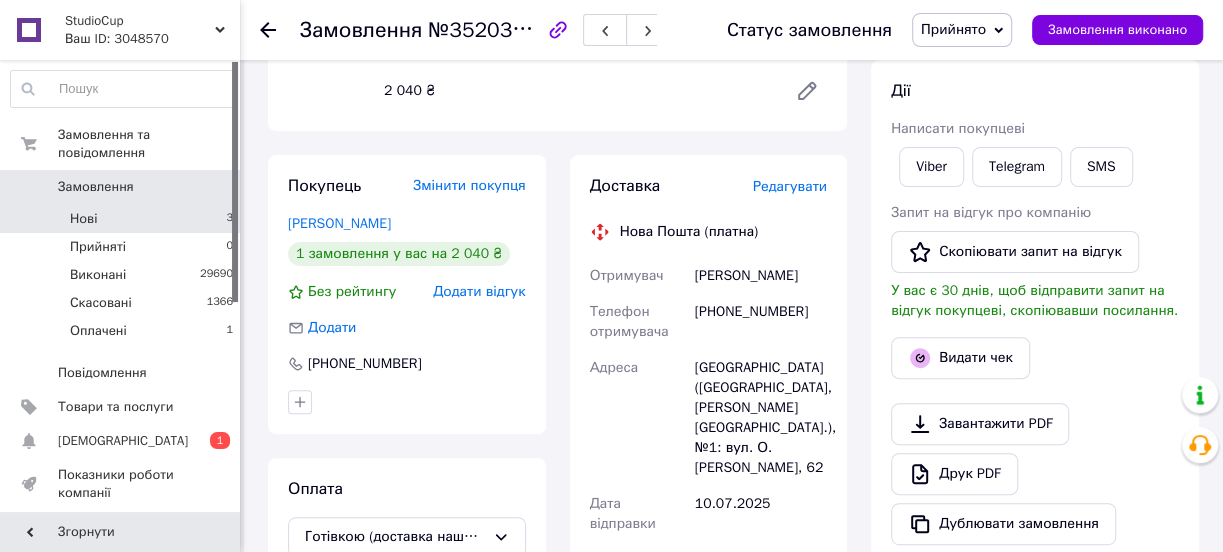 click on "Нові 3" at bounding box center [122, 219] 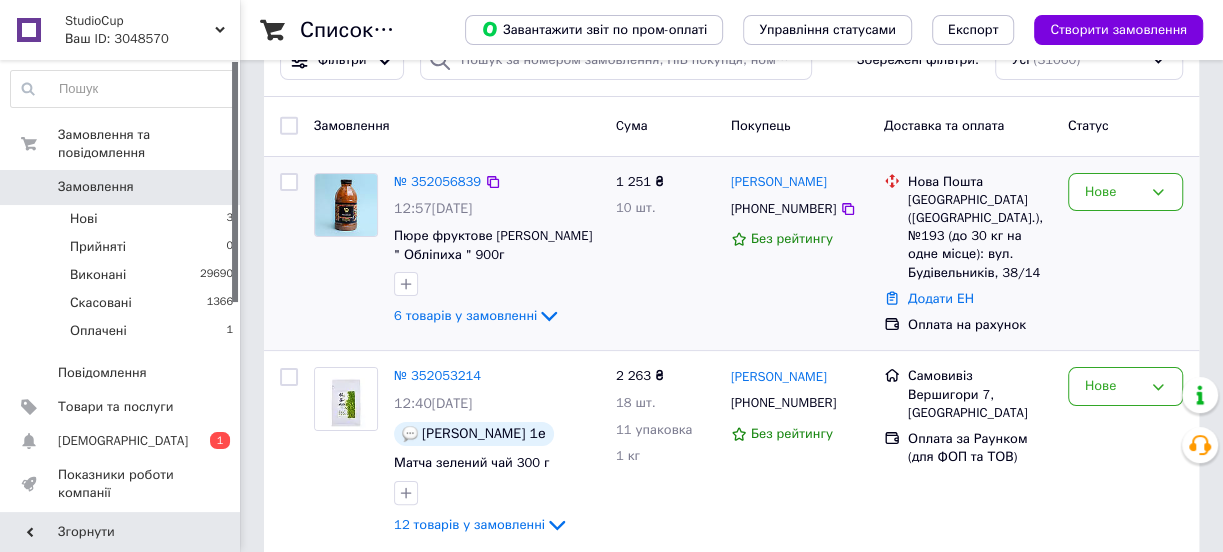 scroll, scrollTop: 90, scrollLeft: 0, axis: vertical 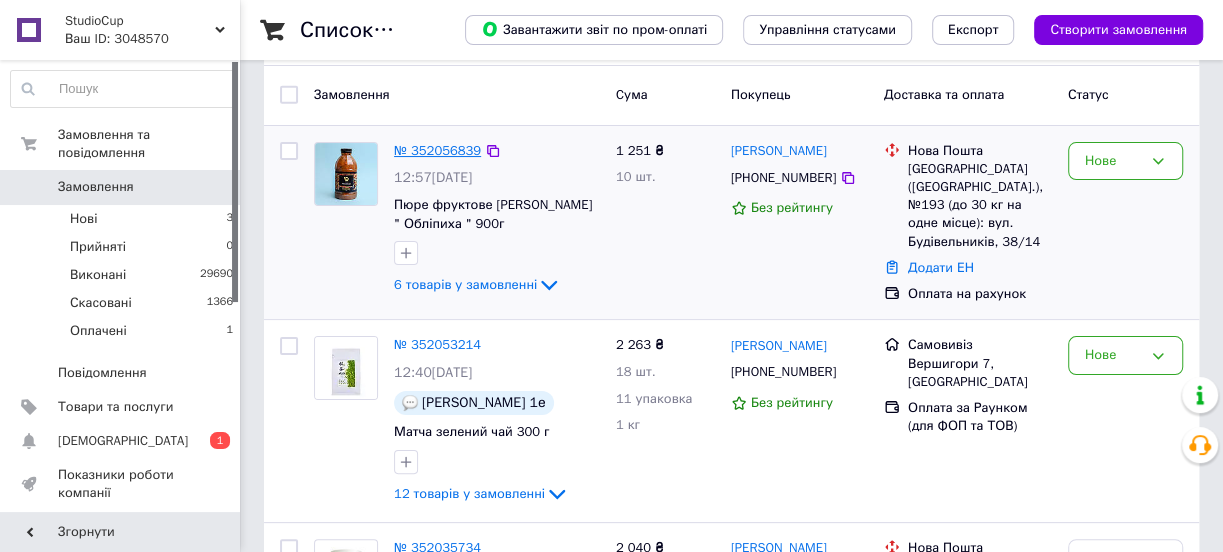 click on "№ 352056839" at bounding box center [437, 150] 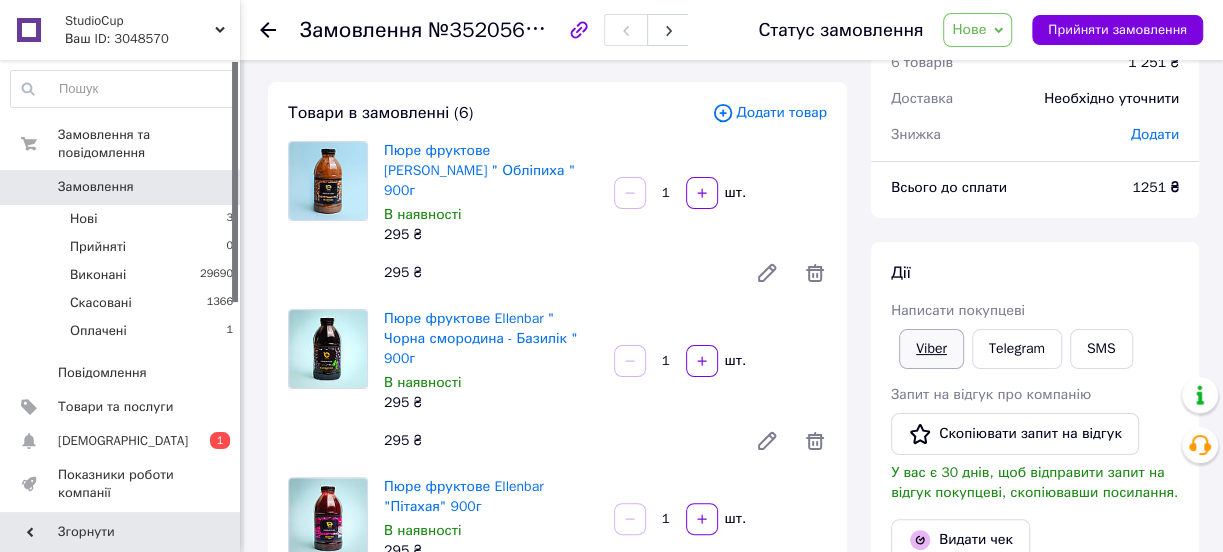click on "Viber" at bounding box center (931, 349) 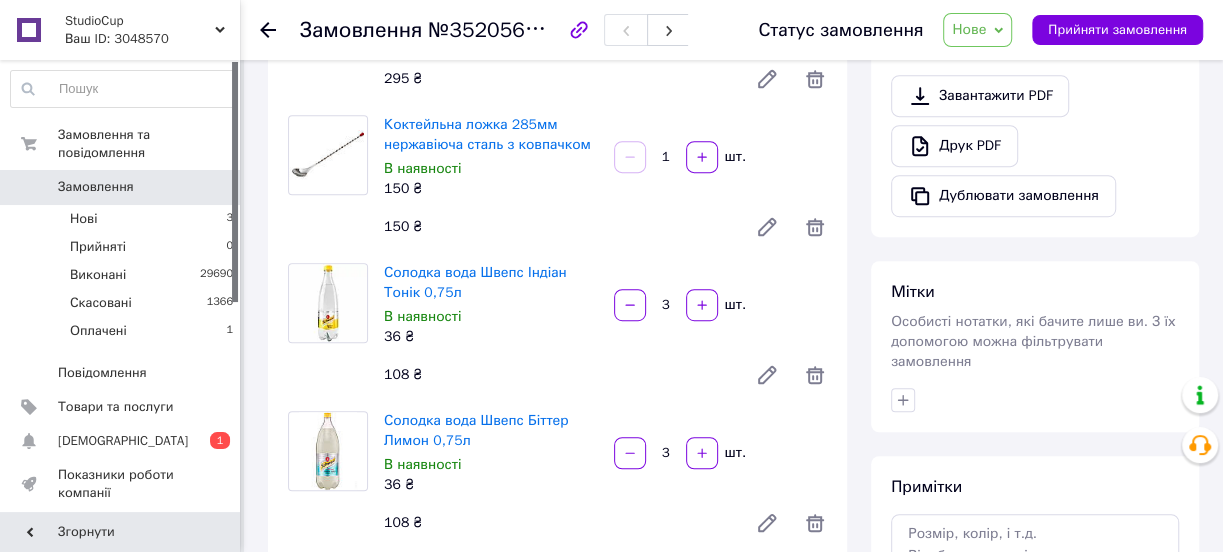 scroll, scrollTop: 363, scrollLeft: 0, axis: vertical 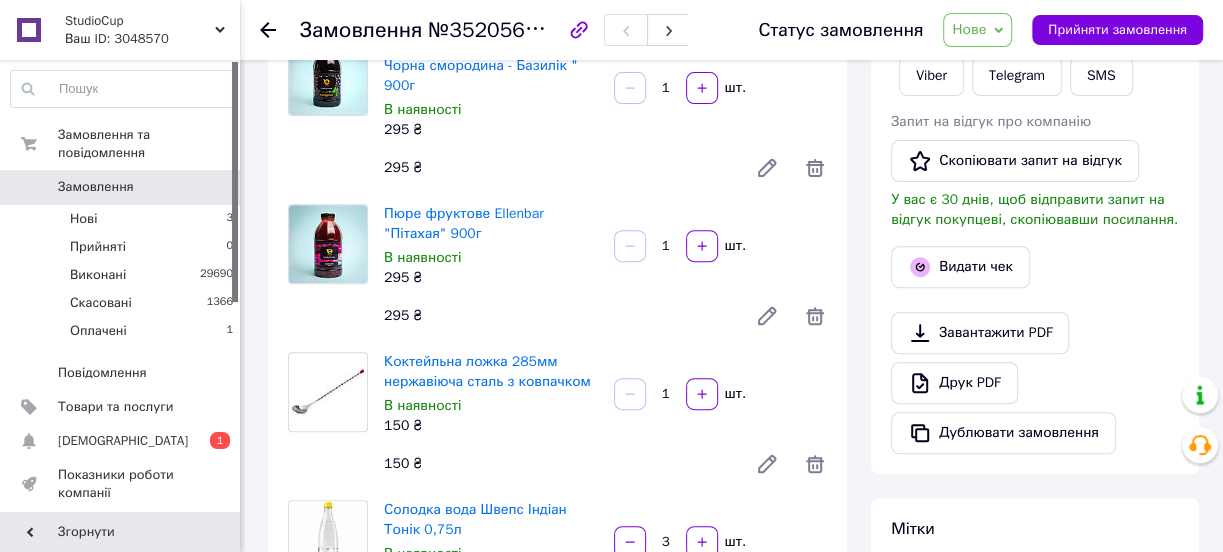 click on "Нове" at bounding box center (969, 29) 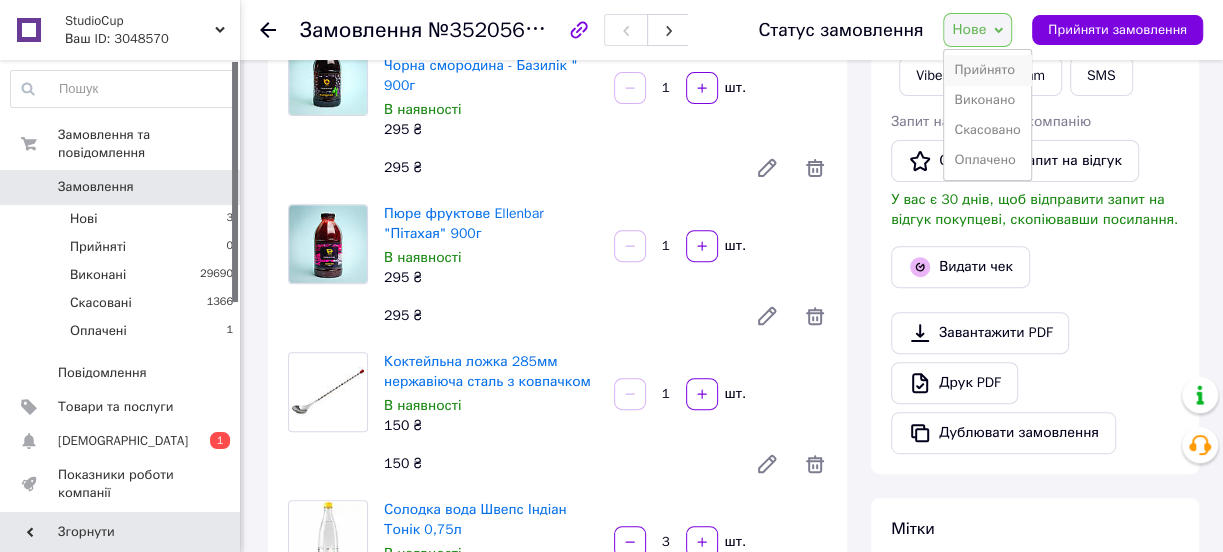 click on "Прийнято" at bounding box center [987, 70] 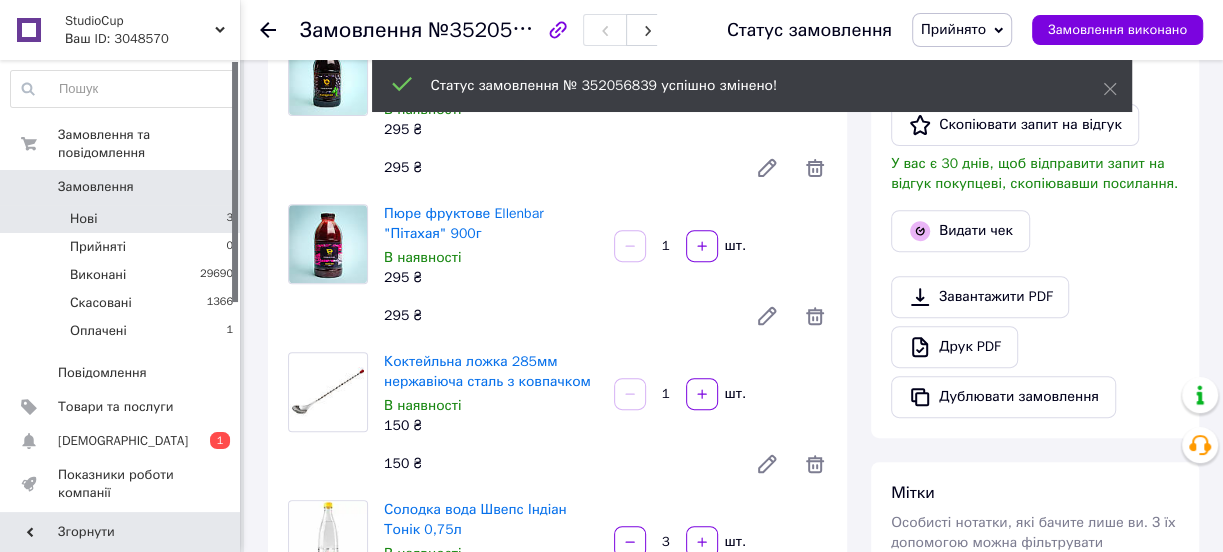 click on "Нові" at bounding box center (83, 219) 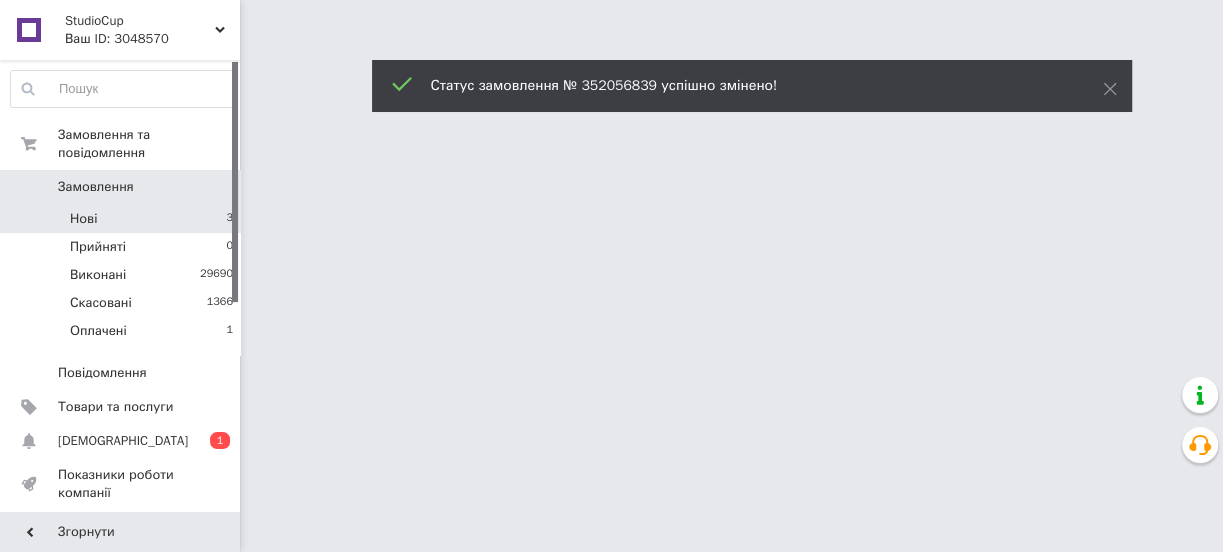 scroll, scrollTop: 0, scrollLeft: 0, axis: both 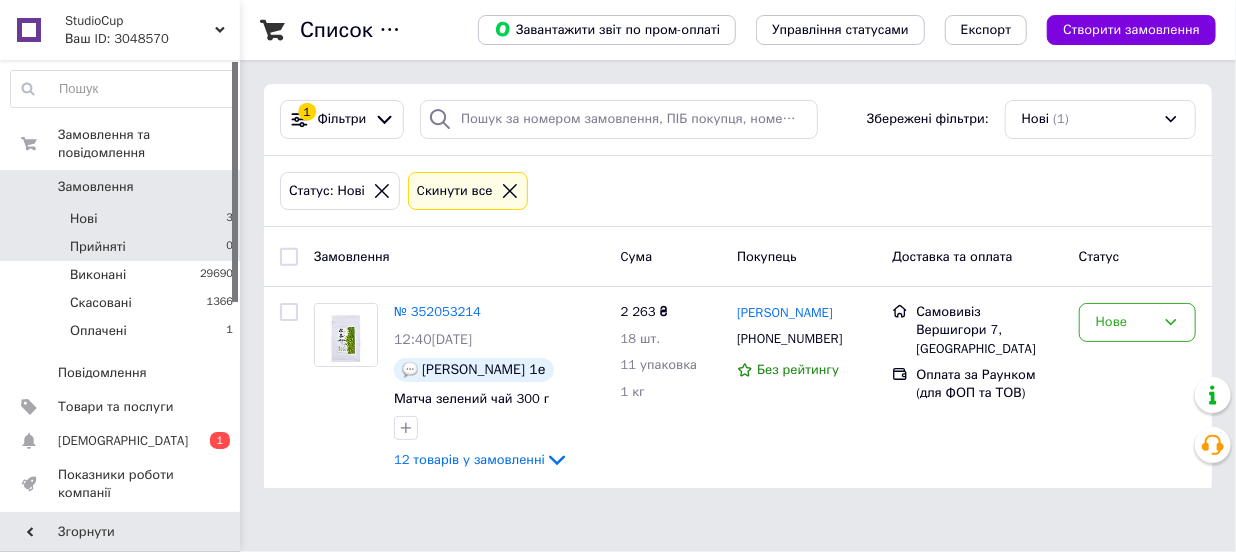 click on "Прийняті" at bounding box center (98, 247) 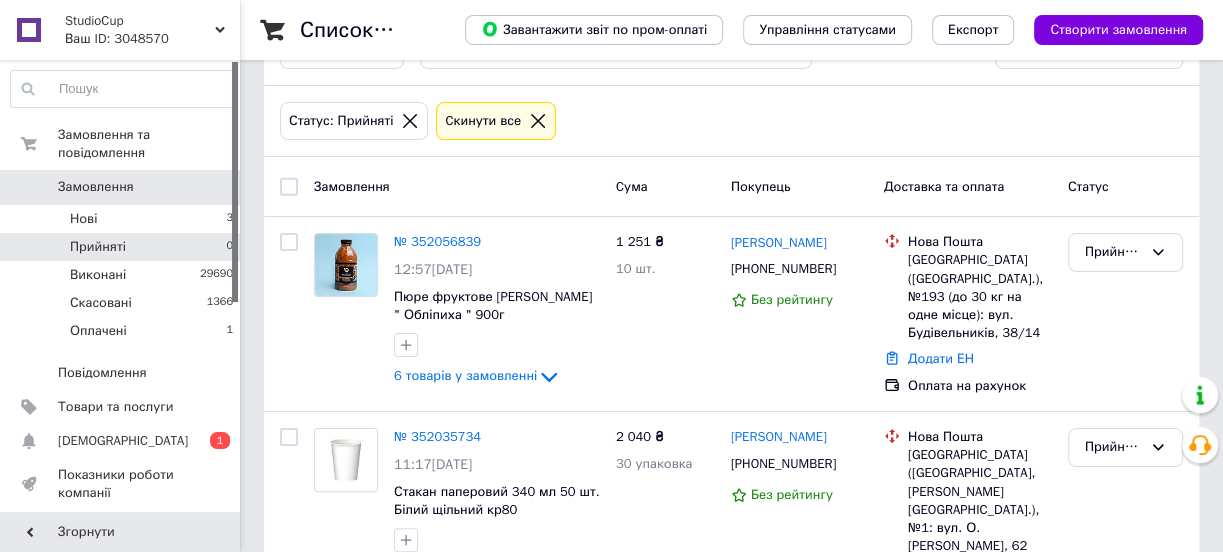 scroll, scrollTop: 140, scrollLeft: 0, axis: vertical 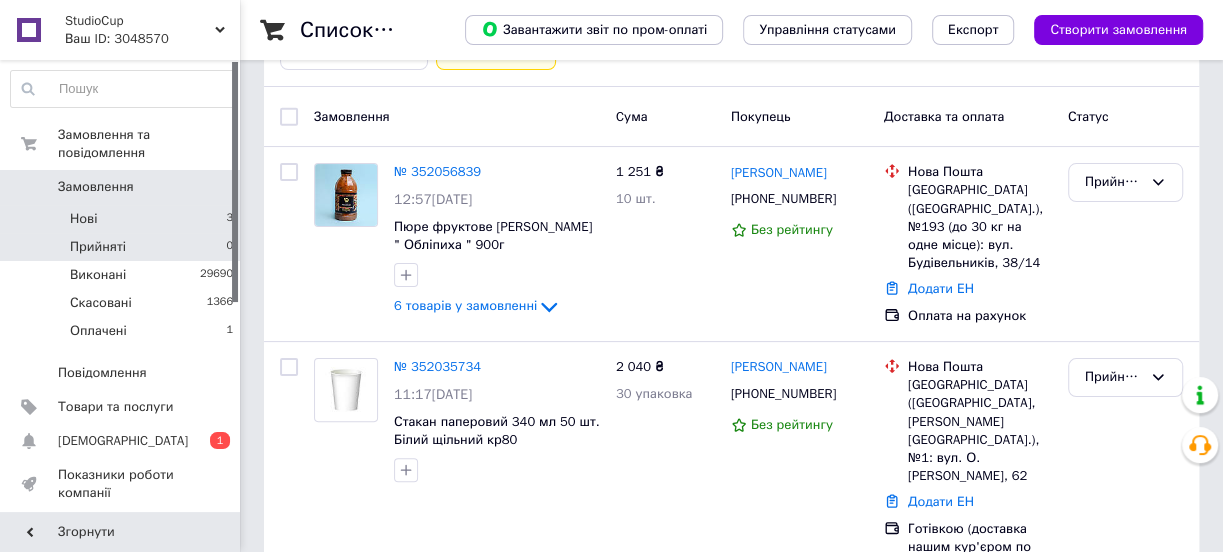click on "Нові 3" at bounding box center (122, 219) 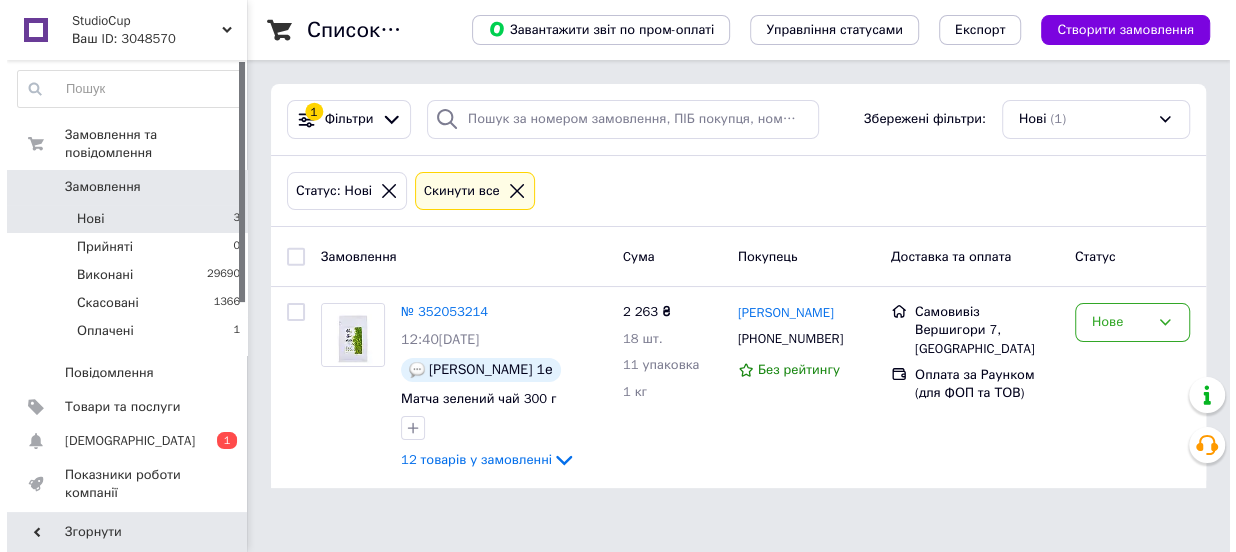 scroll, scrollTop: 0, scrollLeft: 0, axis: both 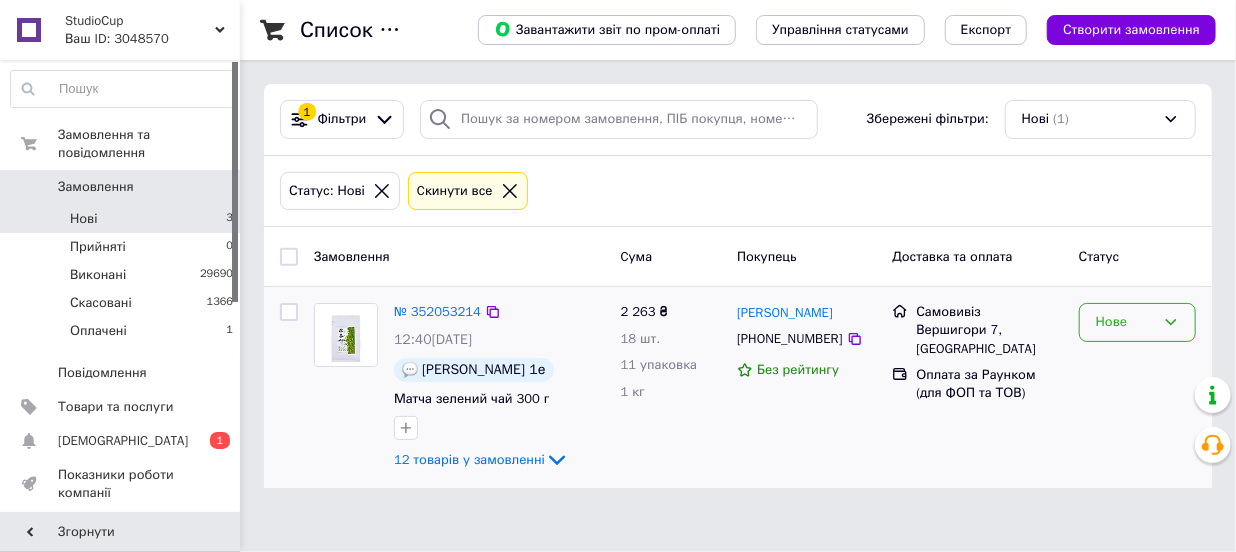 click on "Нове" at bounding box center [1125, 322] 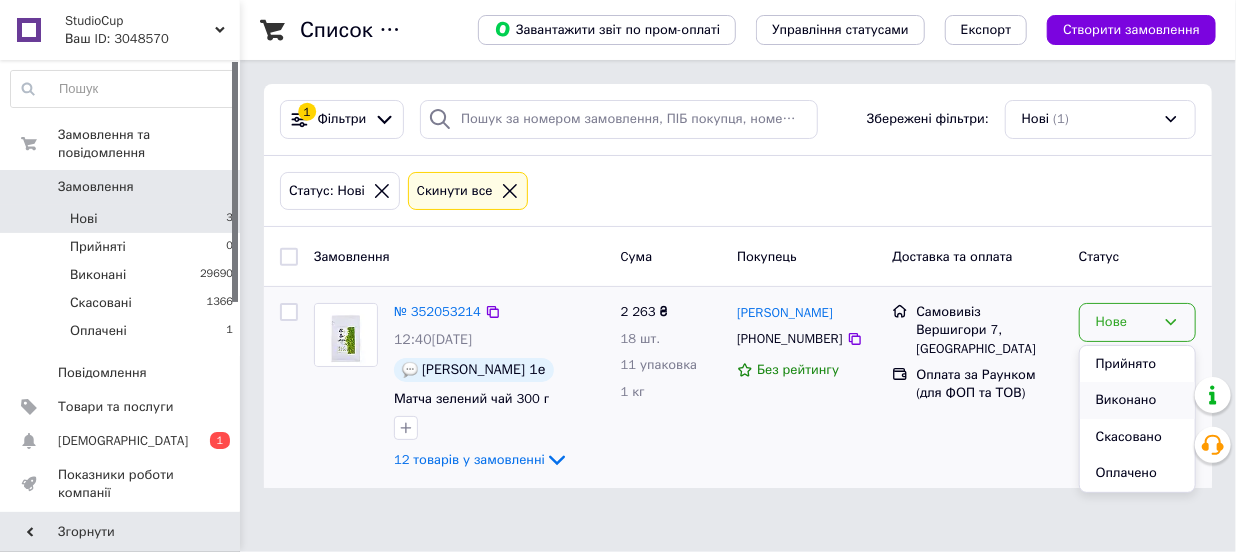 click on "Виконано" at bounding box center [1137, 400] 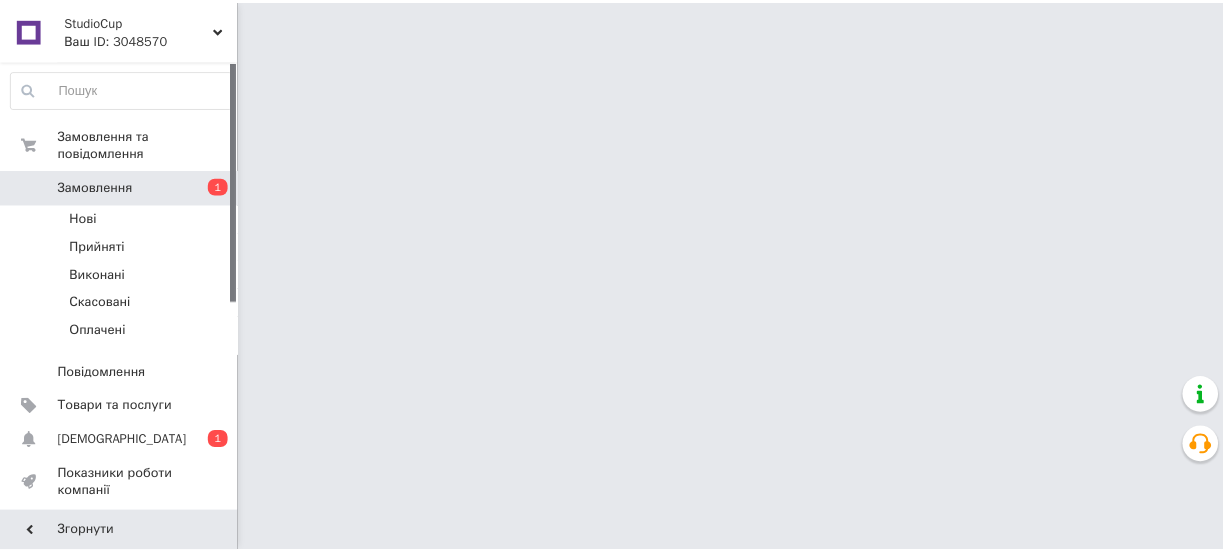 scroll, scrollTop: 0, scrollLeft: 0, axis: both 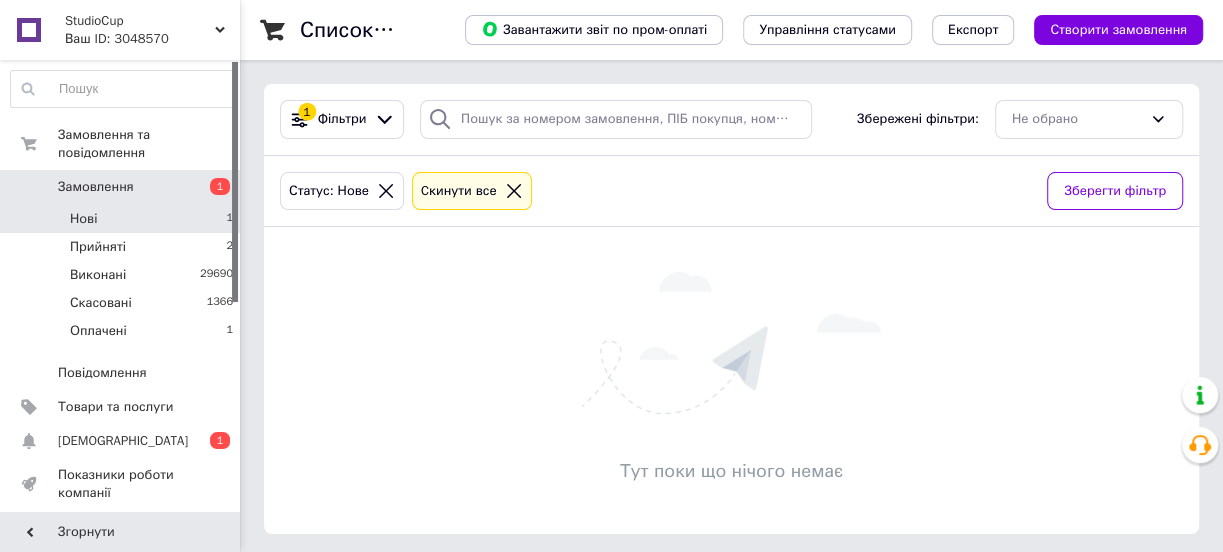click on "Нові 1" at bounding box center (122, 219) 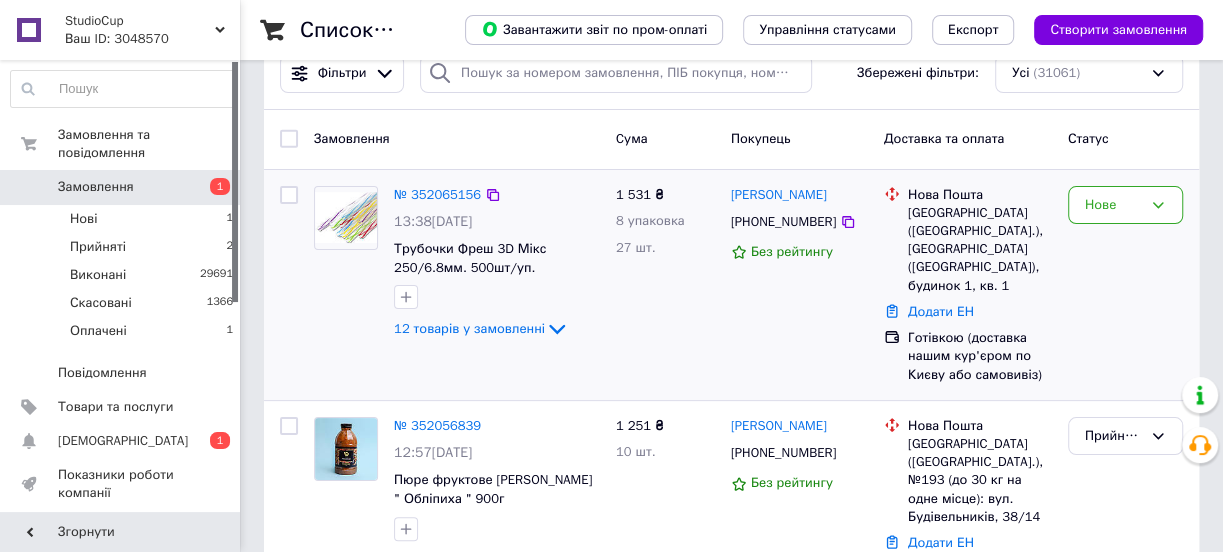 scroll, scrollTop: 90, scrollLeft: 0, axis: vertical 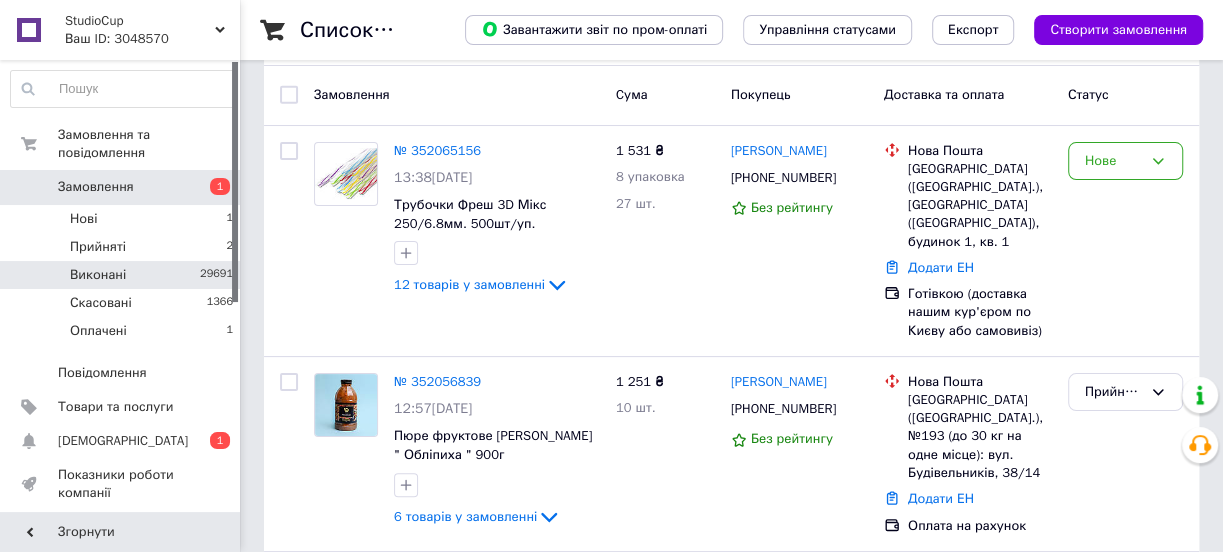 click on "Виконані" at bounding box center [98, 275] 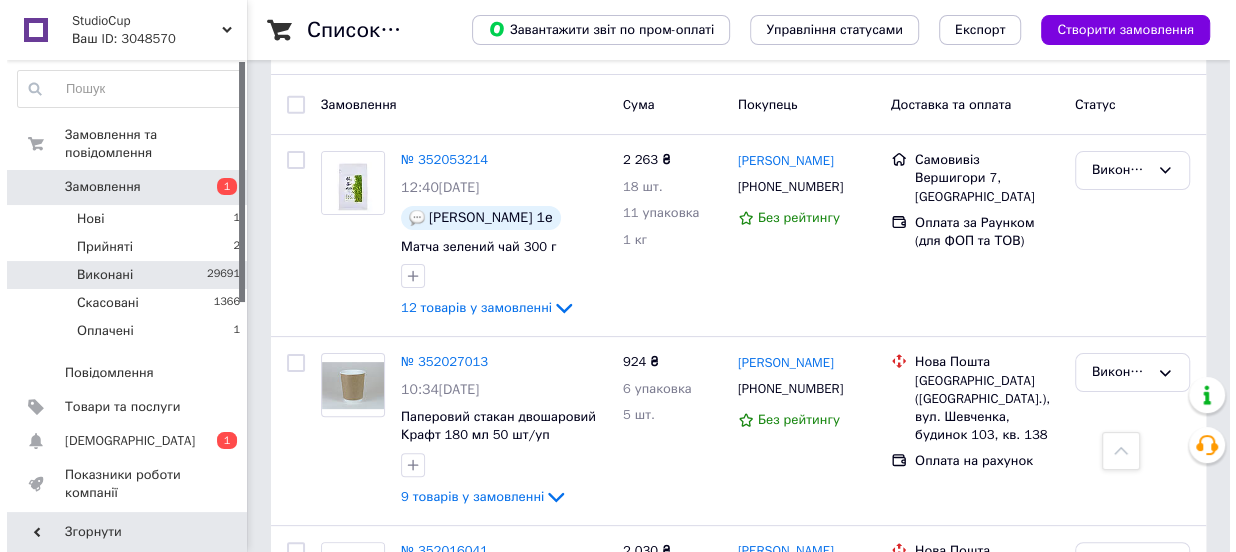 scroll, scrollTop: 0, scrollLeft: 0, axis: both 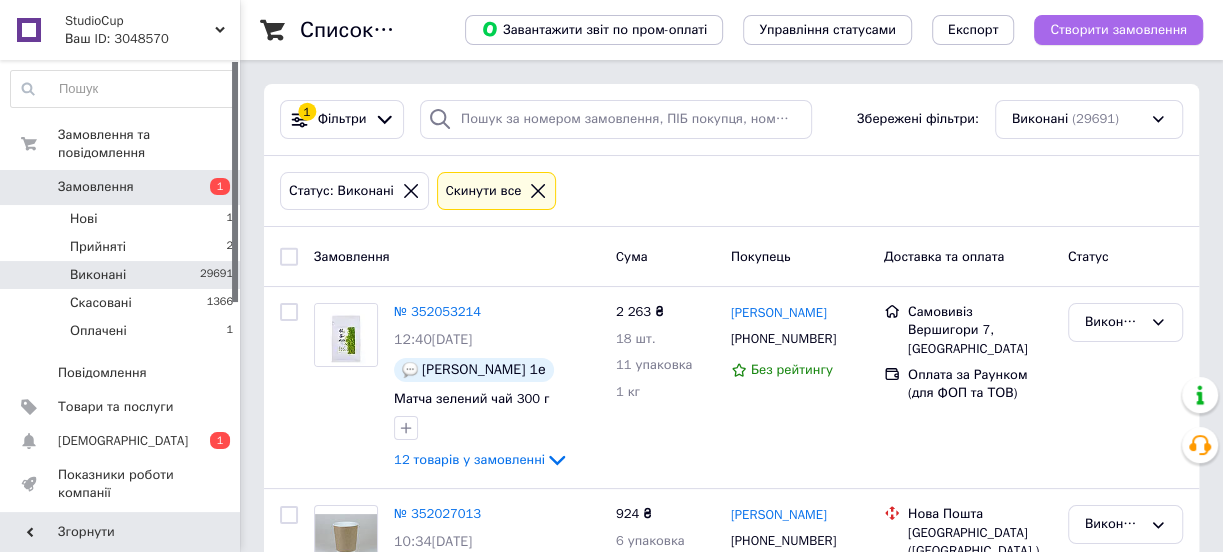 click on "Створити замовлення" at bounding box center (1118, 30) 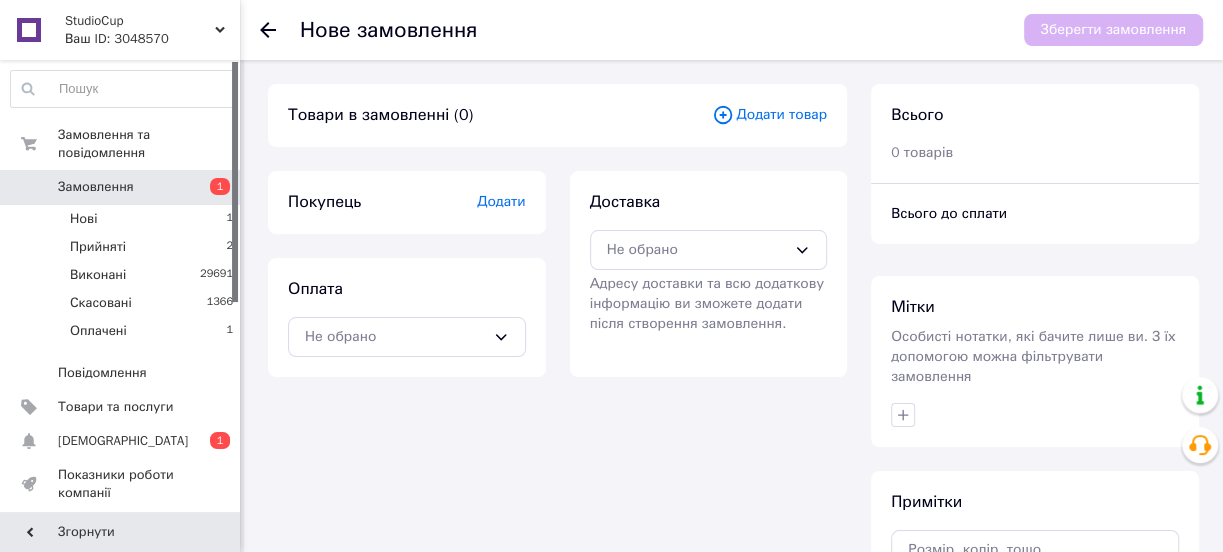 click on "Додати товар" at bounding box center [769, 115] 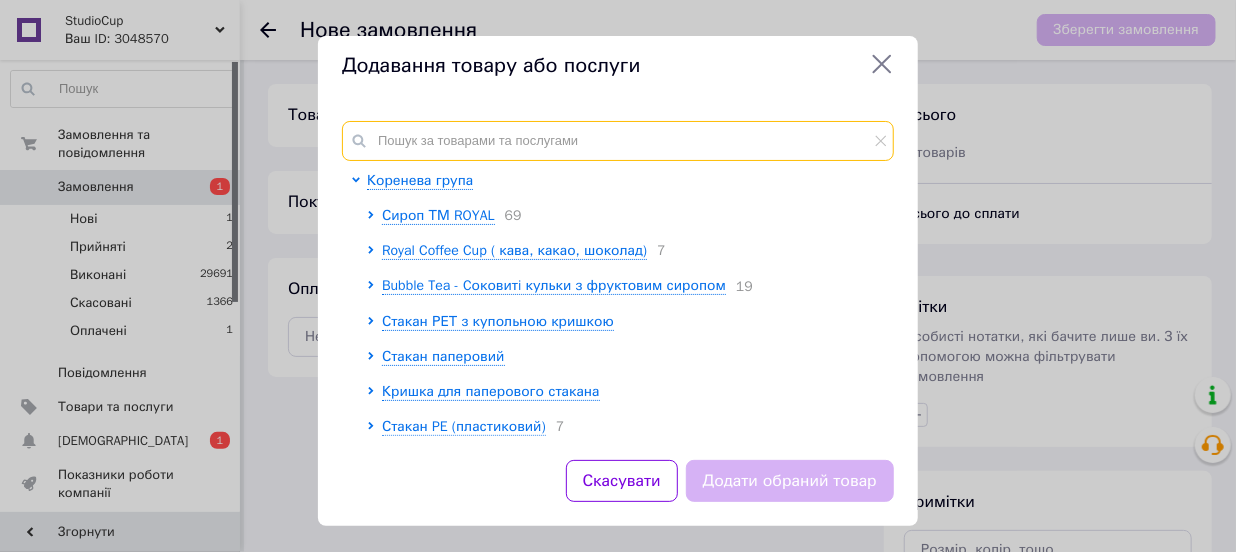 click at bounding box center [618, 141] 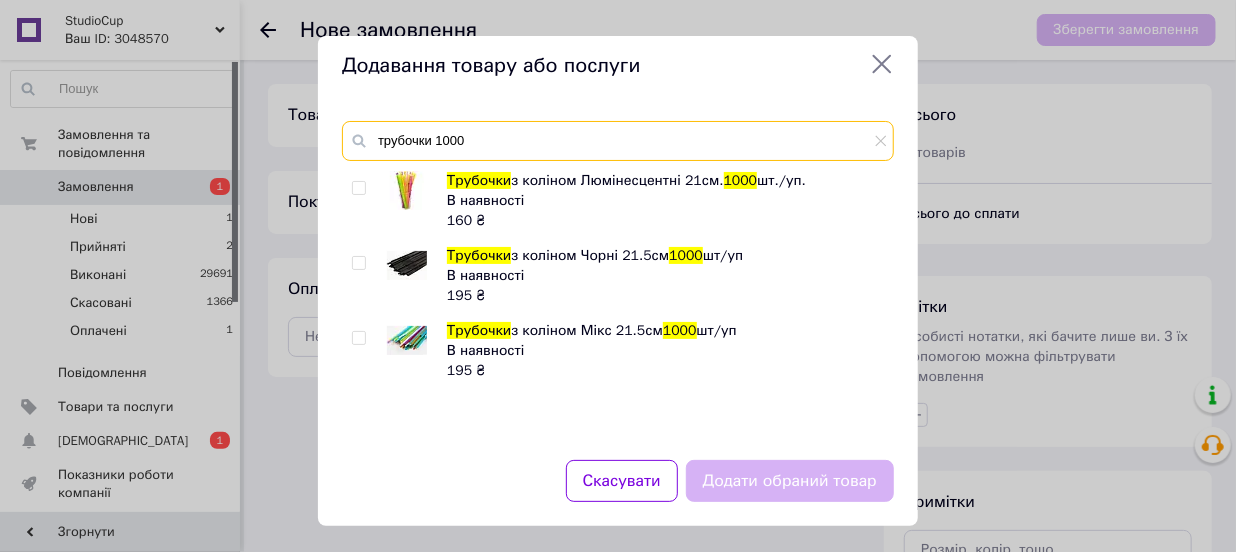 type on "трубочки 1000" 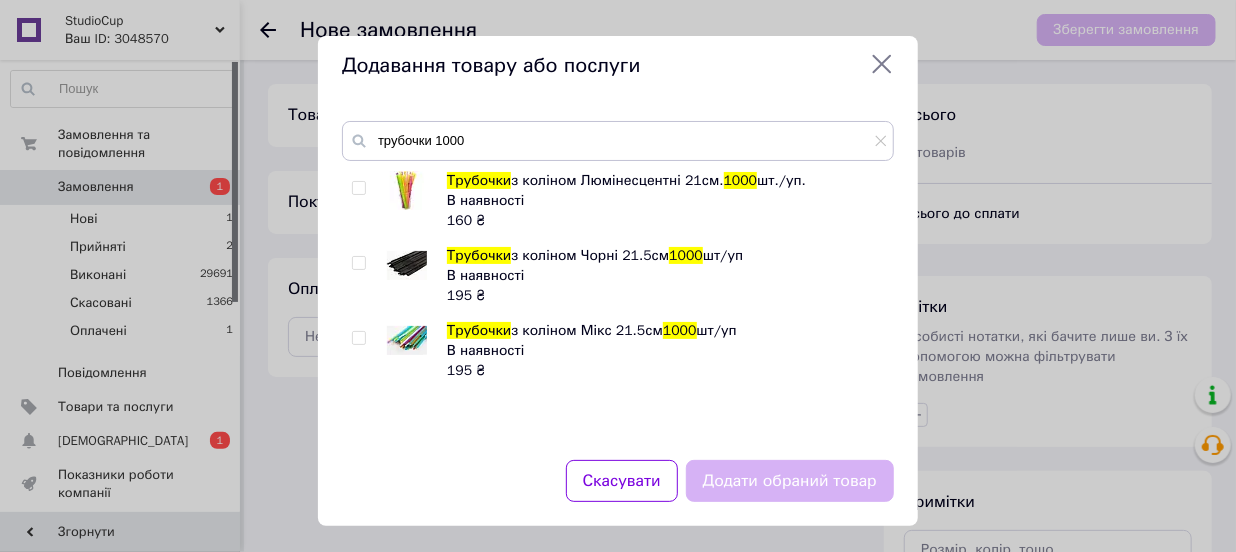 click at bounding box center (358, 263) 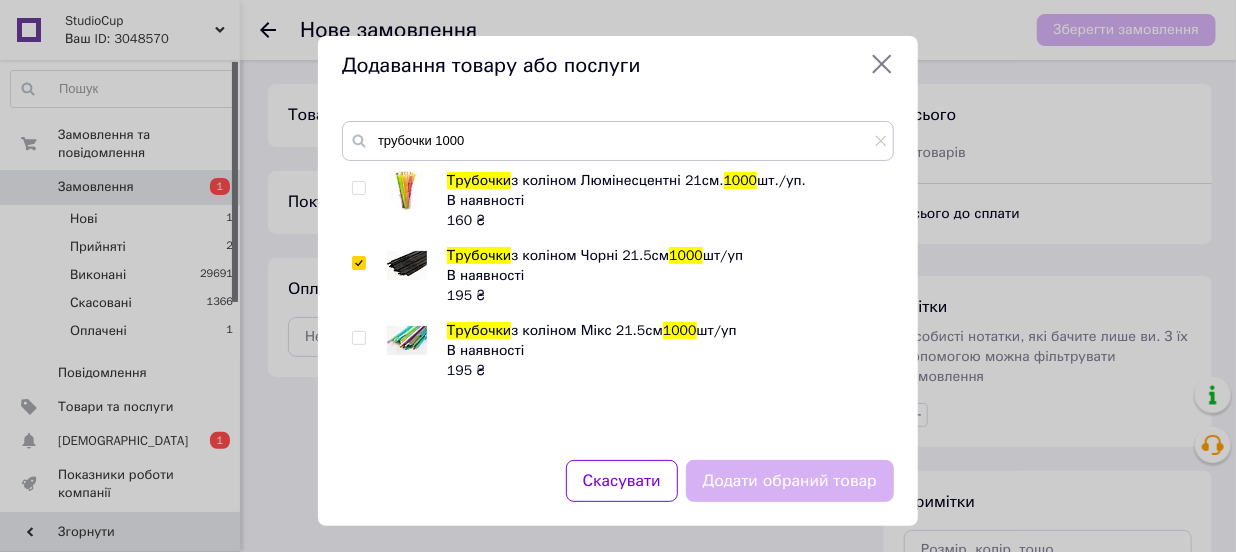 checkbox on "true" 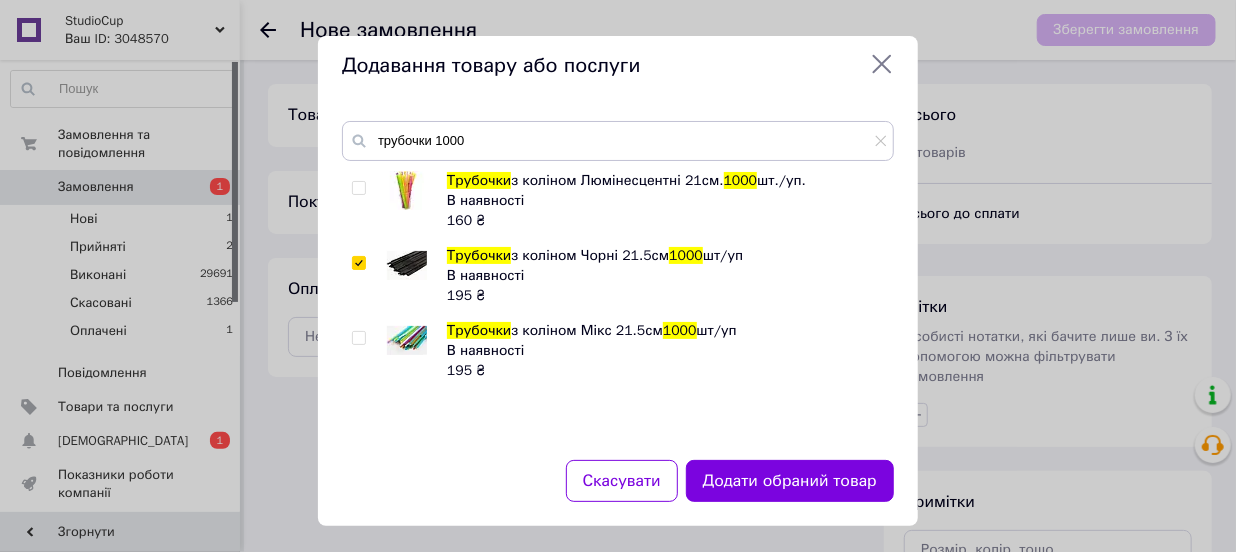 click at bounding box center [358, 338] 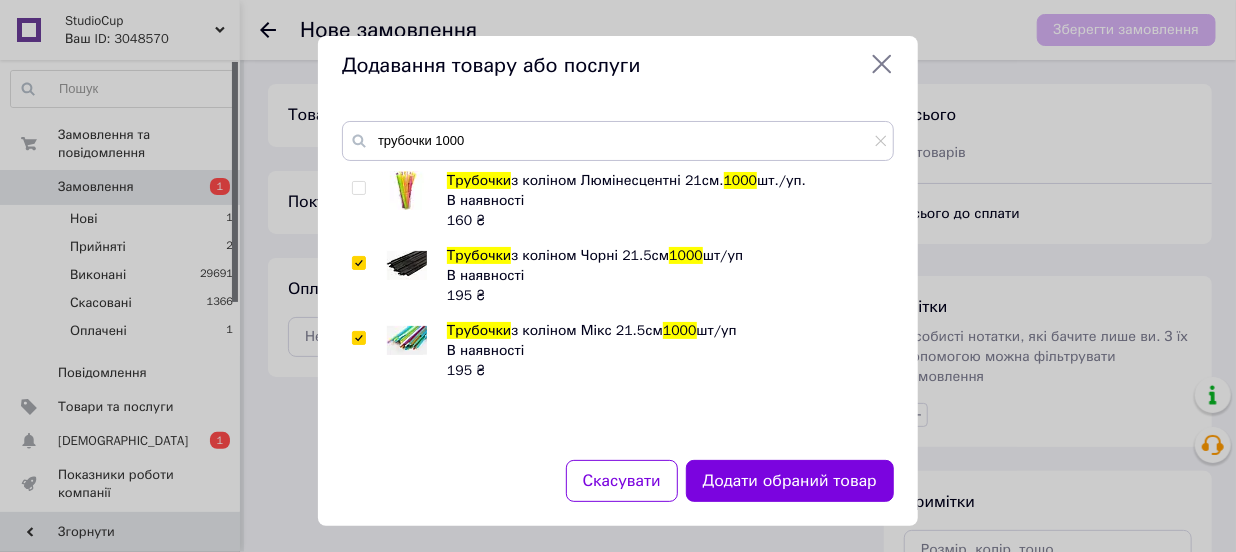 checkbox on "true" 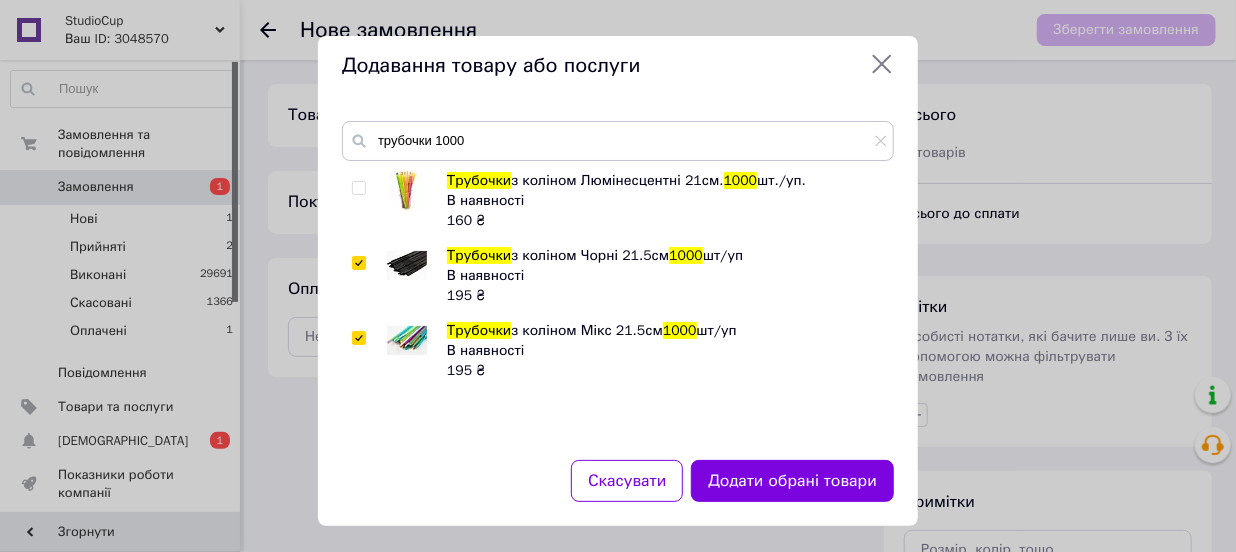 click at bounding box center (358, 188) 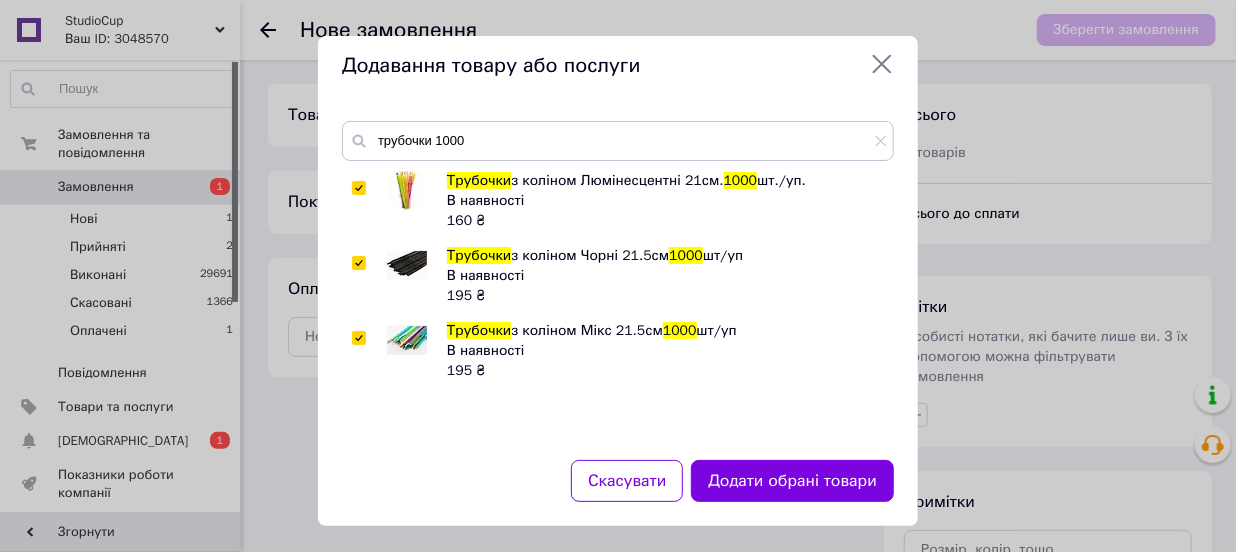 checkbox on "true" 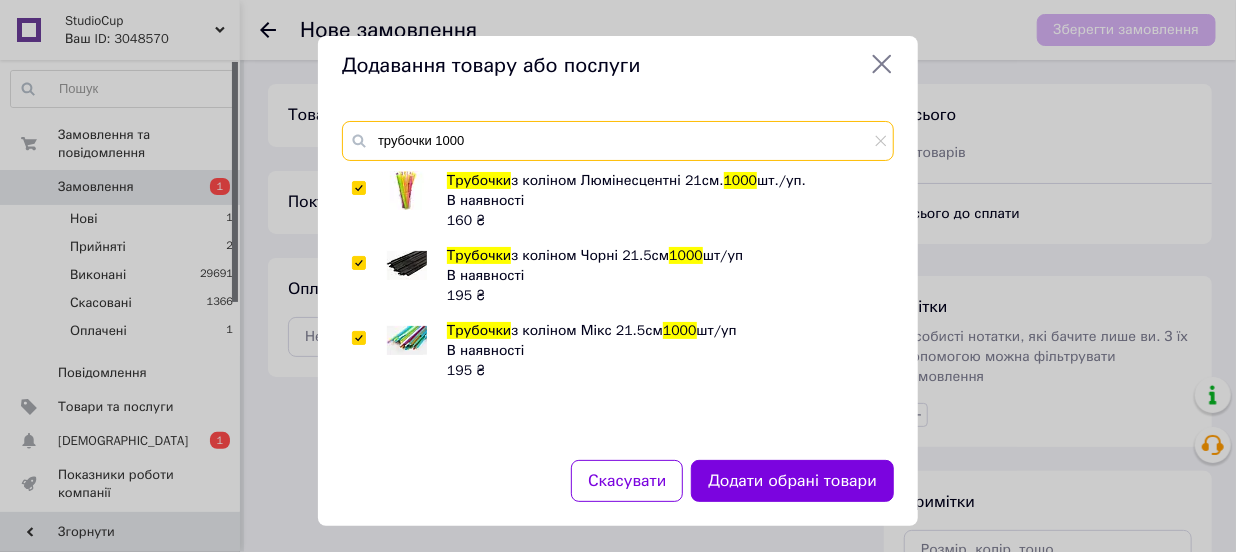 drag, startPoint x: 539, startPoint y: 139, endPoint x: 376, endPoint y: 134, distance: 163.07668 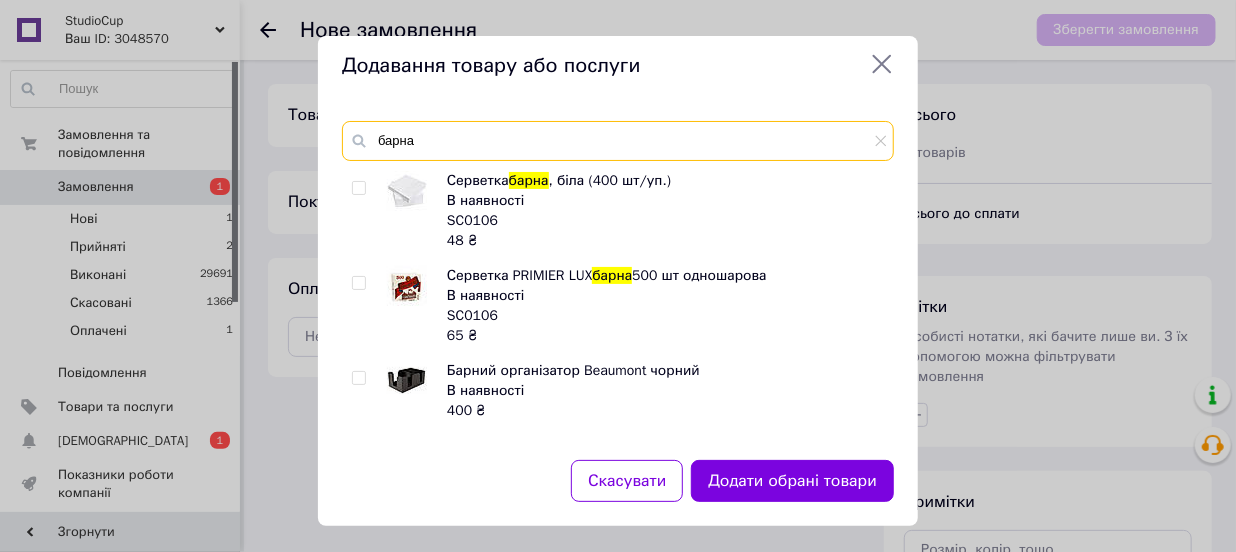 type on "барна" 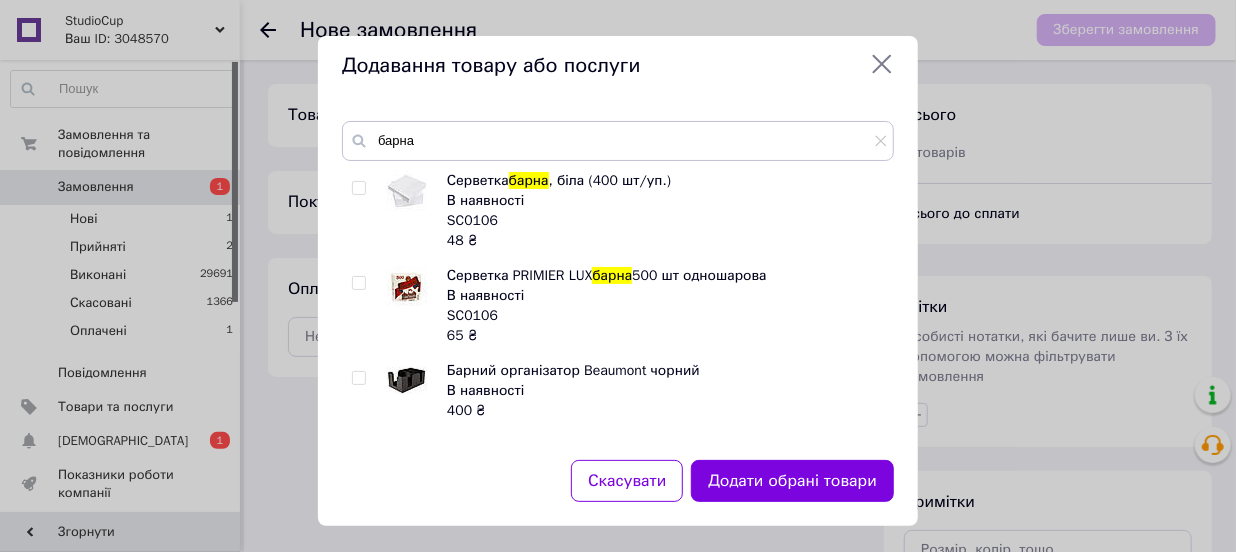 click at bounding box center (358, 188) 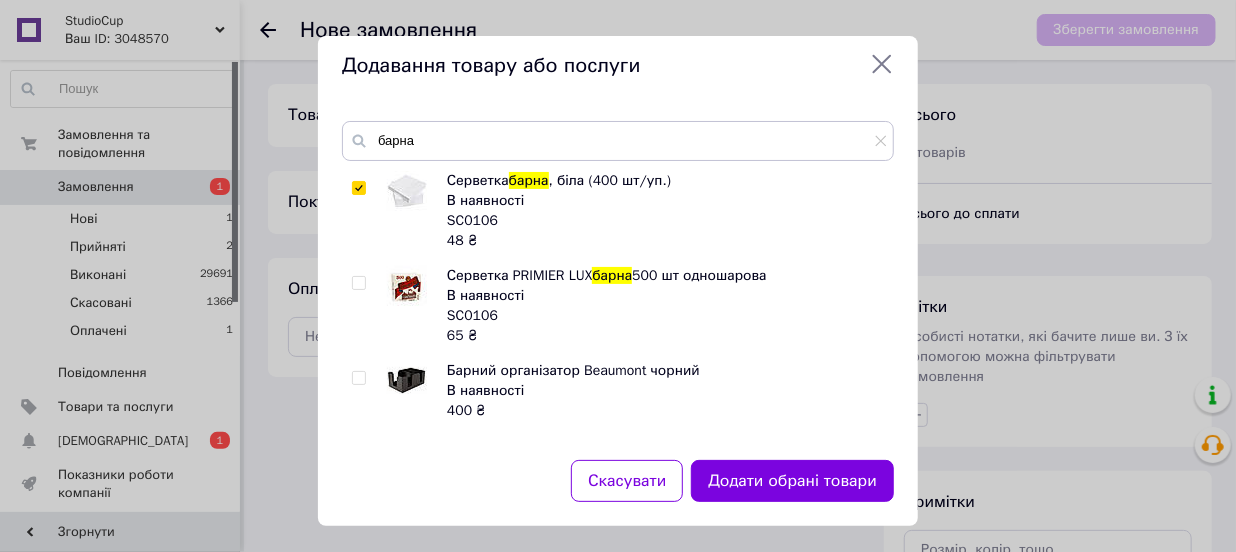 checkbox on "true" 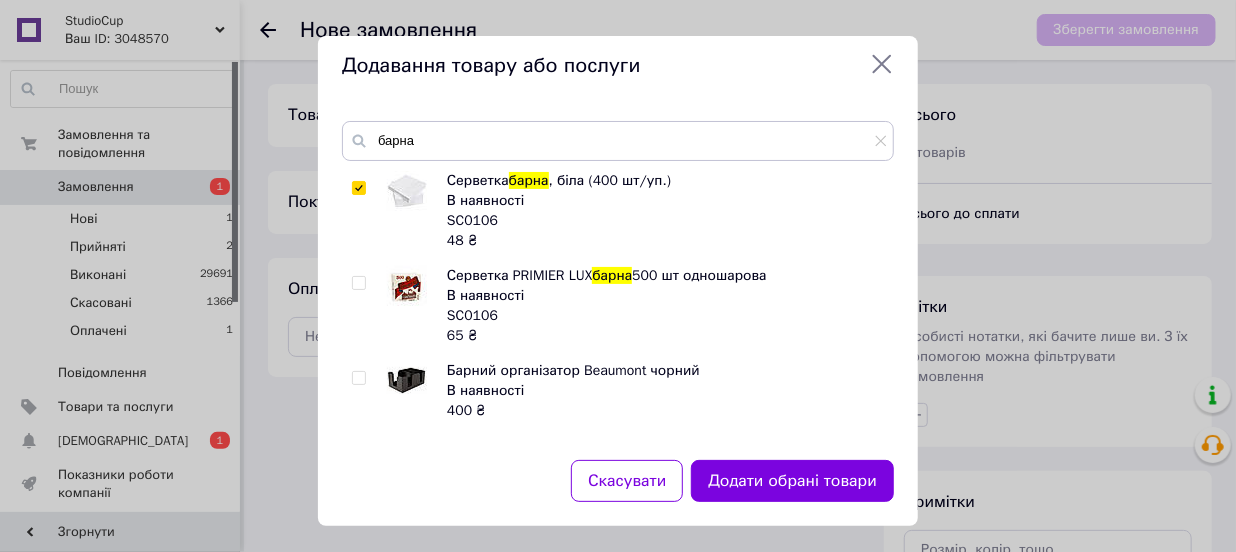 drag, startPoint x: 526, startPoint y: 122, endPoint x: 381, endPoint y: 133, distance: 145.41664 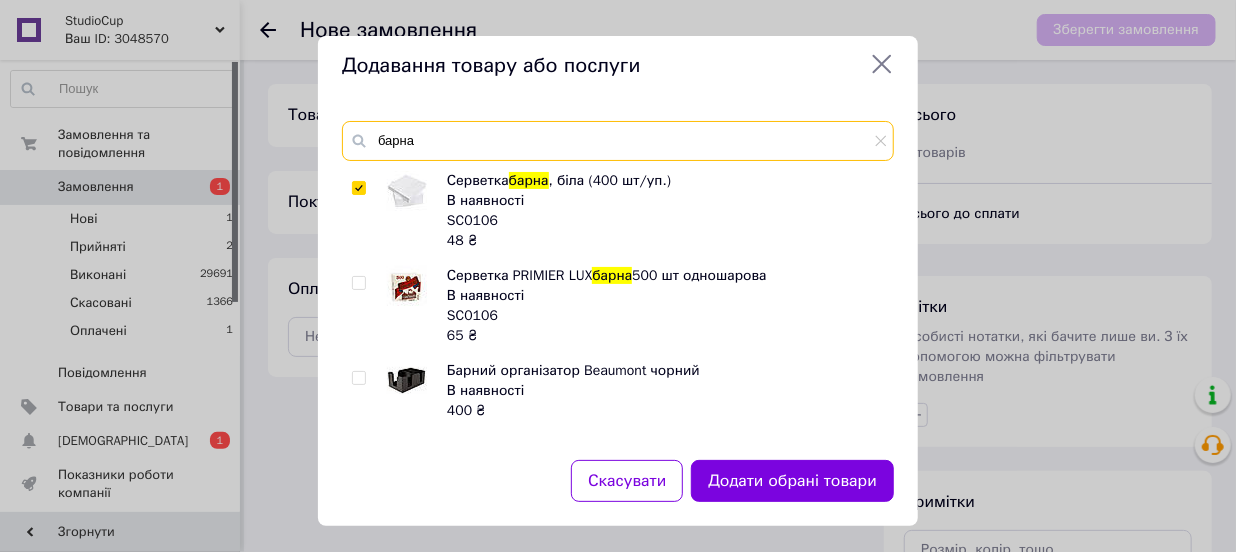 drag, startPoint x: 456, startPoint y: 145, endPoint x: 380, endPoint y: 143, distance: 76.02631 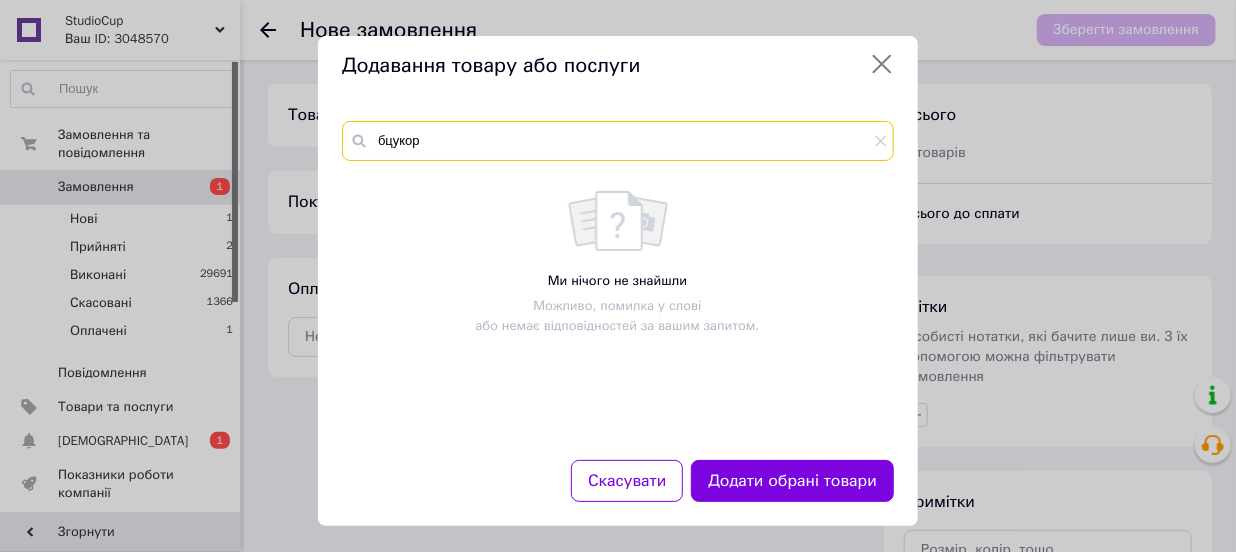 drag, startPoint x: 380, startPoint y: 140, endPoint x: 395, endPoint y: 172, distance: 35.341194 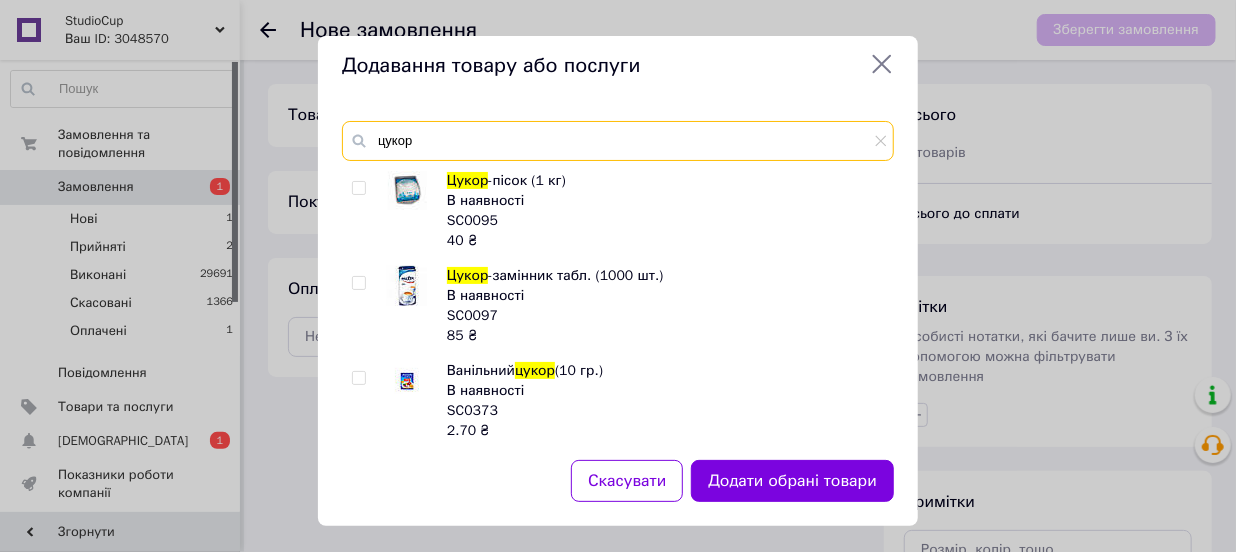click on "цукор" at bounding box center (618, 141) 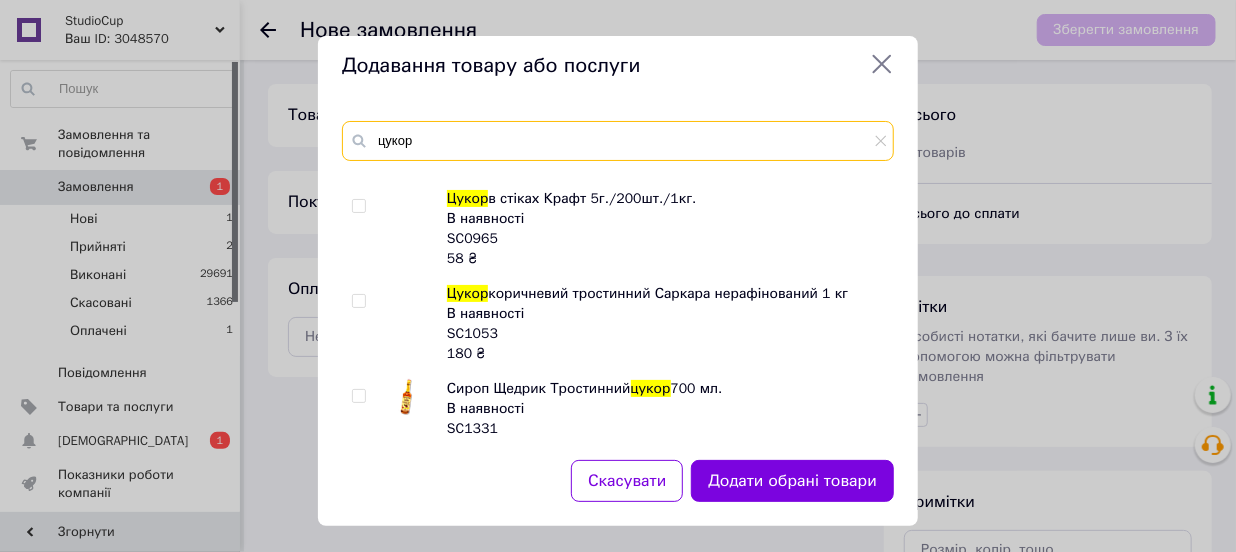 scroll, scrollTop: 363, scrollLeft: 0, axis: vertical 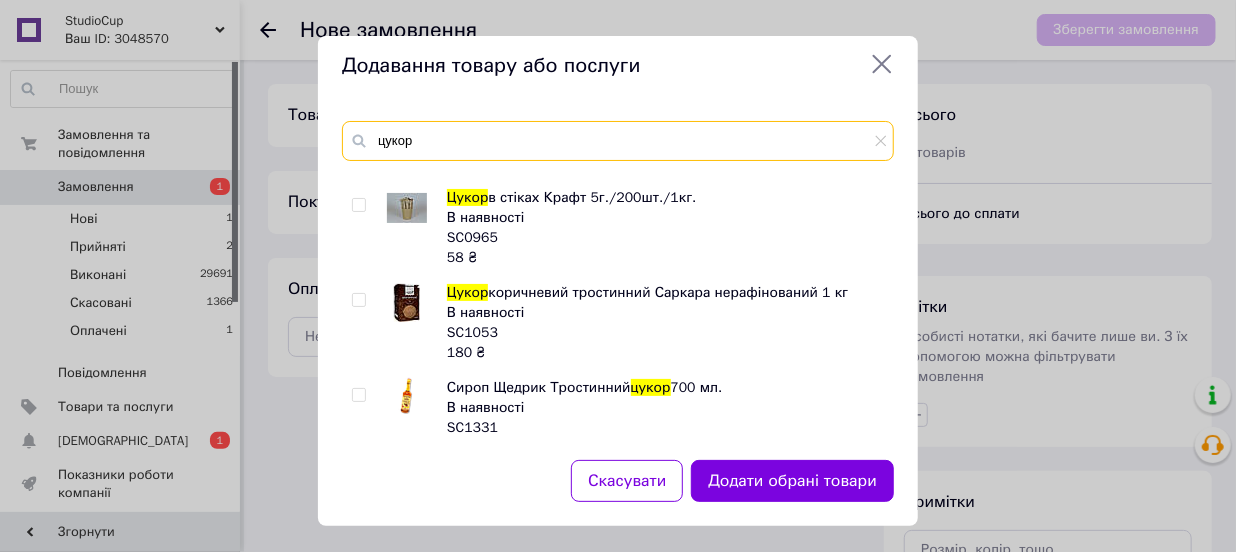 type on "цукор" 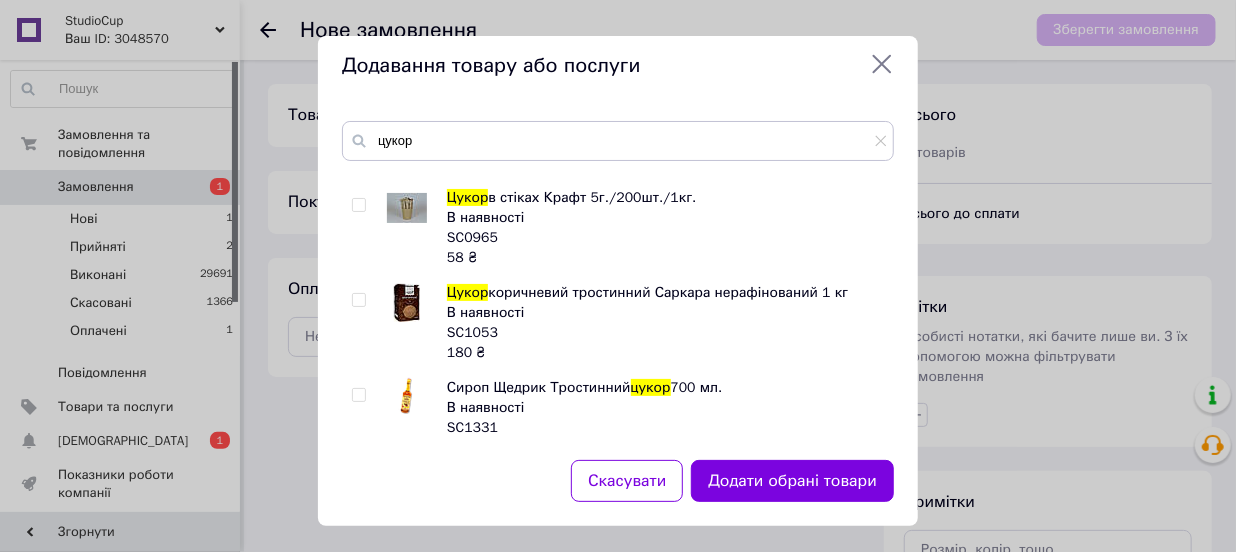 click at bounding box center (358, 205) 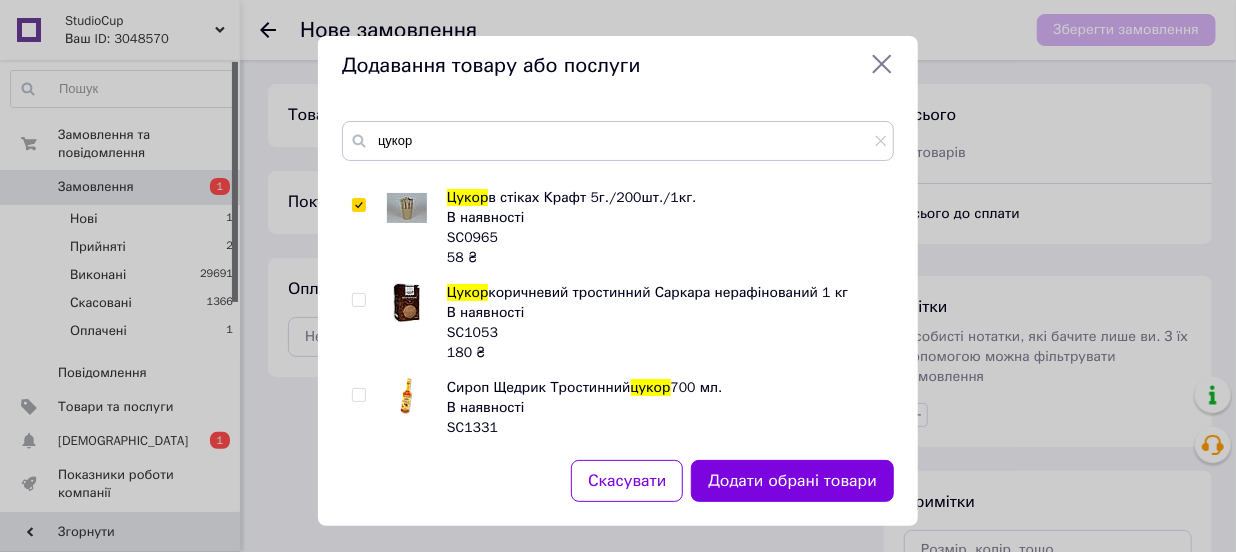 checkbox on "true" 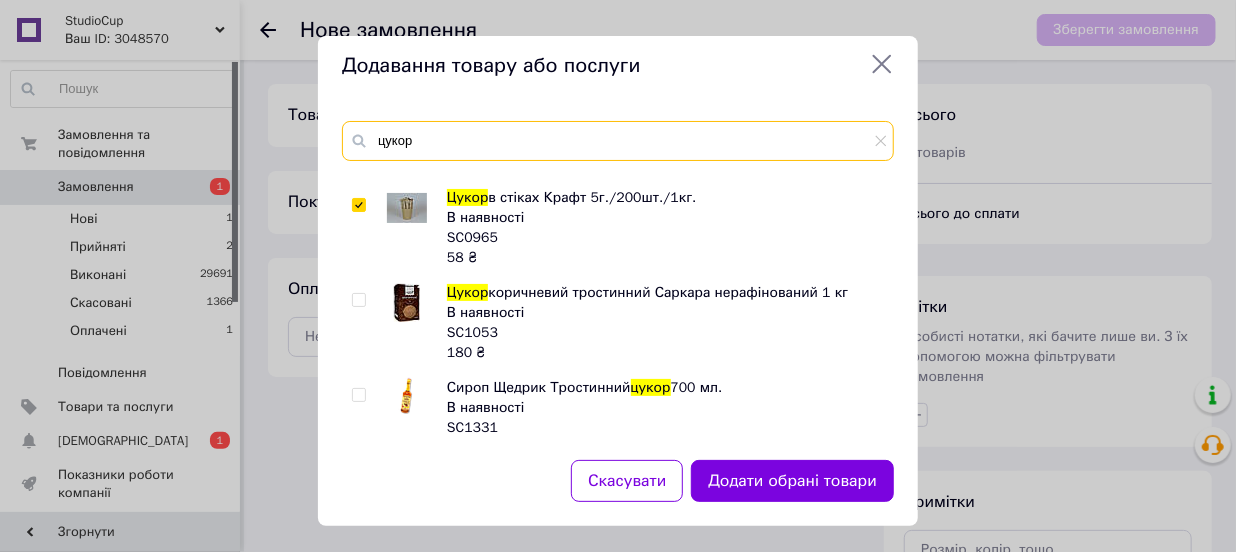 drag, startPoint x: 479, startPoint y: 141, endPoint x: 380, endPoint y: 137, distance: 99.08077 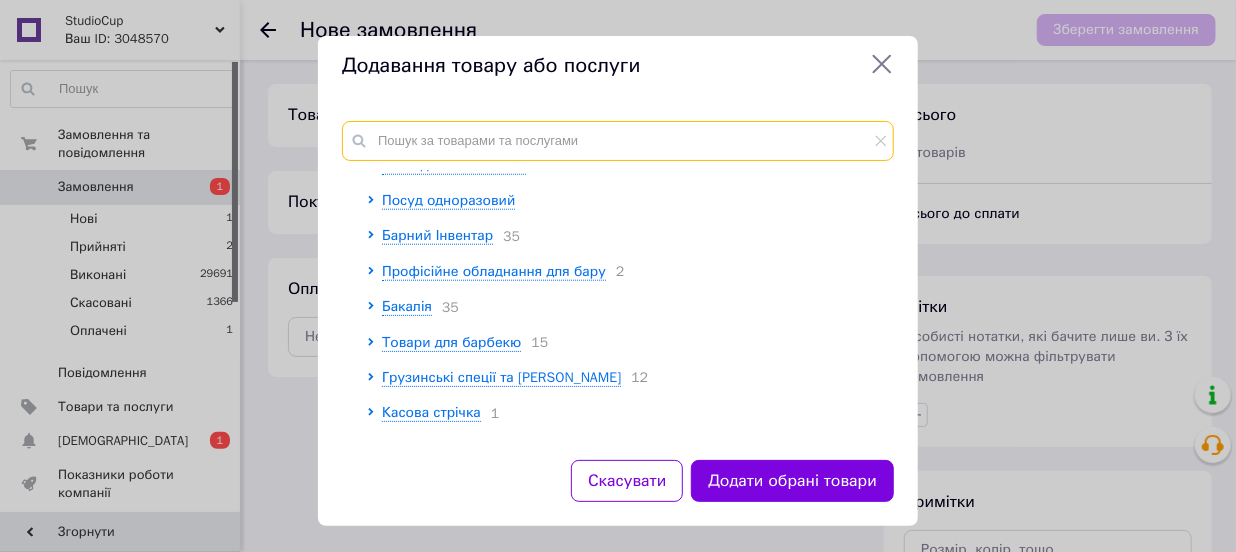 scroll, scrollTop: 946, scrollLeft: 0, axis: vertical 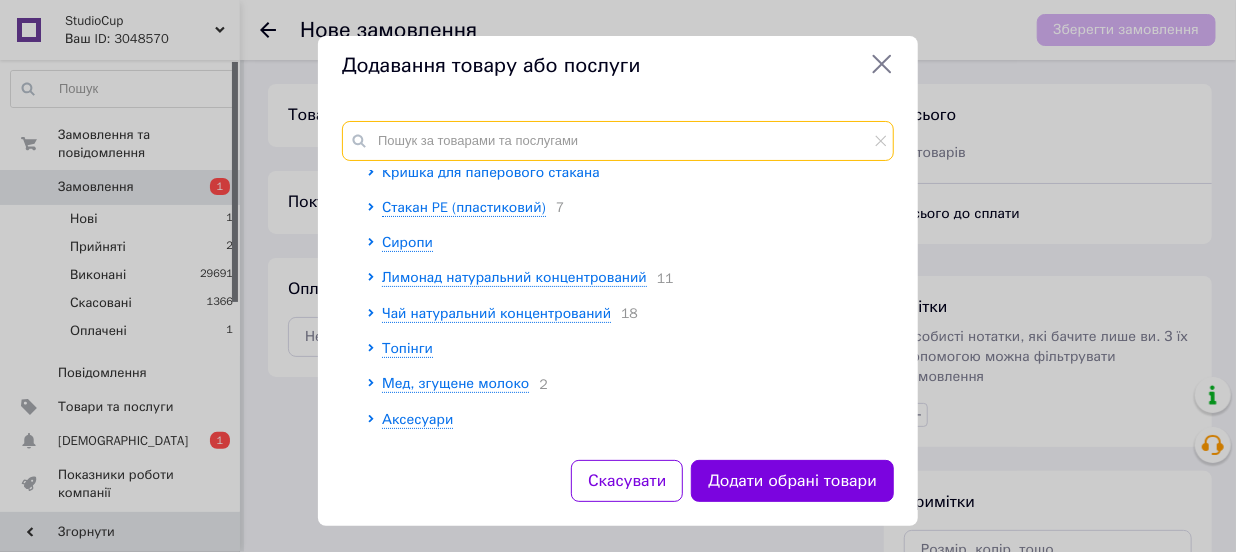 type 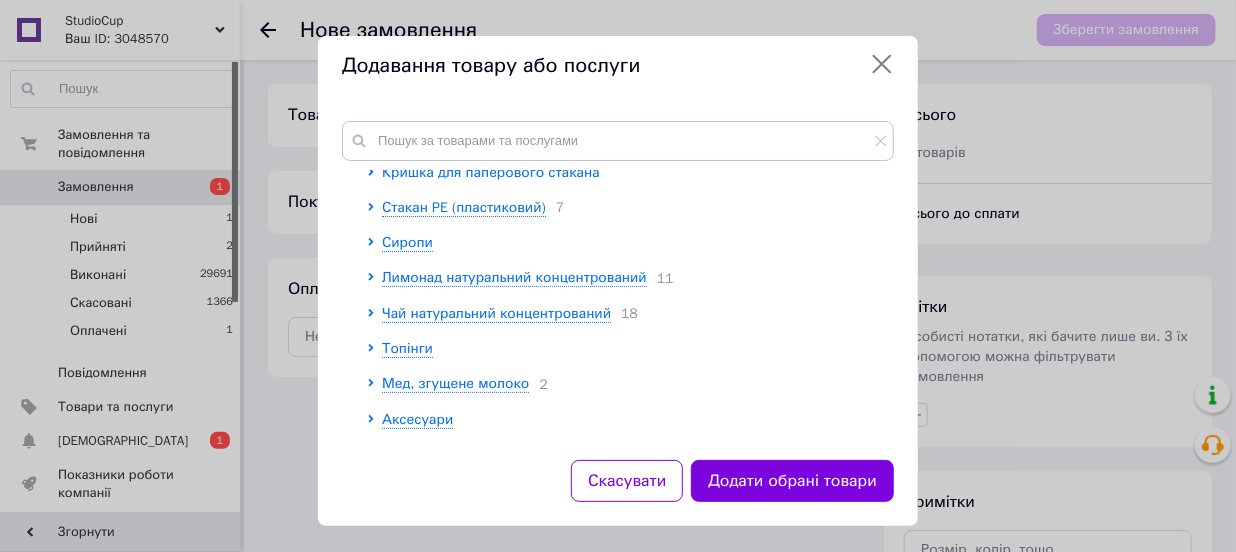 click on "Кришка для паперового стакана" at bounding box center [491, 172] 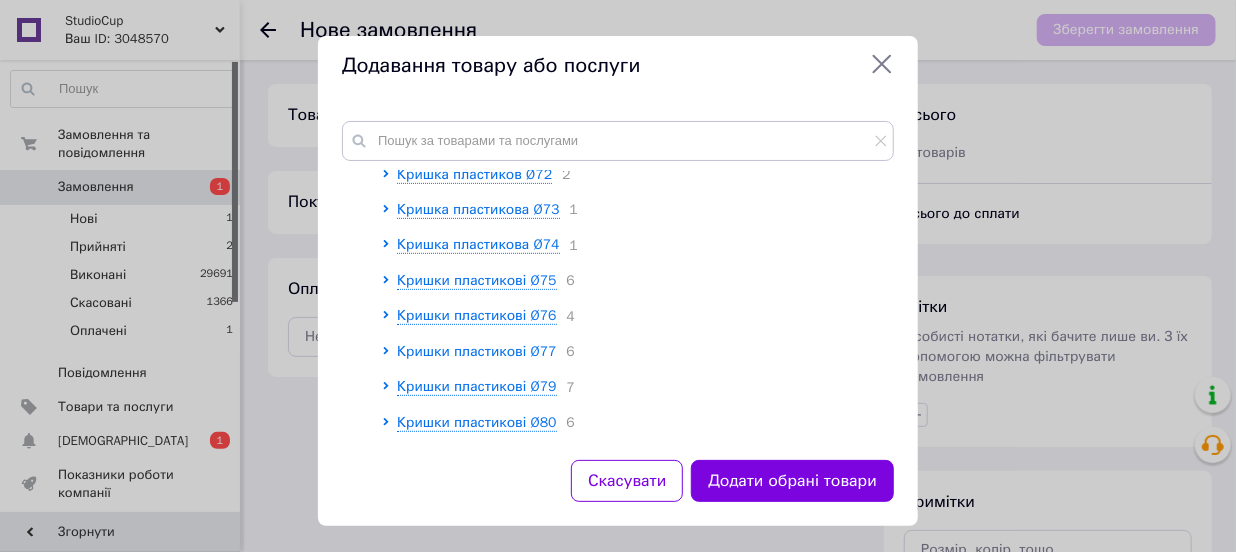 scroll, scrollTop: 491, scrollLeft: 0, axis: vertical 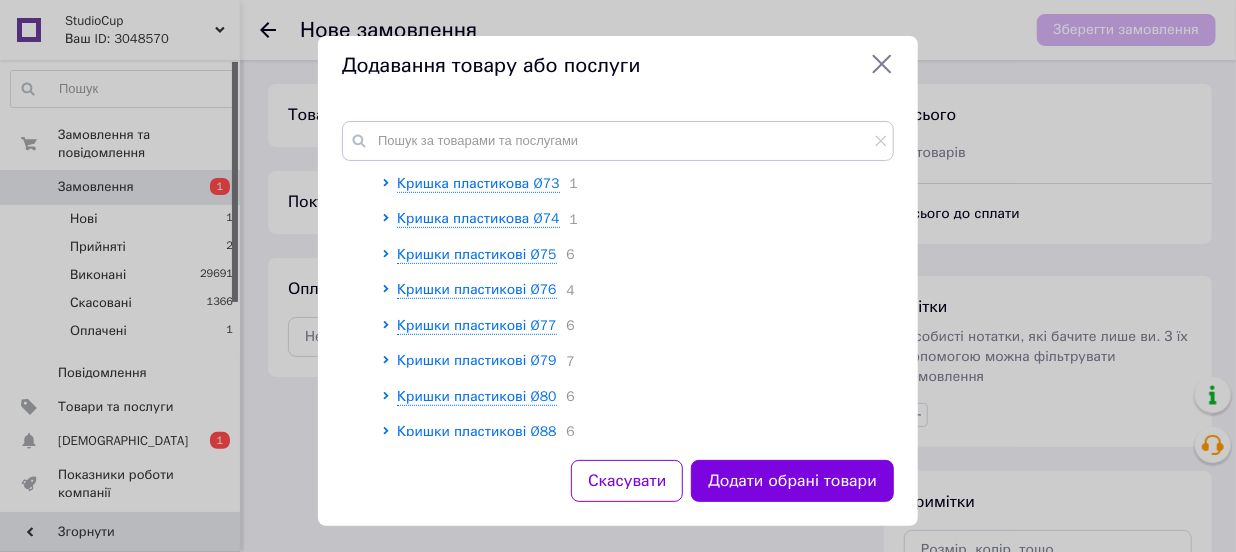 click on "Кришки пластикові Ø79" at bounding box center (477, 360) 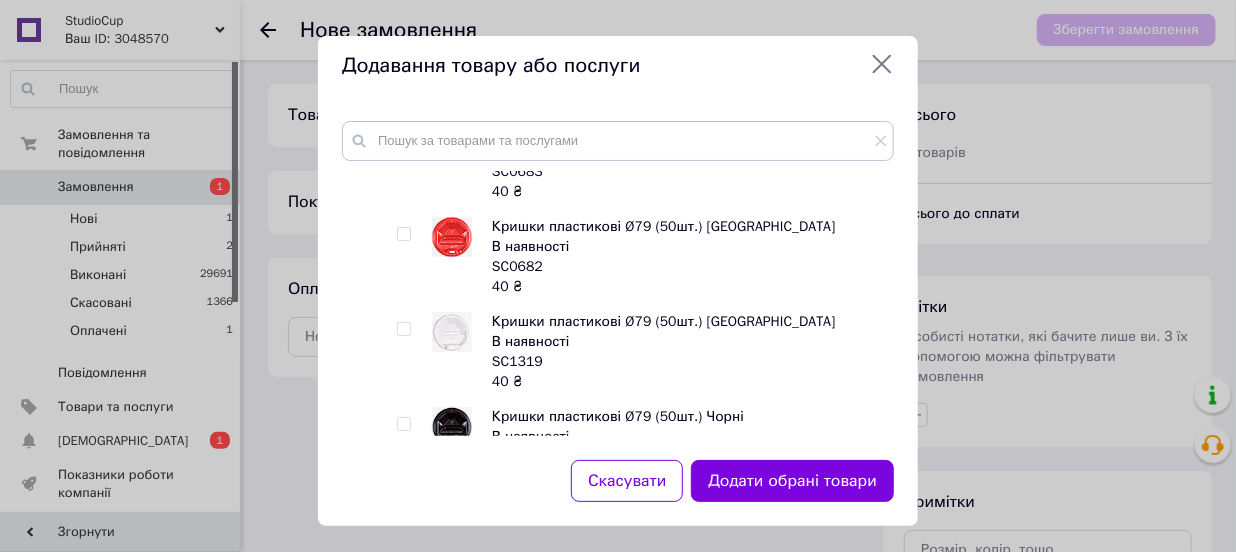 scroll, scrollTop: 1128, scrollLeft: 0, axis: vertical 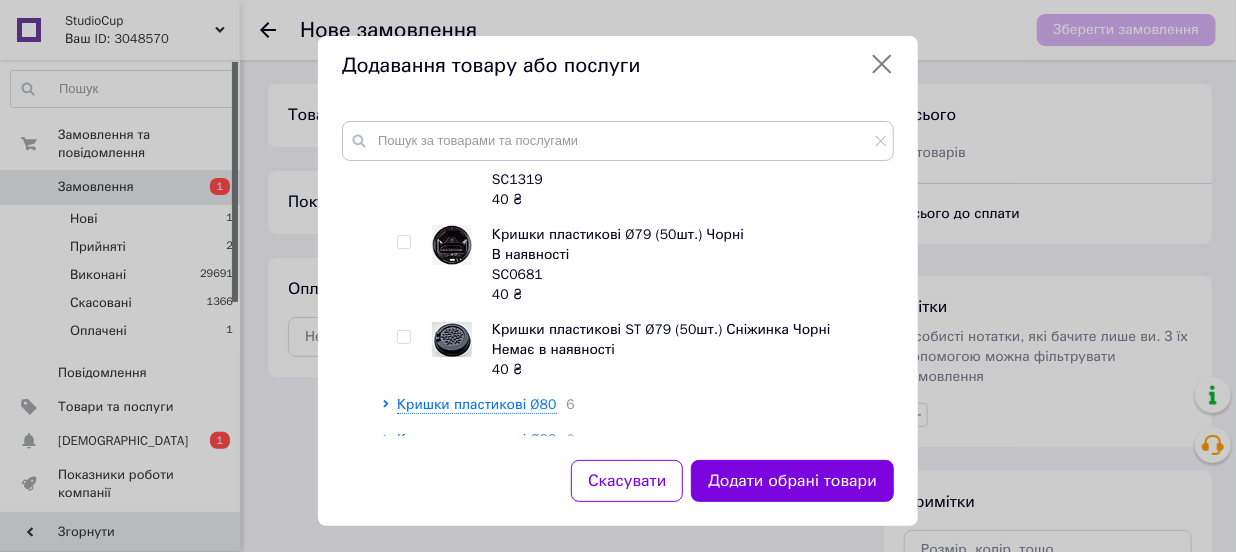 click at bounding box center (403, 147) 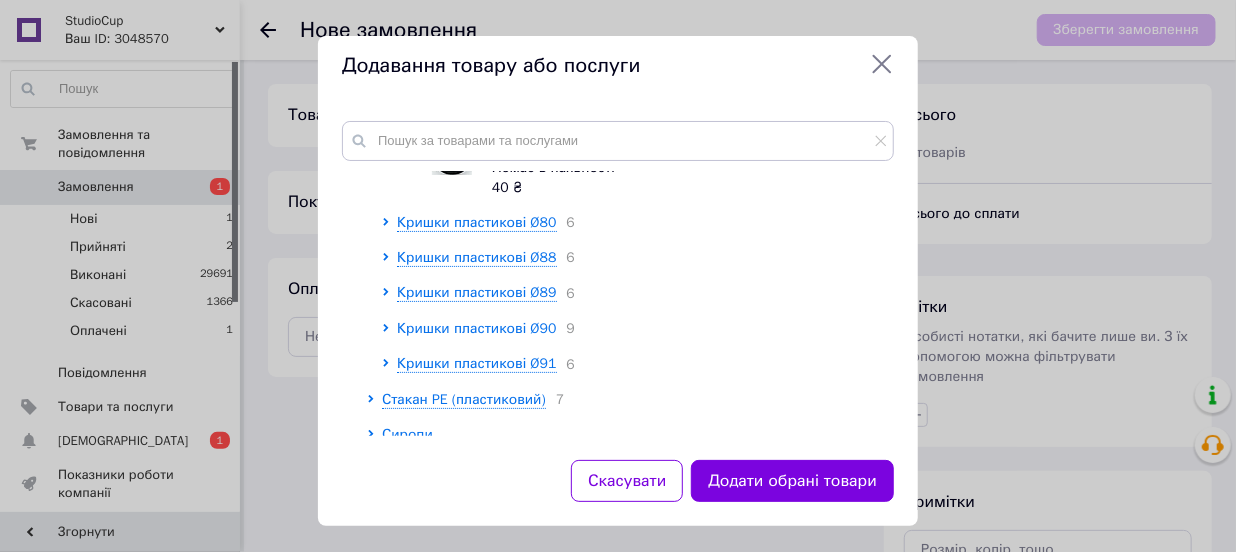 click on "Кришки пластикові Ø90" at bounding box center [477, 328] 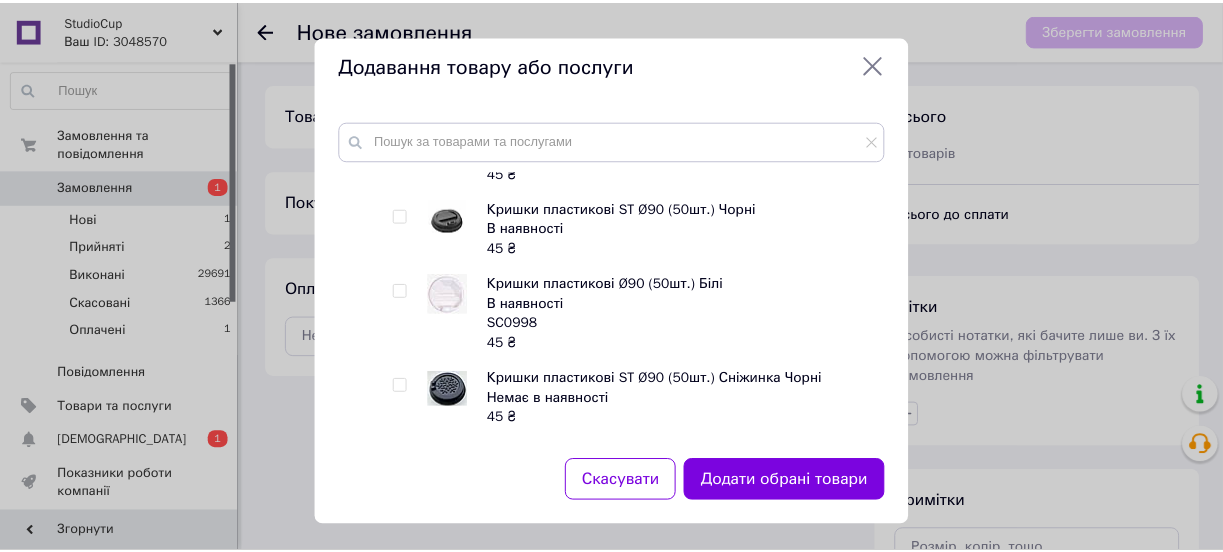 scroll, scrollTop: 1946, scrollLeft: 0, axis: vertical 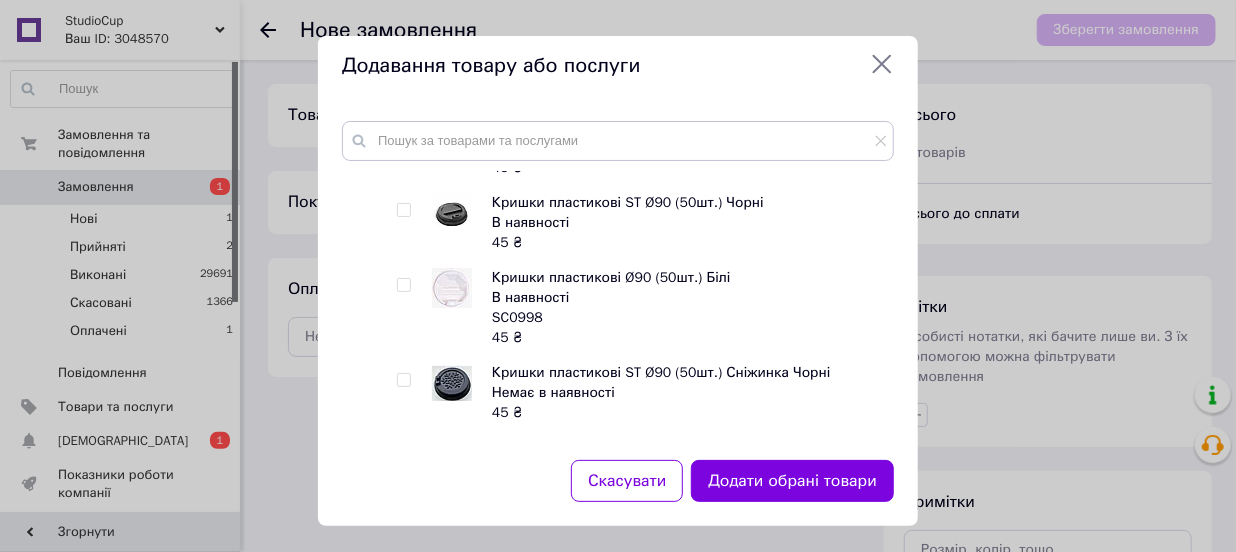 click at bounding box center [403, 285] 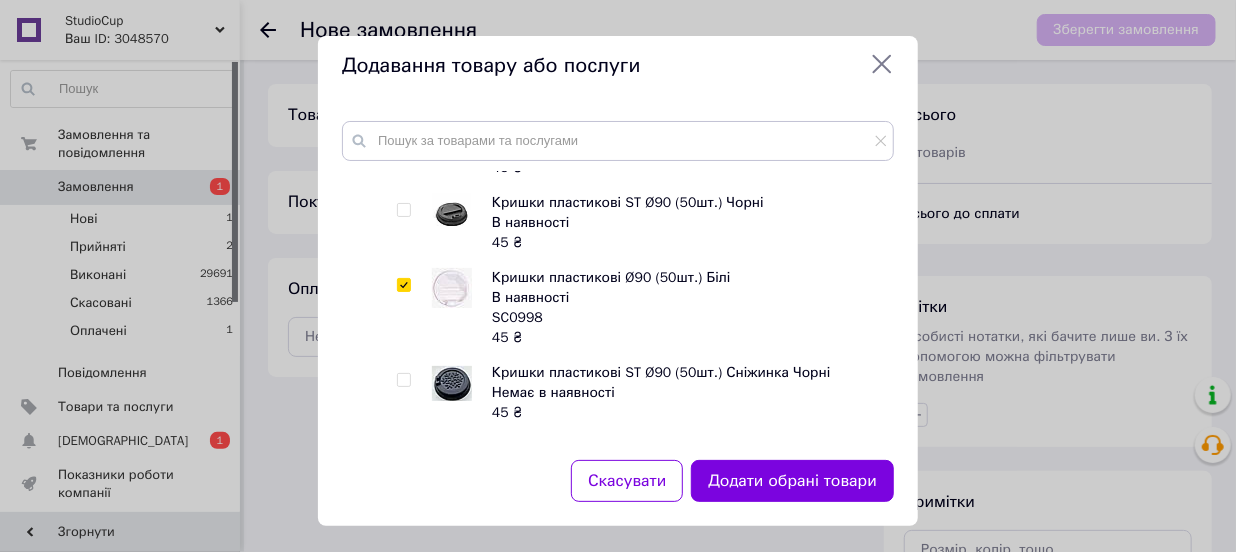 checkbox on "true" 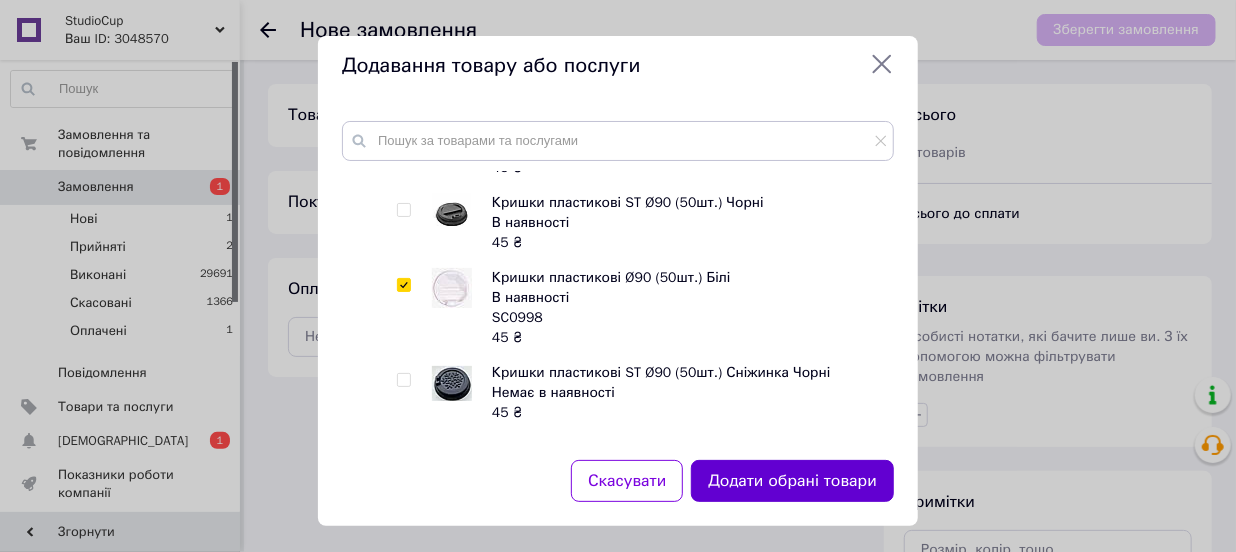 click on "Додати обрані товари" at bounding box center (792, 481) 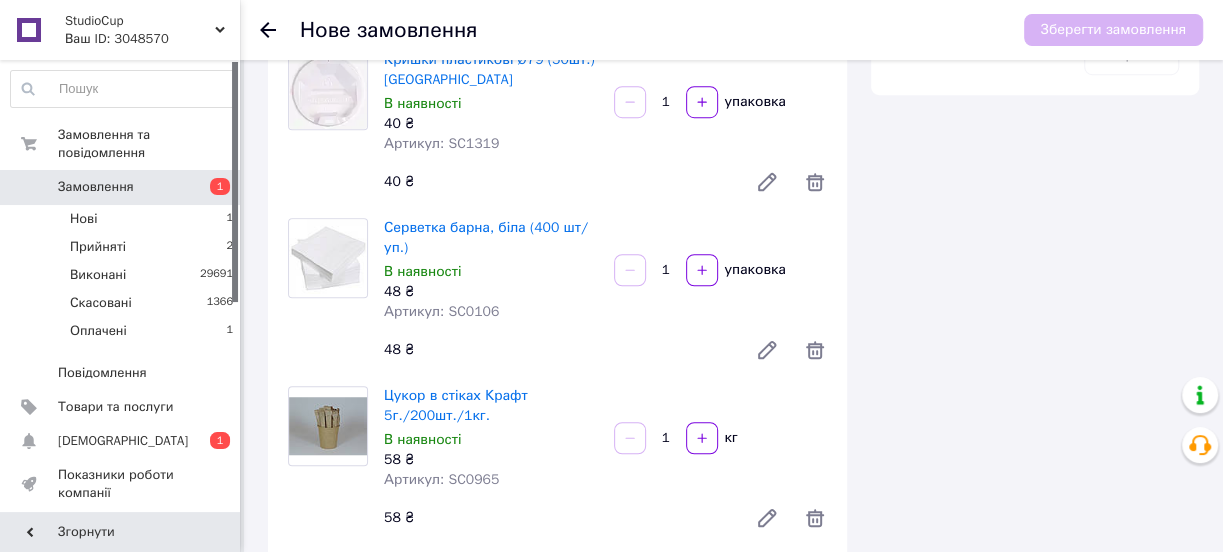 scroll, scrollTop: 727, scrollLeft: 0, axis: vertical 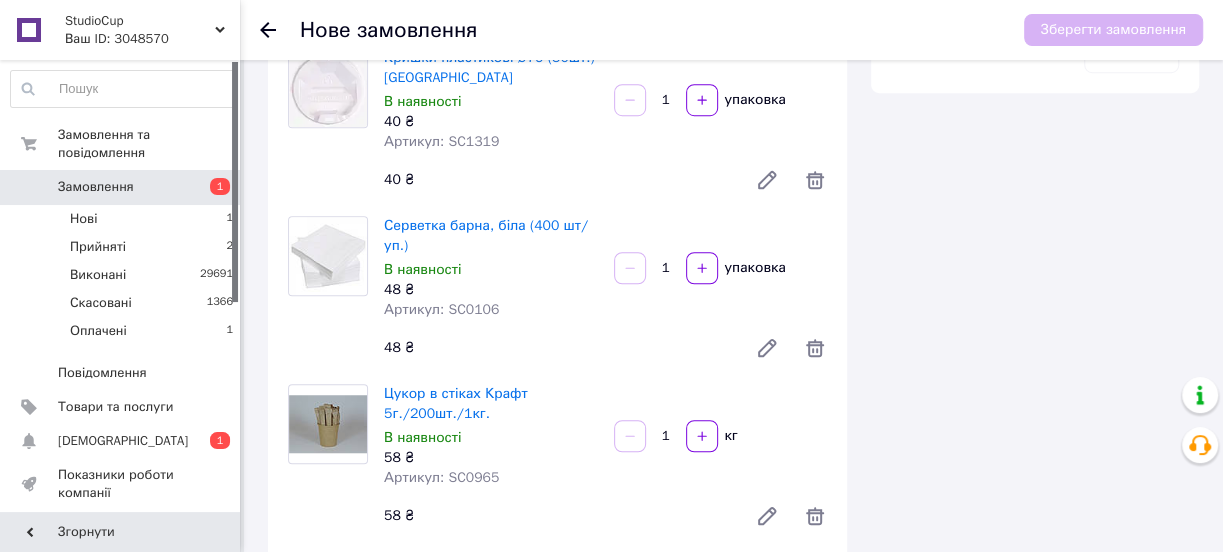 drag, startPoint x: 670, startPoint y: 239, endPoint x: 639, endPoint y: 247, distance: 32.01562 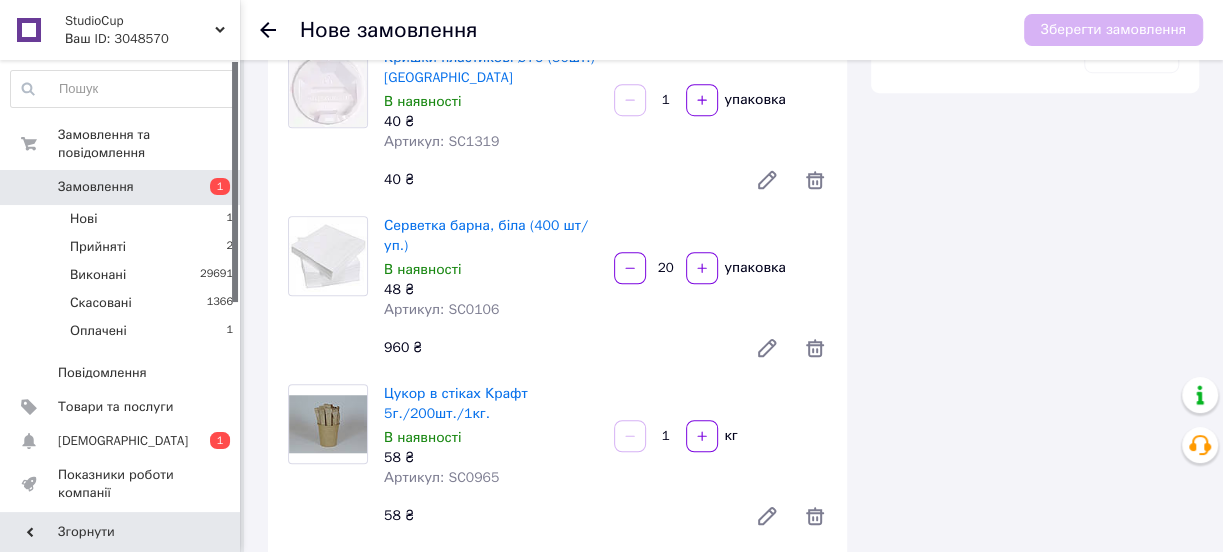 type on "20" 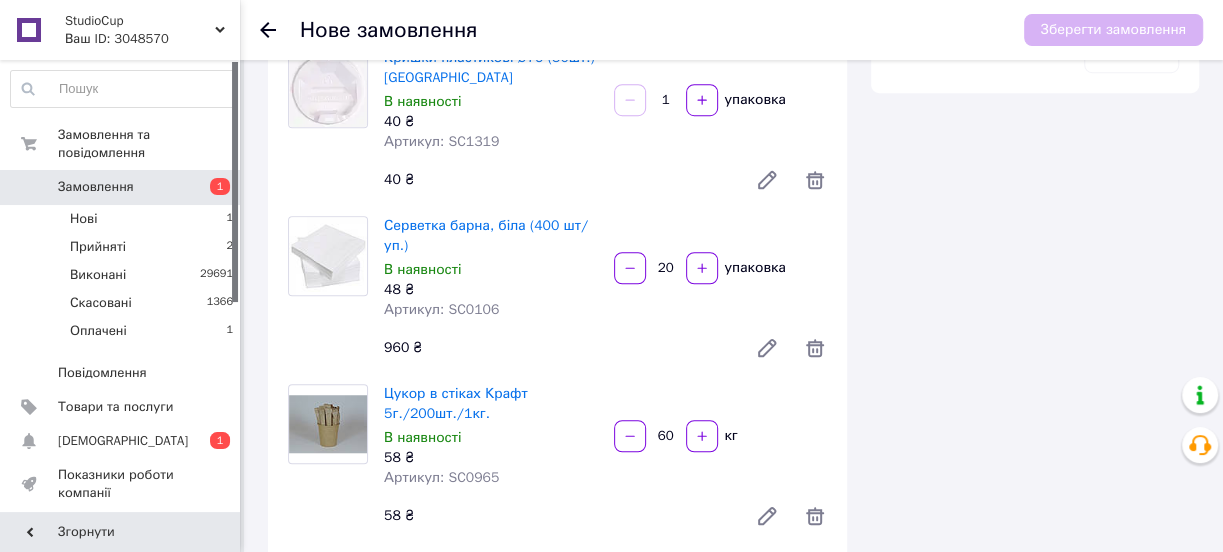 type on "60" 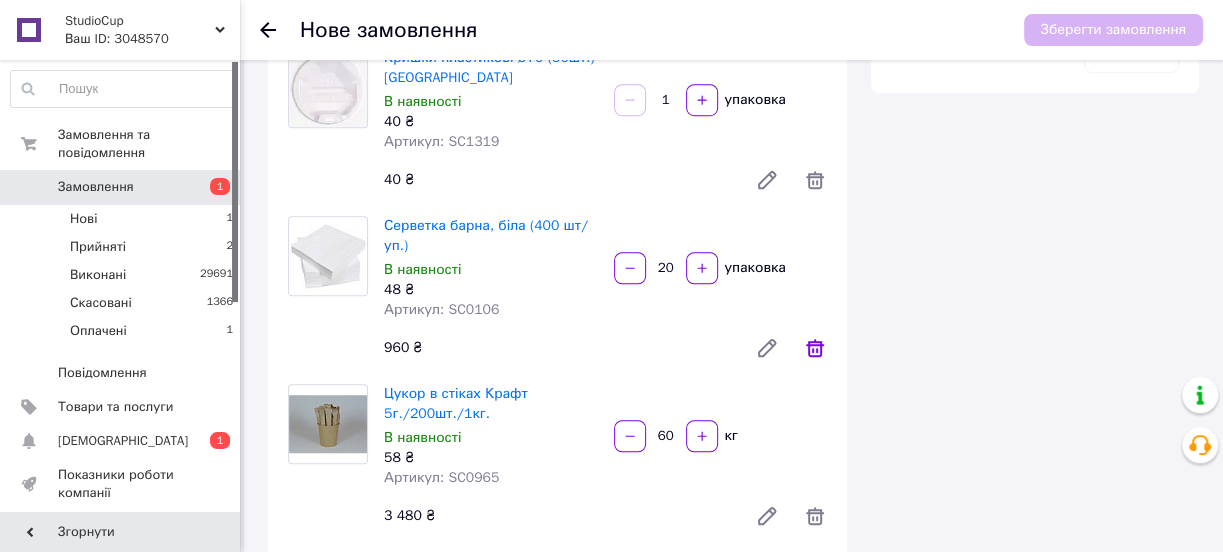 click 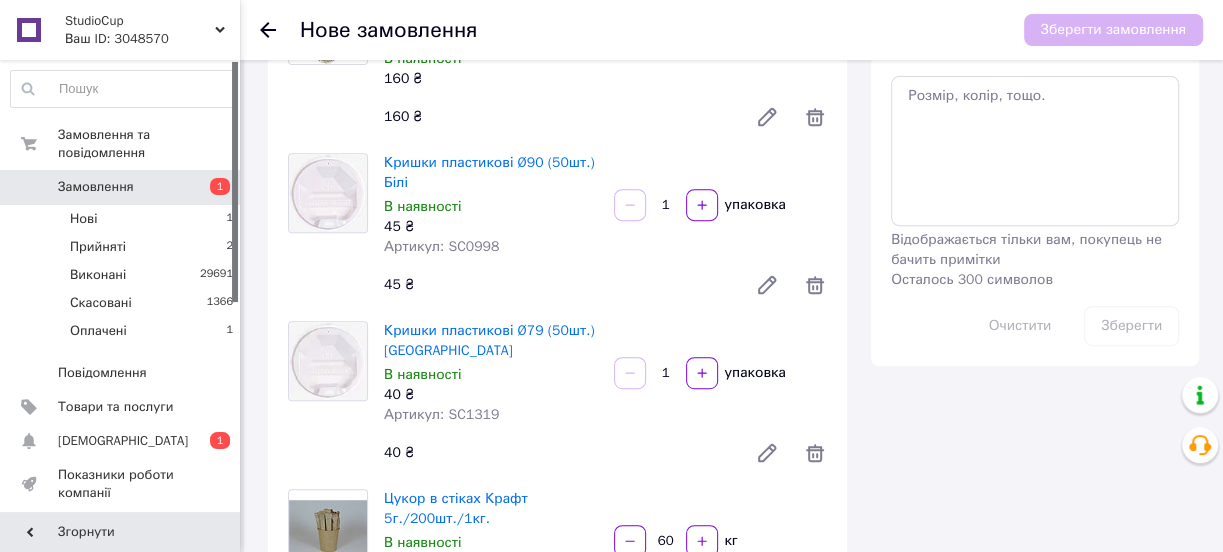 scroll, scrollTop: 0, scrollLeft: 0, axis: both 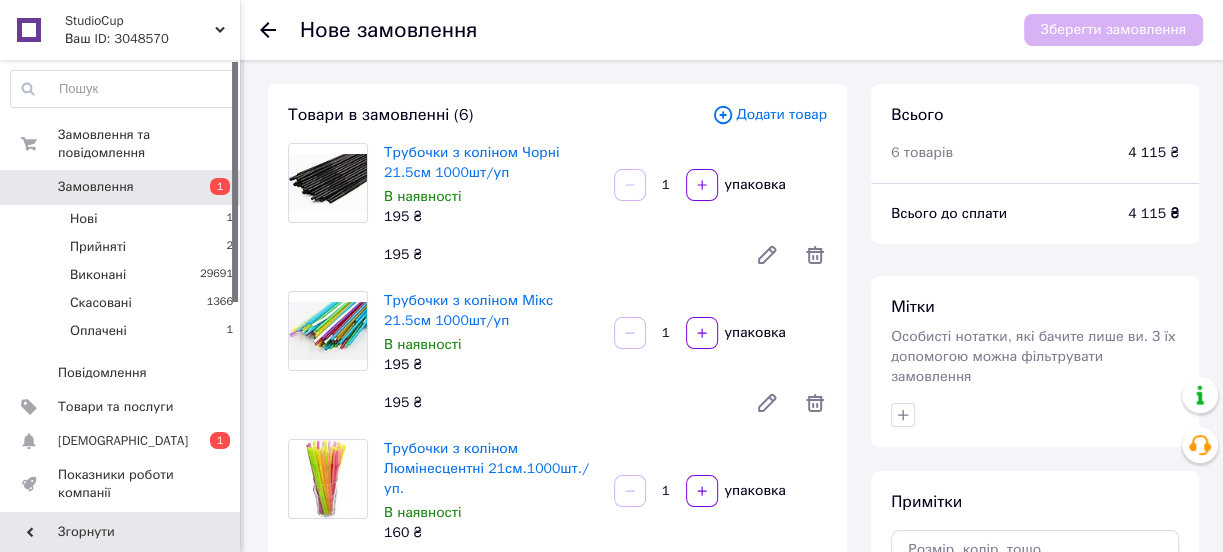 click on "Додати товар" at bounding box center [769, 115] 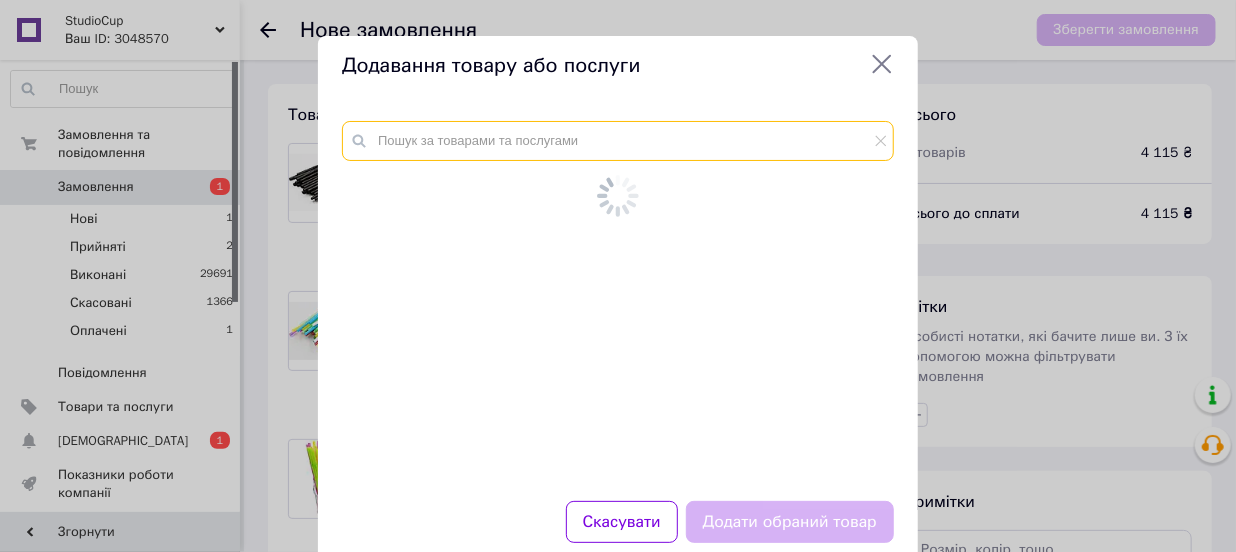 click at bounding box center (618, 141) 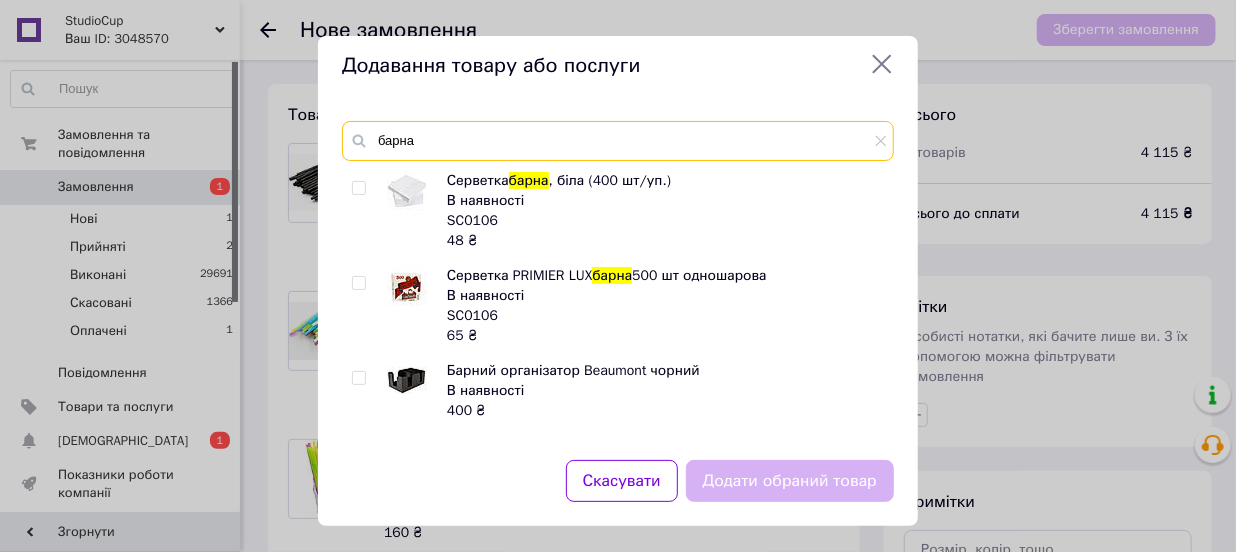 type on "барна" 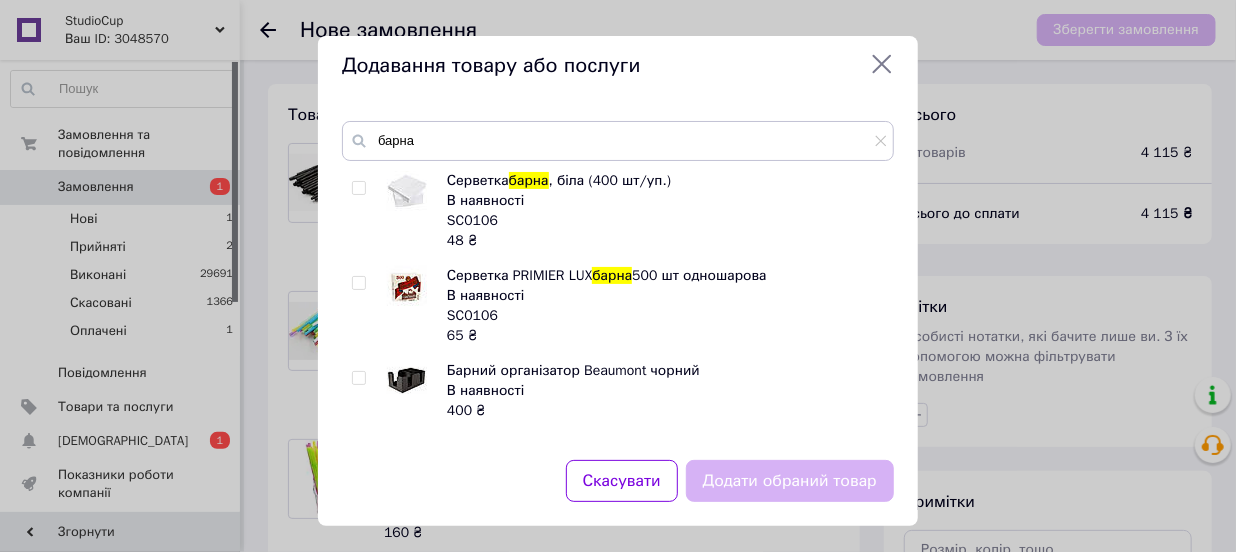 click at bounding box center (358, 283) 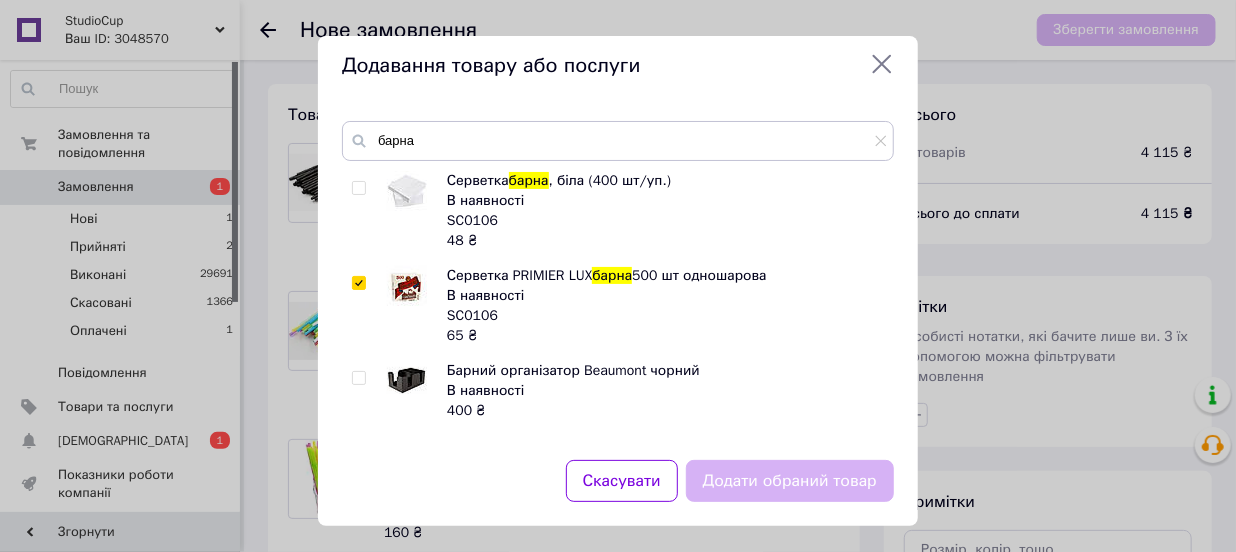 checkbox on "true" 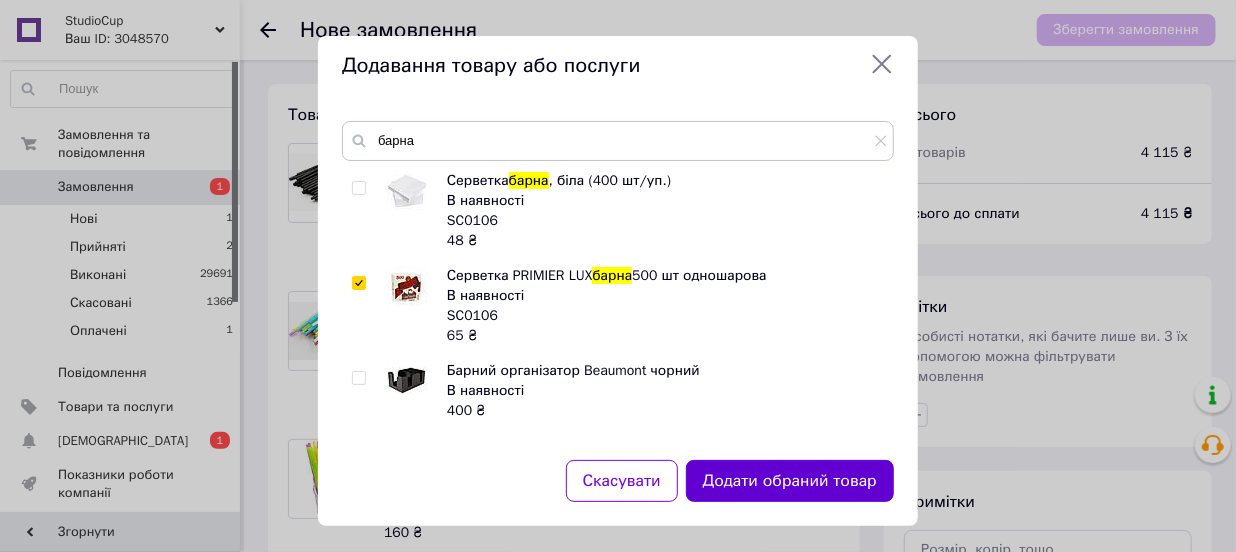 click on "Додати обраний товар" at bounding box center (790, 481) 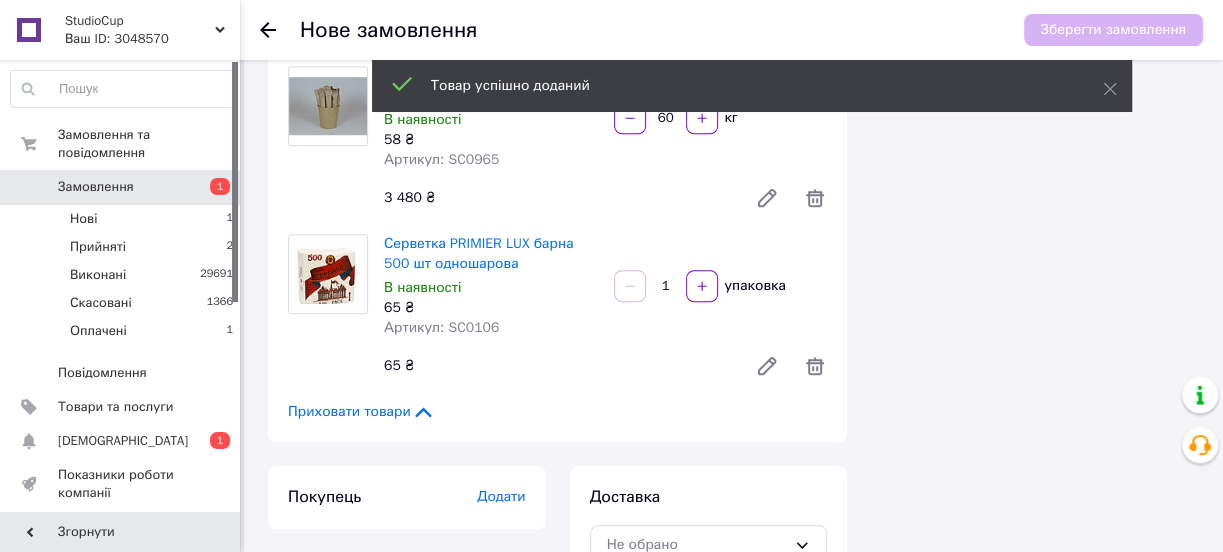 scroll, scrollTop: 818, scrollLeft: 0, axis: vertical 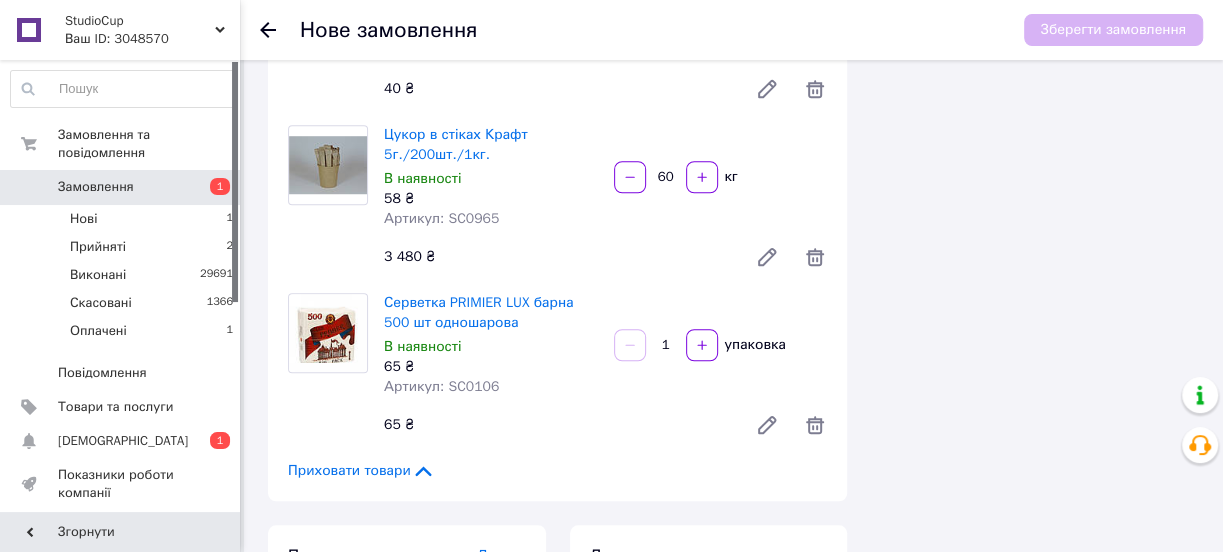 drag, startPoint x: 674, startPoint y: 323, endPoint x: 662, endPoint y: 327, distance: 12.649111 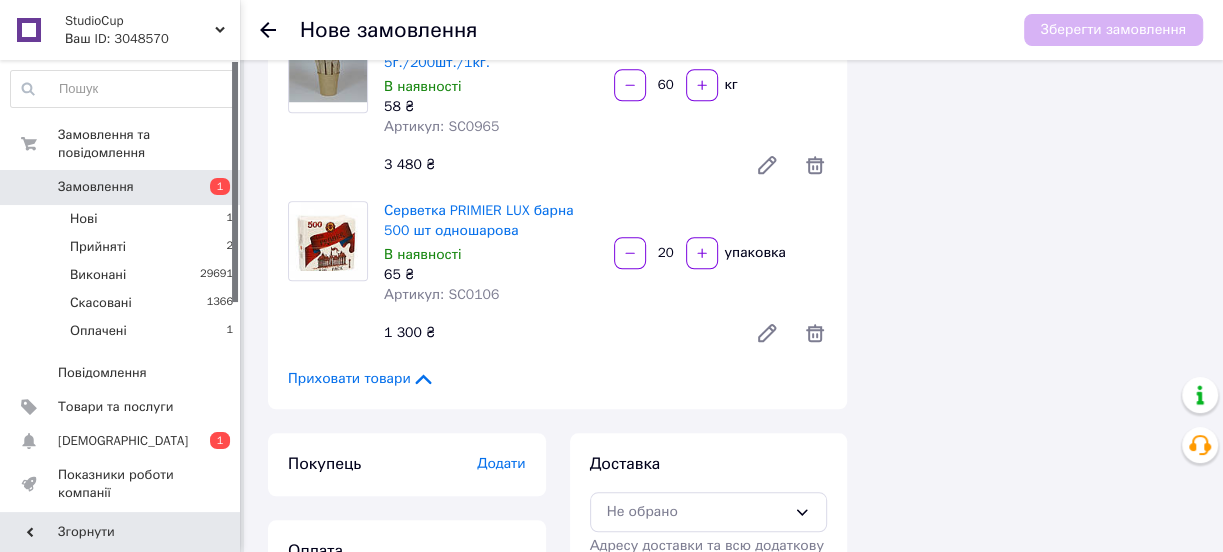 scroll, scrollTop: 1000, scrollLeft: 0, axis: vertical 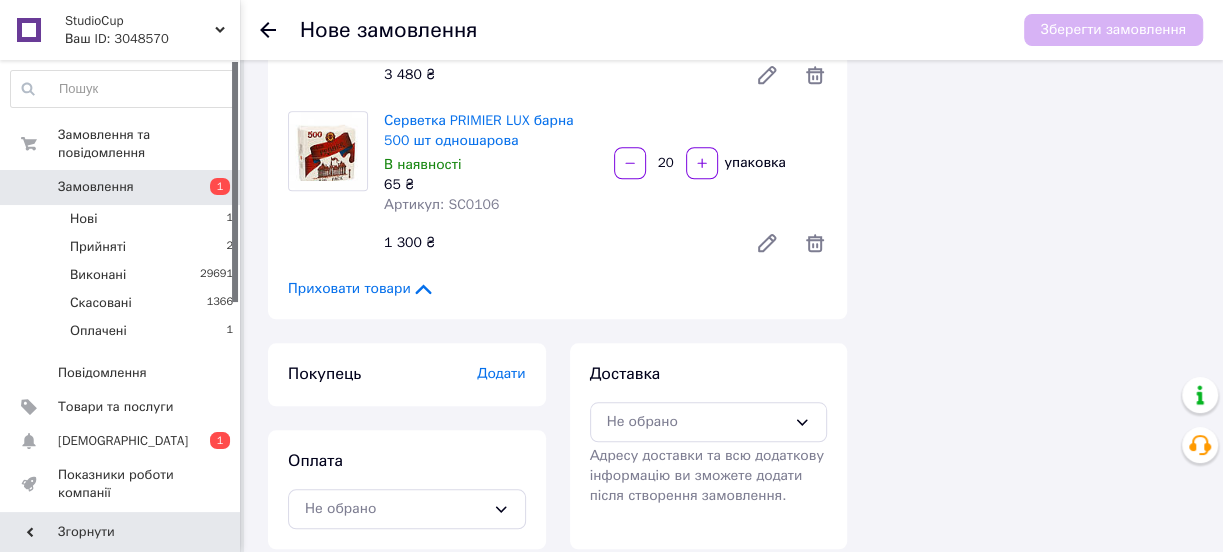 type on "20" 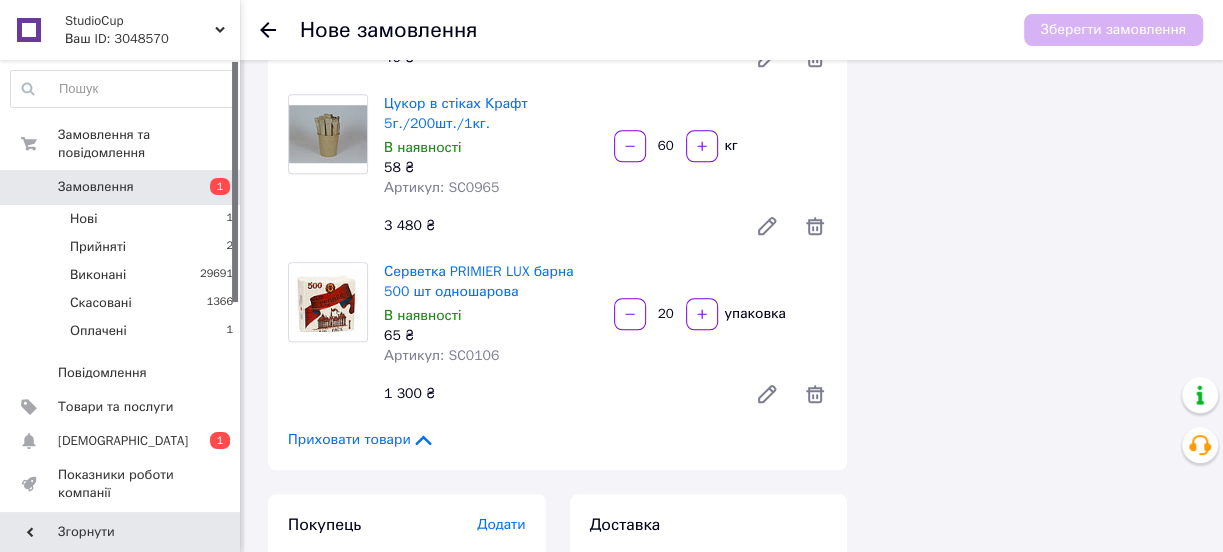 scroll, scrollTop: 1000, scrollLeft: 0, axis: vertical 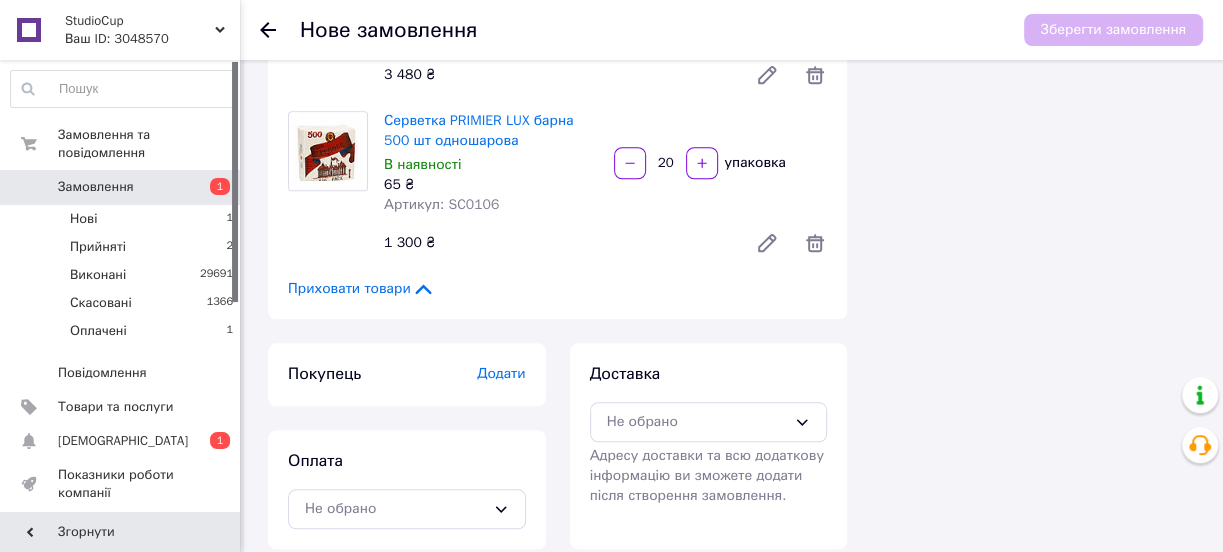 click on "Додати" at bounding box center (501, 373) 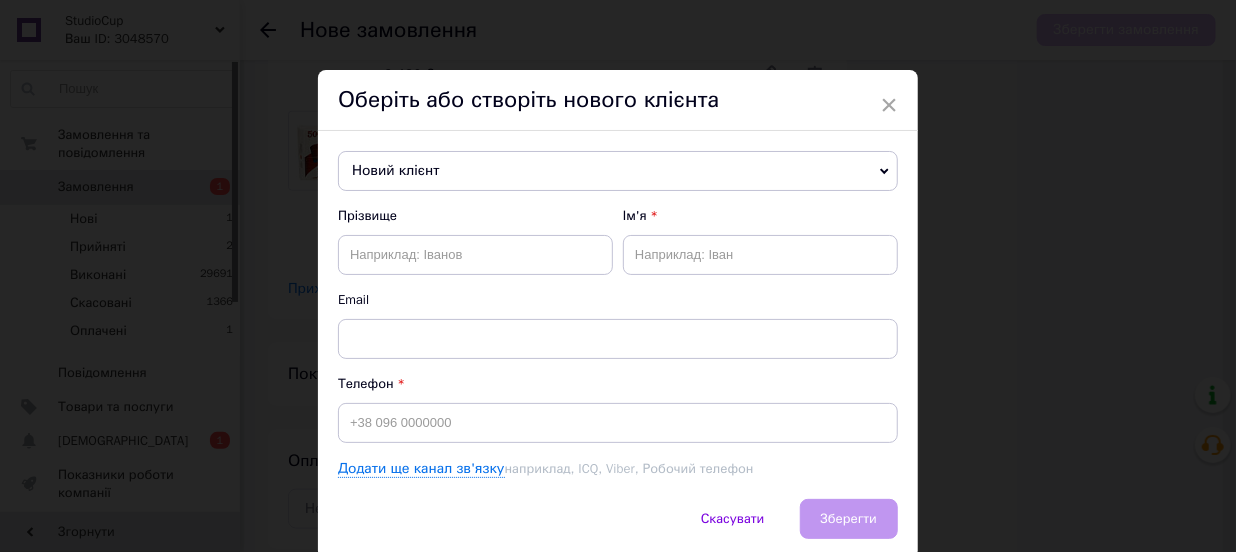 click on "Новий клієнт" at bounding box center [618, 171] 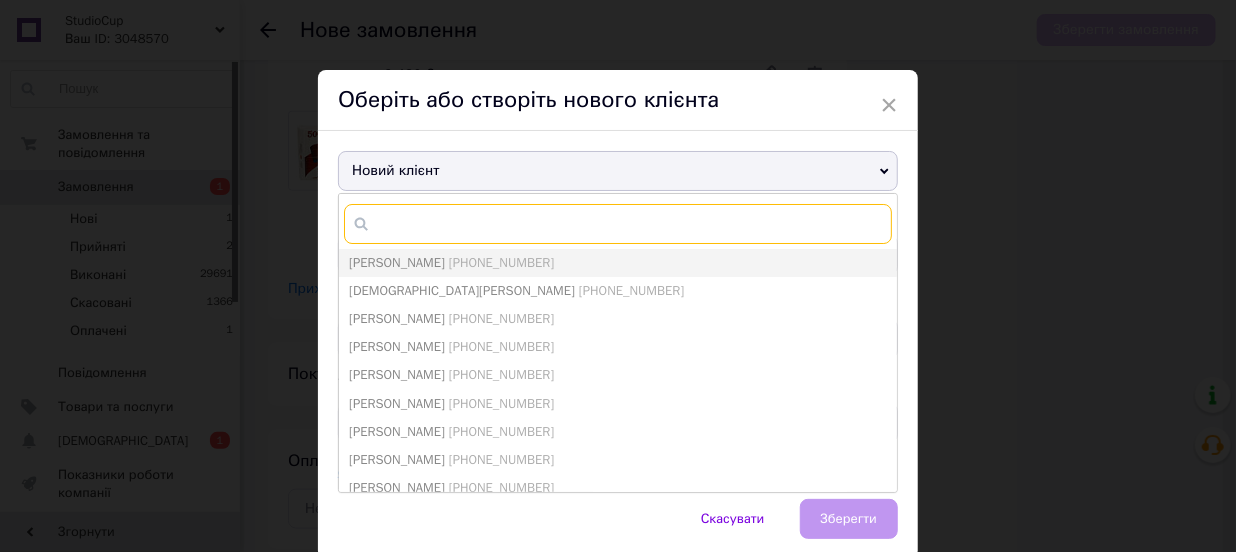 paste on "[PHONE_NUMBER]" 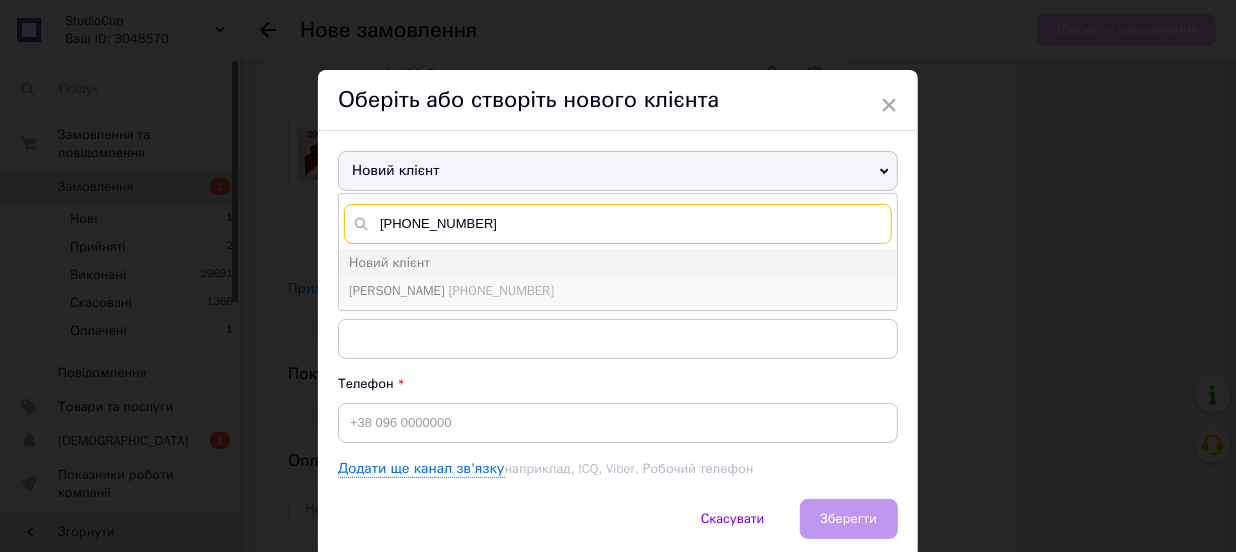 type on "[PHONE_NUMBER]" 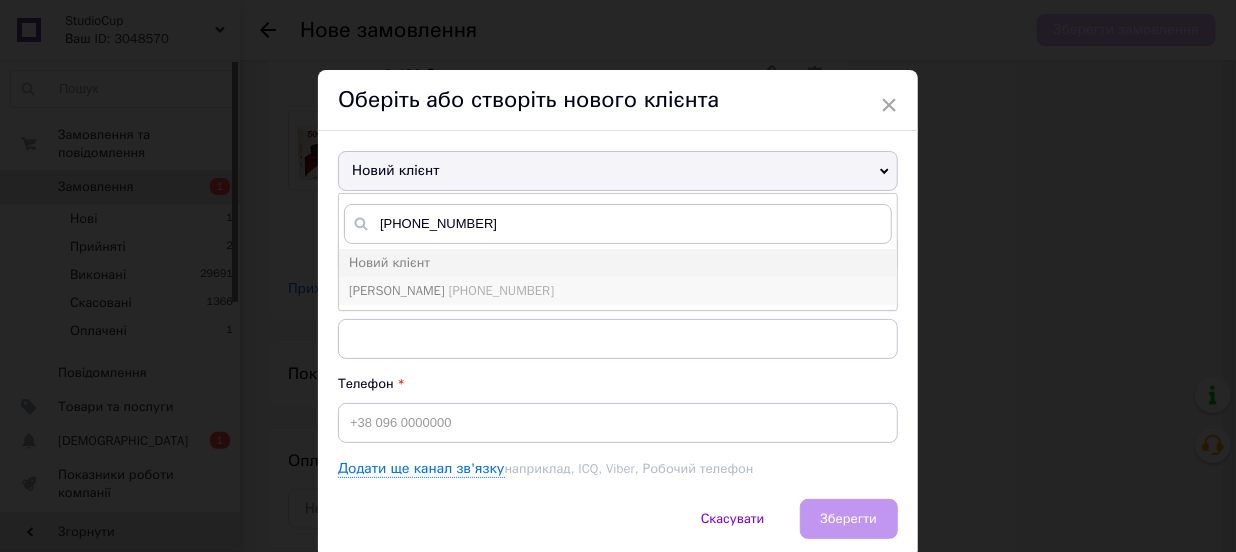 click on "[PHONE_NUMBER]" at bounding box center (501, 290) 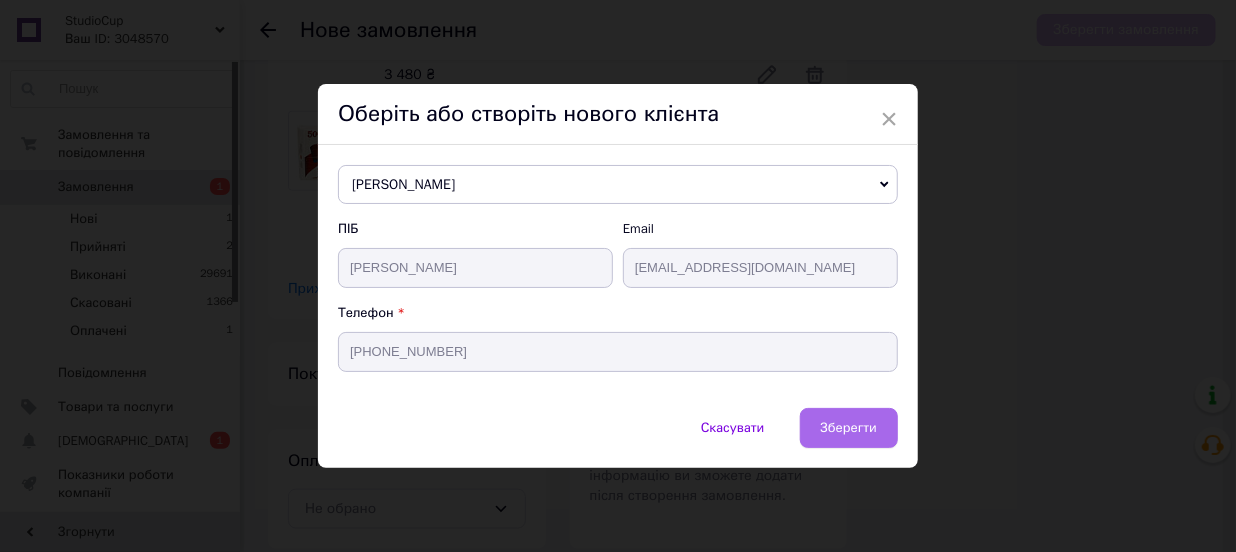 click on "Зберегти" at bounding box center [849, 427] 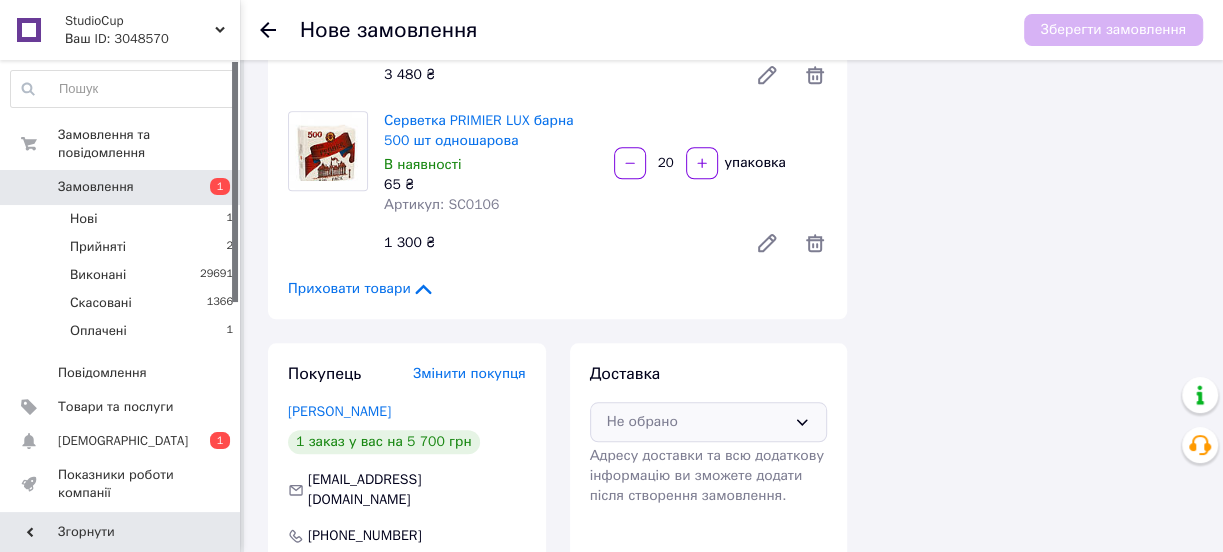 click on "Не обрано" at bounding box center (697, 422) 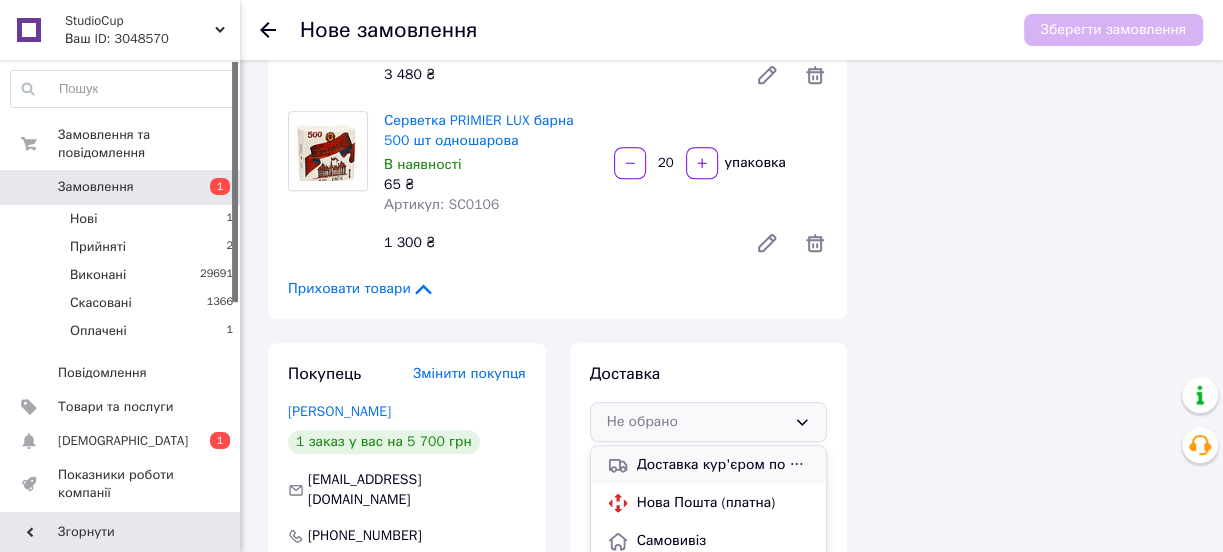 click on "Доставка кур'єром по Києву (платна 100.00 ₴, безкоштовно від 1500 ₴)" at bounding box center [724, 465] 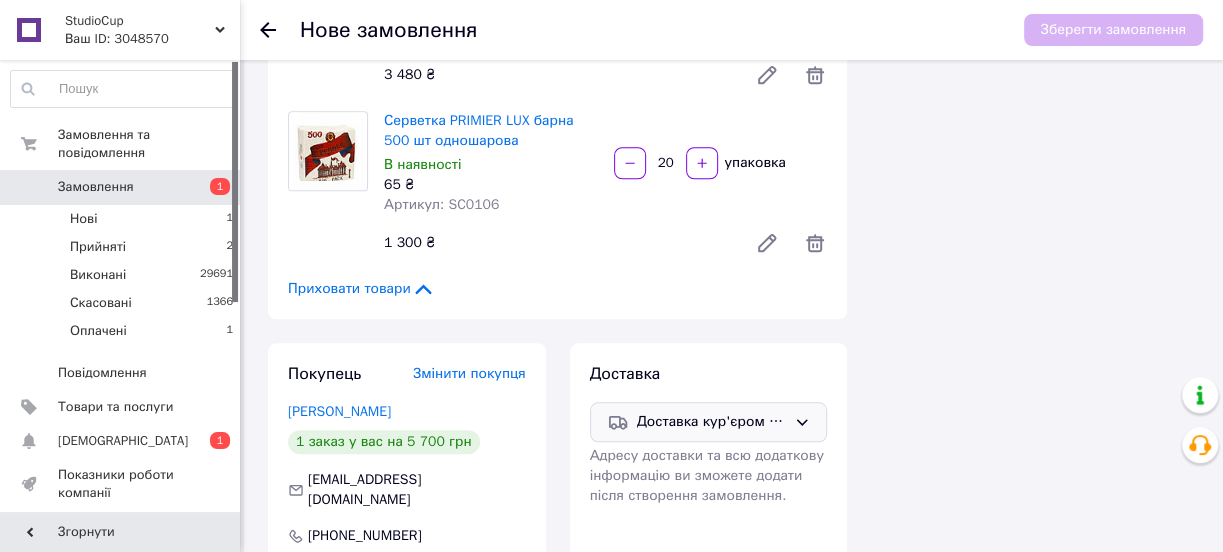 scroll, scrollTop: 1180, scrollLeft: 0, axis: vertical 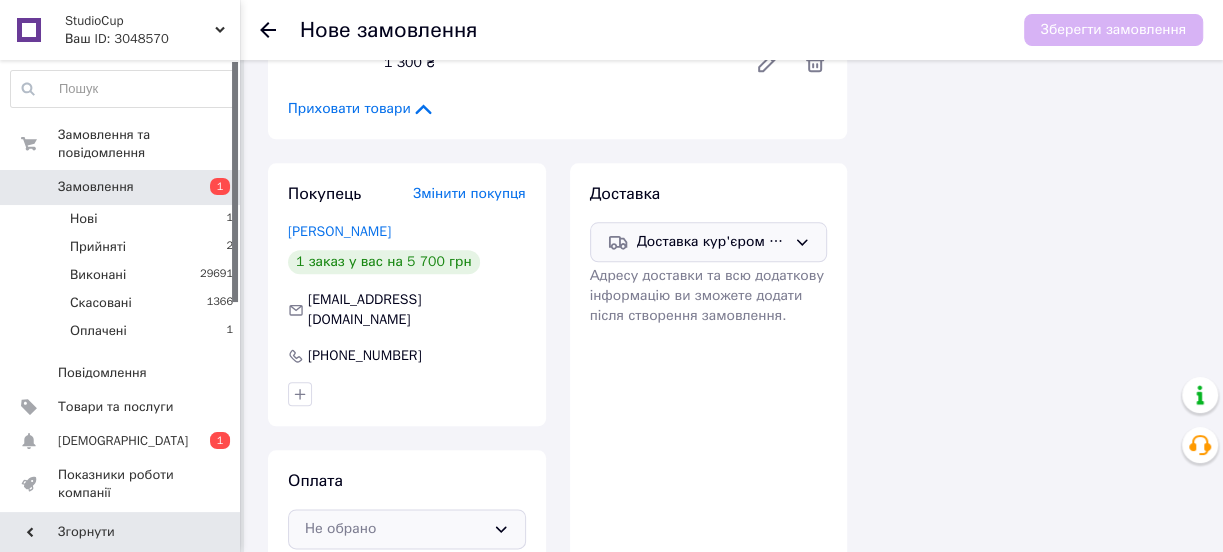 click on "Не обрано" at bounding box center [407, 529] 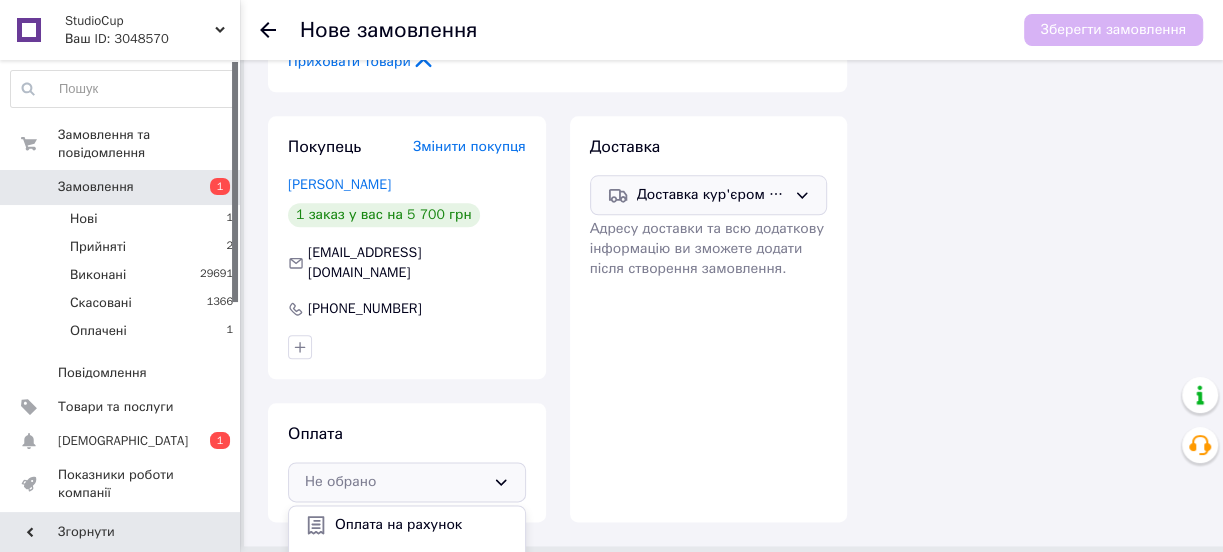 scroll, scrollTop: 1250, scrollLeft: 0, axis: vertical 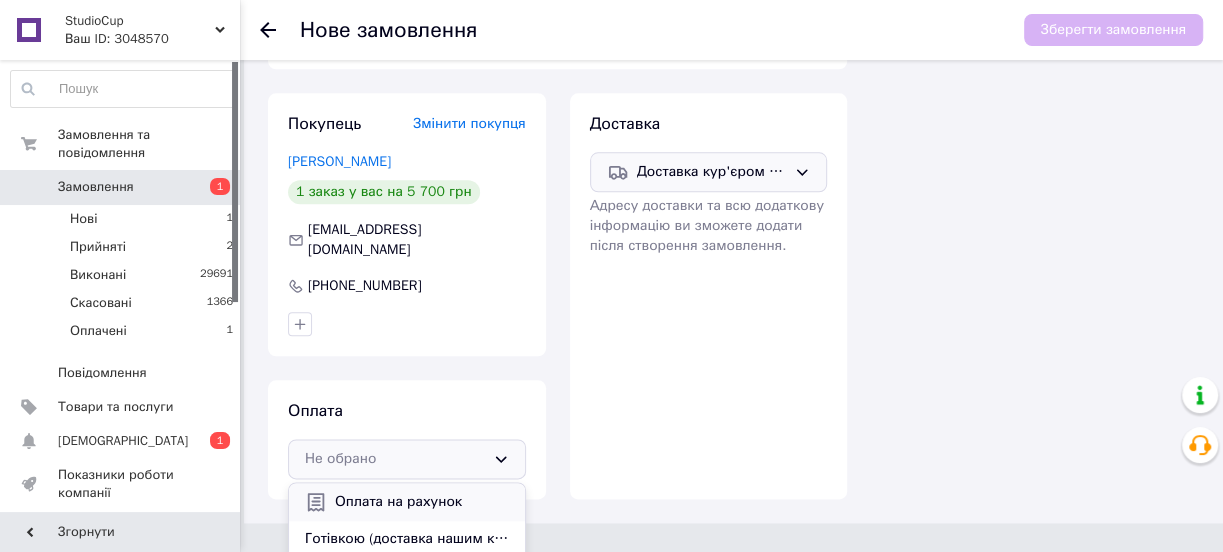 click on "Оплата на рахунок" at bounding box center (422, 502) 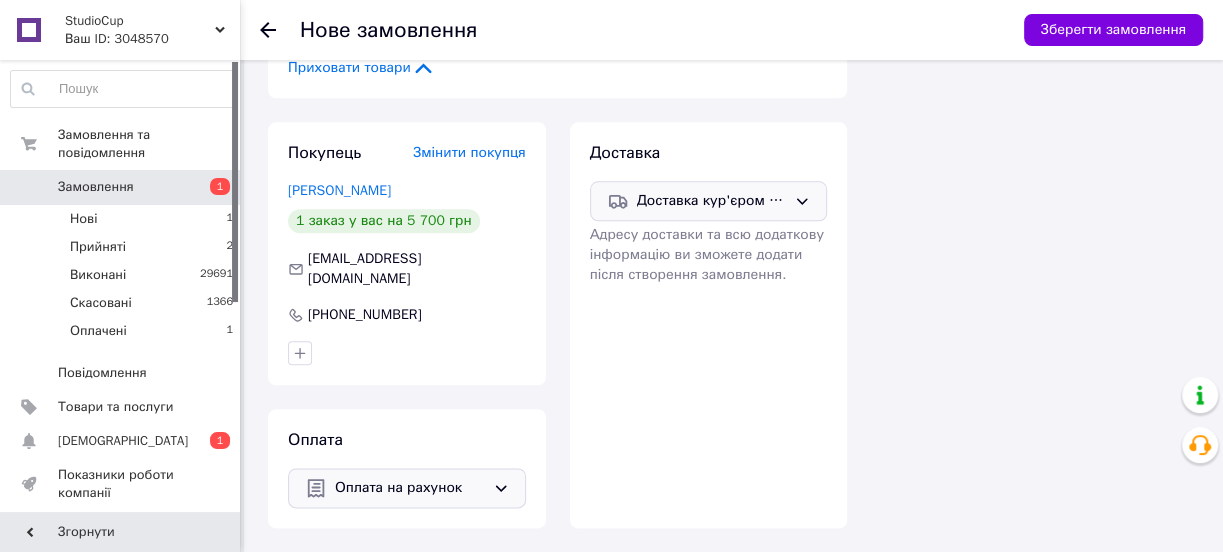 scroll, scrollTop: 1180, scrollLeft: 0, axis: vertical 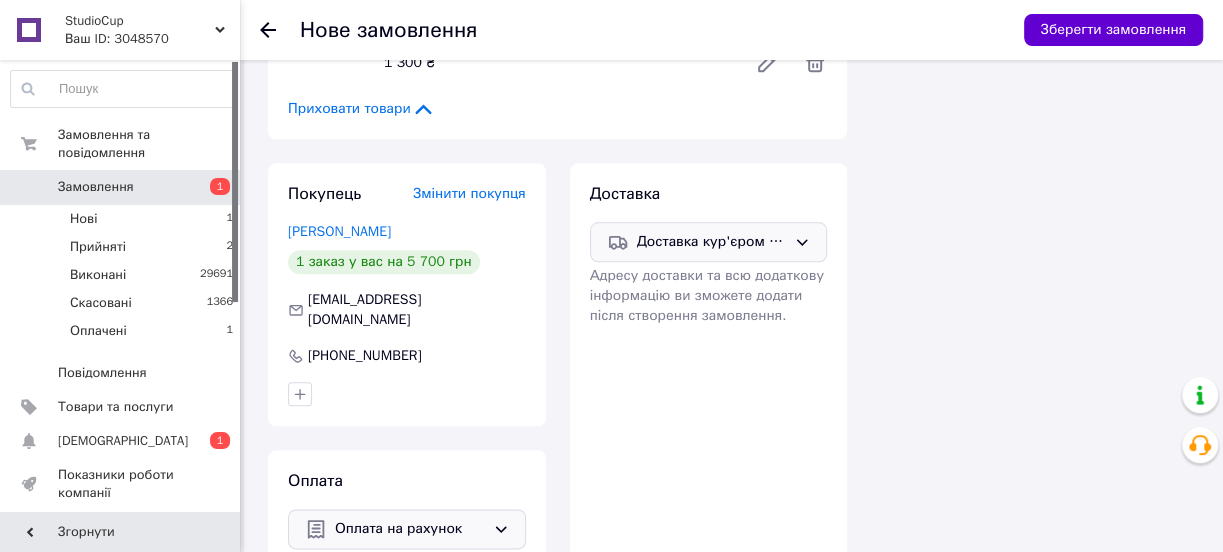 click on "Зберегти замовлення" at bounding box center (1113, 30) 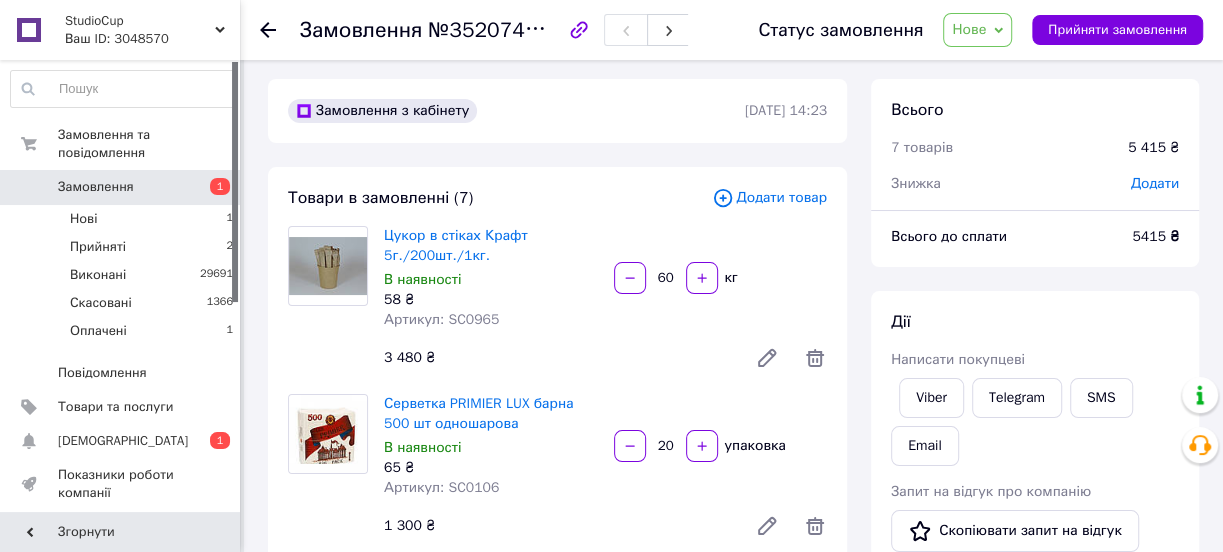 scroll, scrollTop: 0, scrollLeft: 0, axis: both 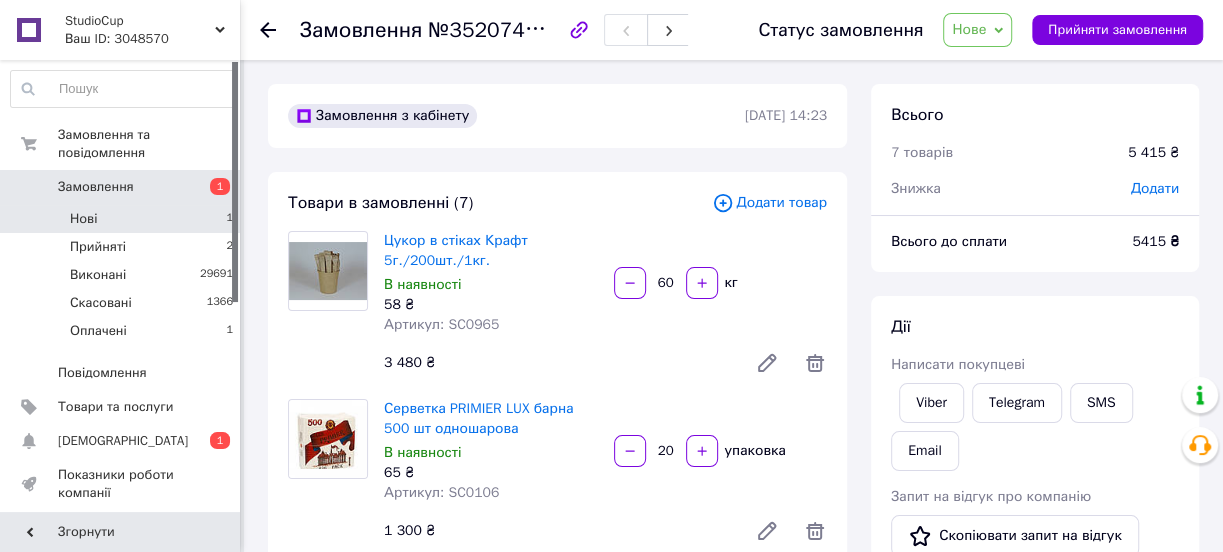 click on "Нові" at bounding box center (83, 219) 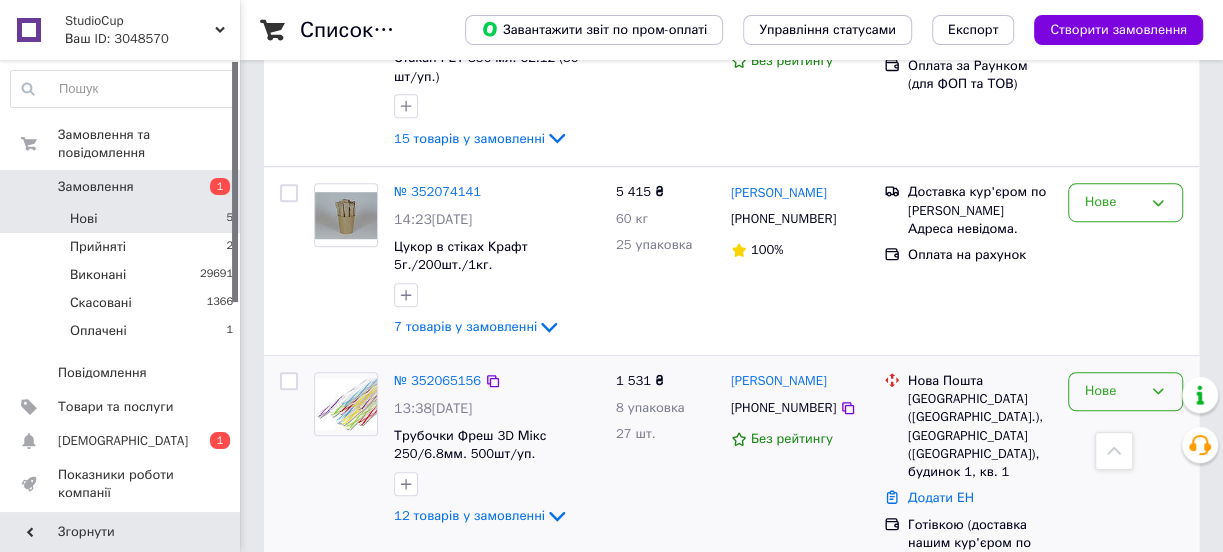 scroll, scrollTop: 736, scrollLeft: 0, axis: vertical 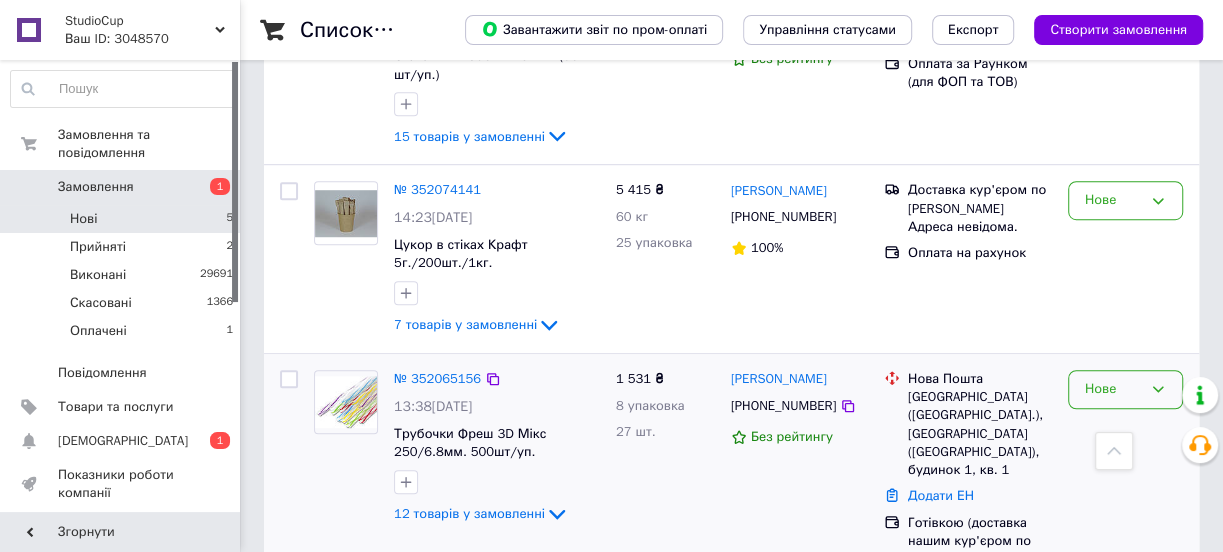 click on "Нове" at bounding box center (1113, 389) 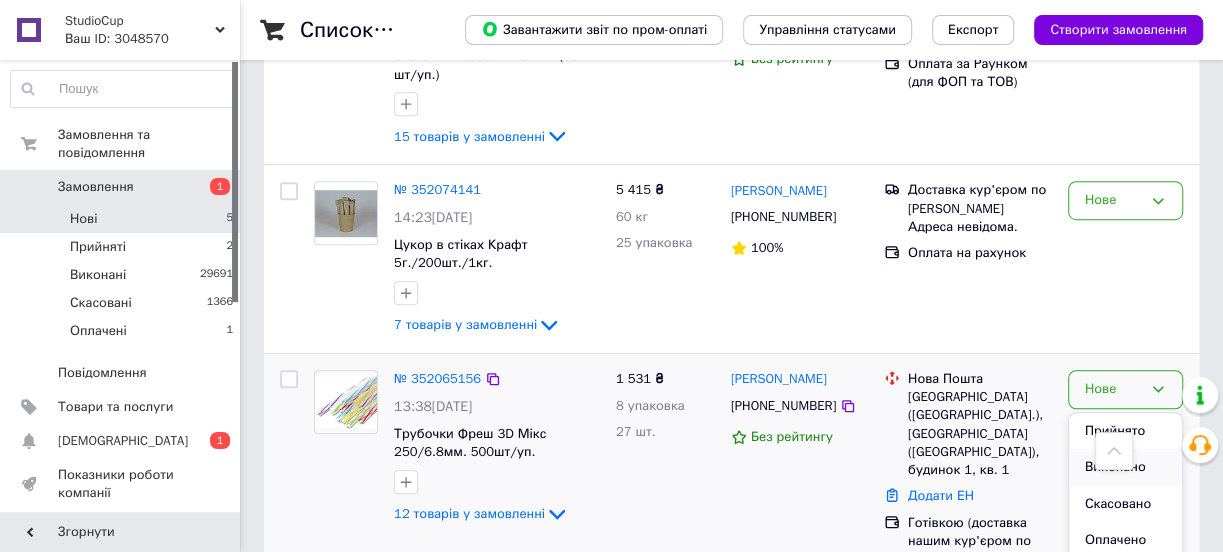 click on "Виконано" at bounding box center (1125, 467) 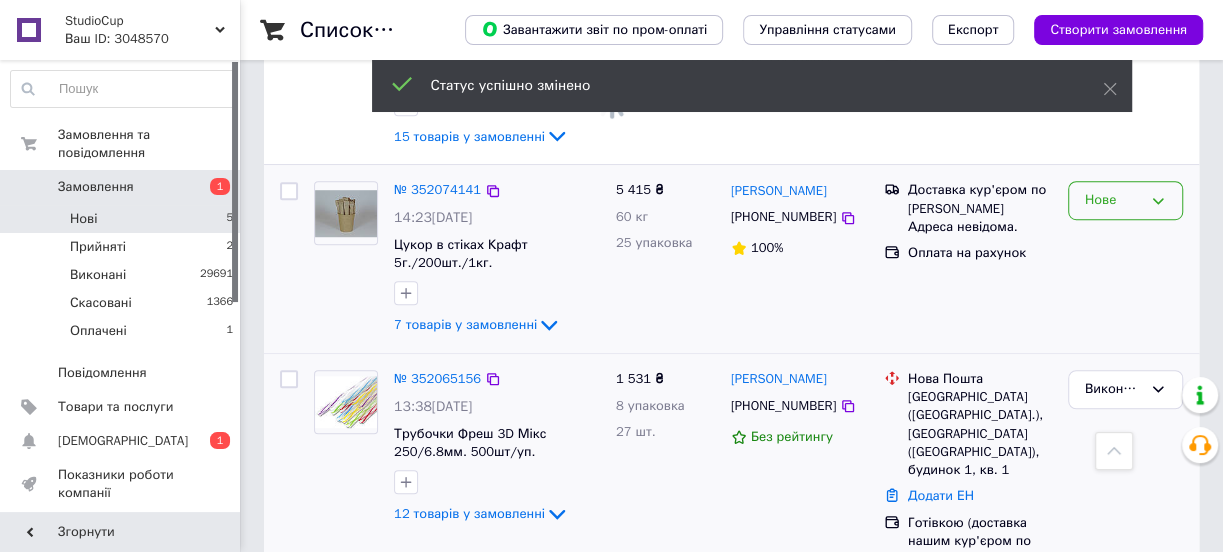 click on "Нове" at bounding box center [1113, 200] 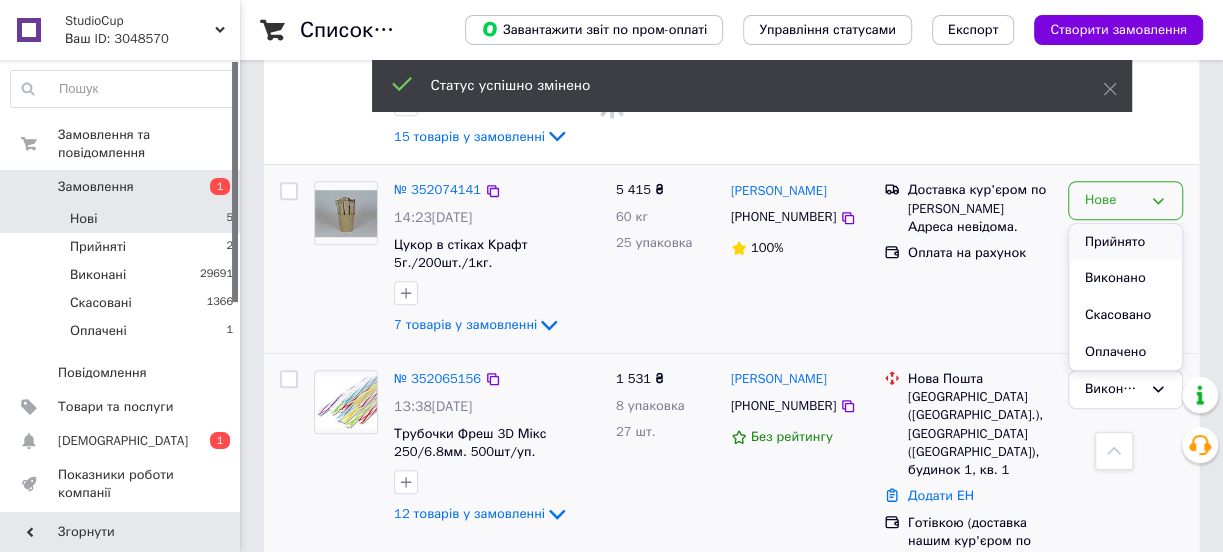 click on "Прийнято" at bounding box center [1125, 242] 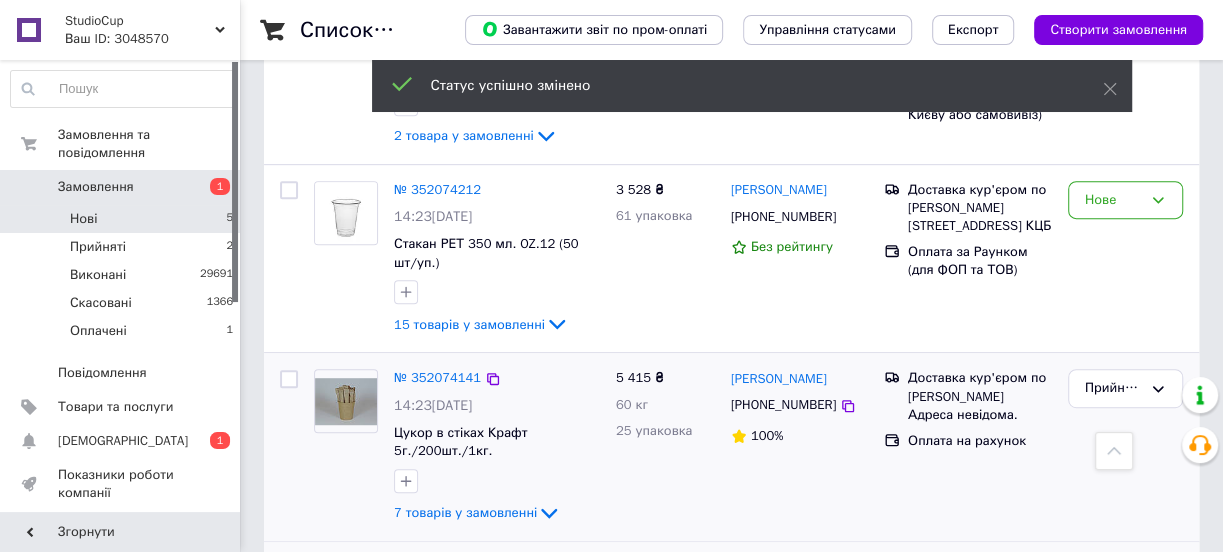 scroll, scrollTop: 457, scrollLeft: 0, axis: vertical 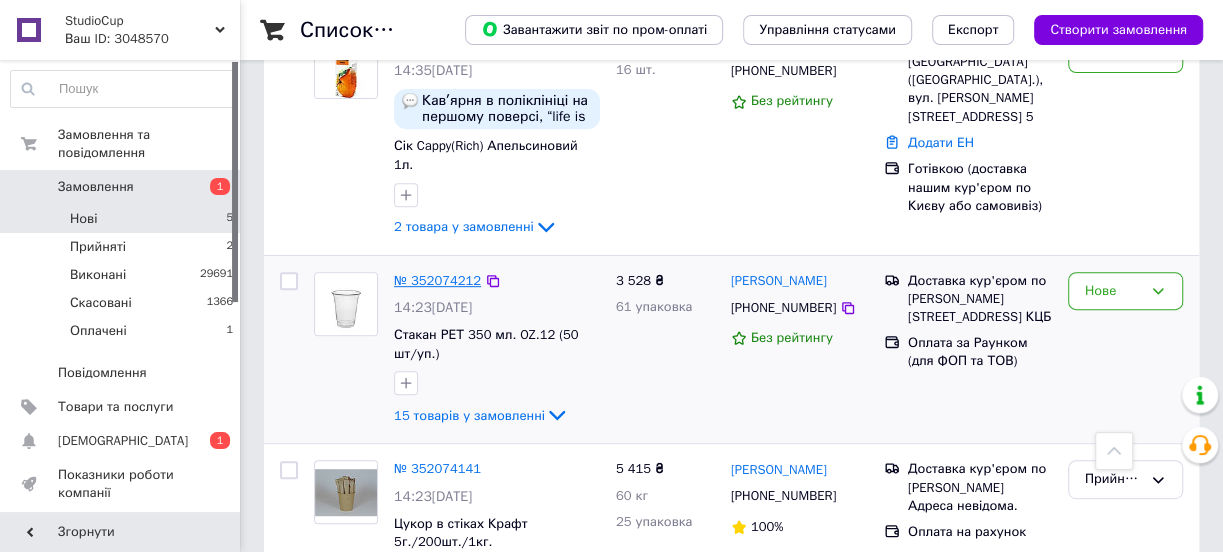 click on "№ 352074212" at bounding box center [437, 280] 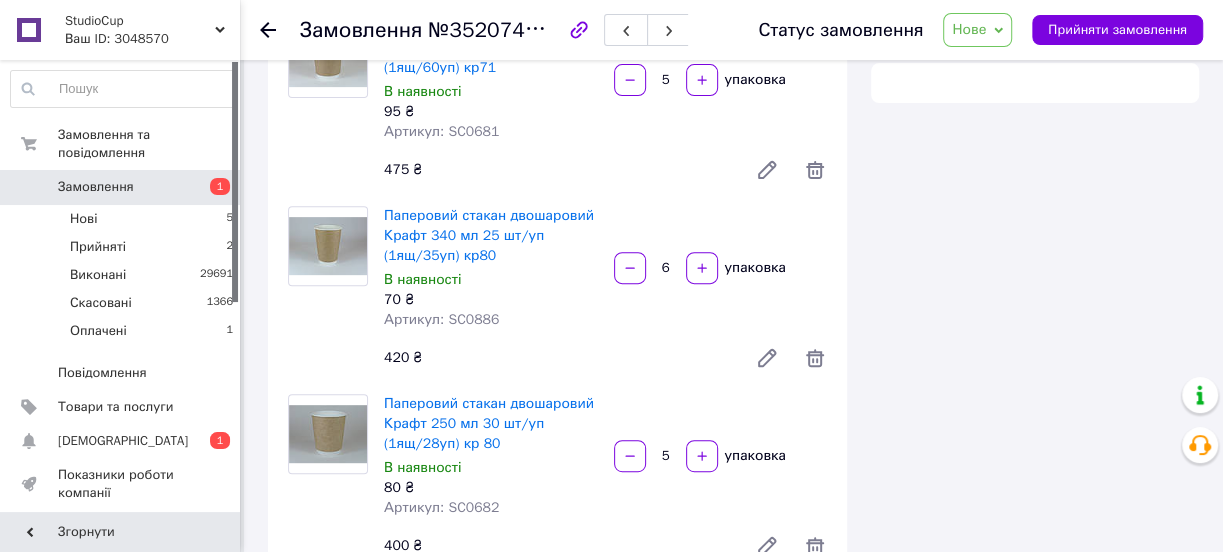 scroll, scrollTop: 457, scrollLeft: 0, axis: vertical 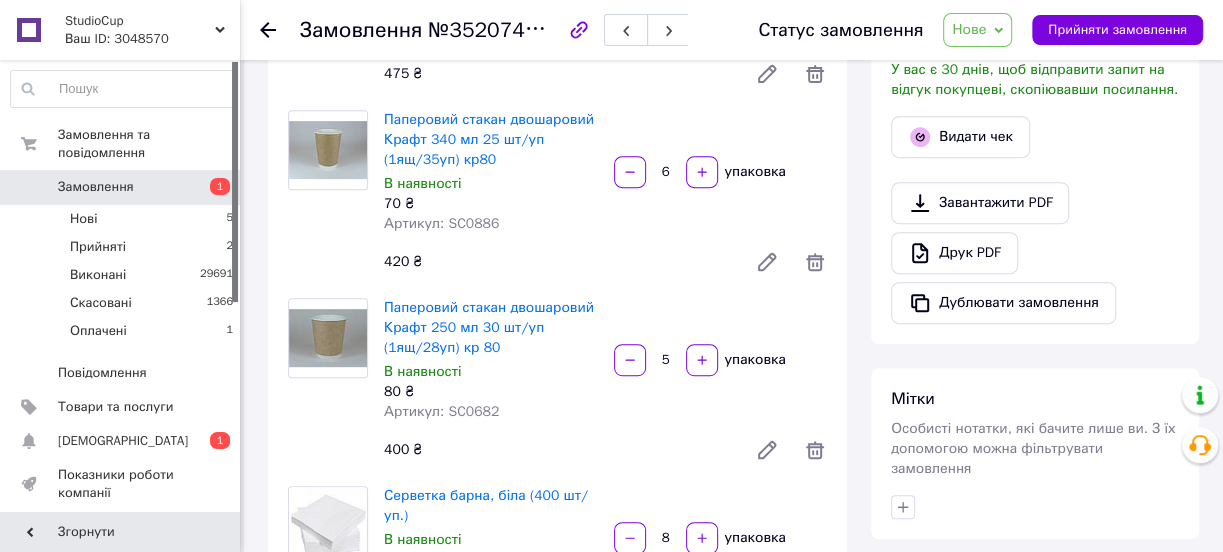 click on "Нове" at bounding box center [969, 29] 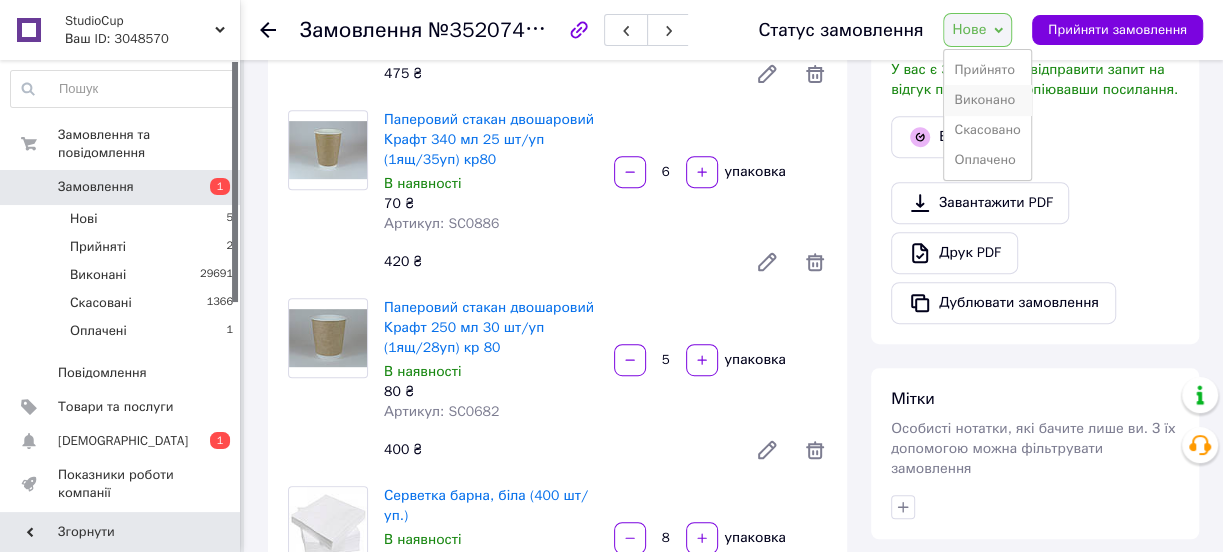 click on "Виконано" at bounding box center [987, 100] 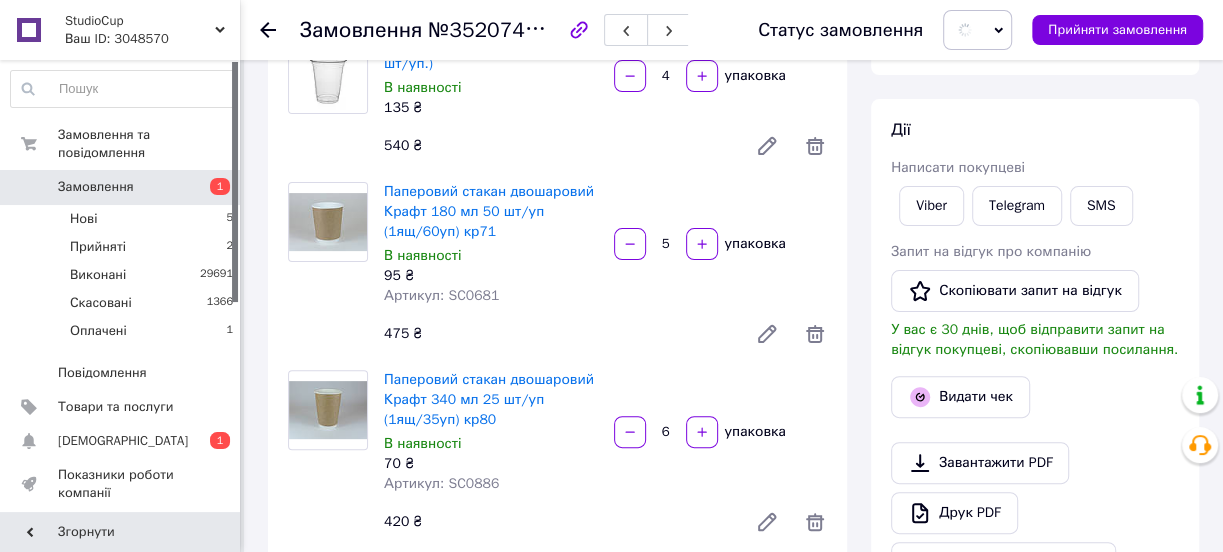 scroll, scrollTop: 184, scrollLeft: 0, axis: vertical 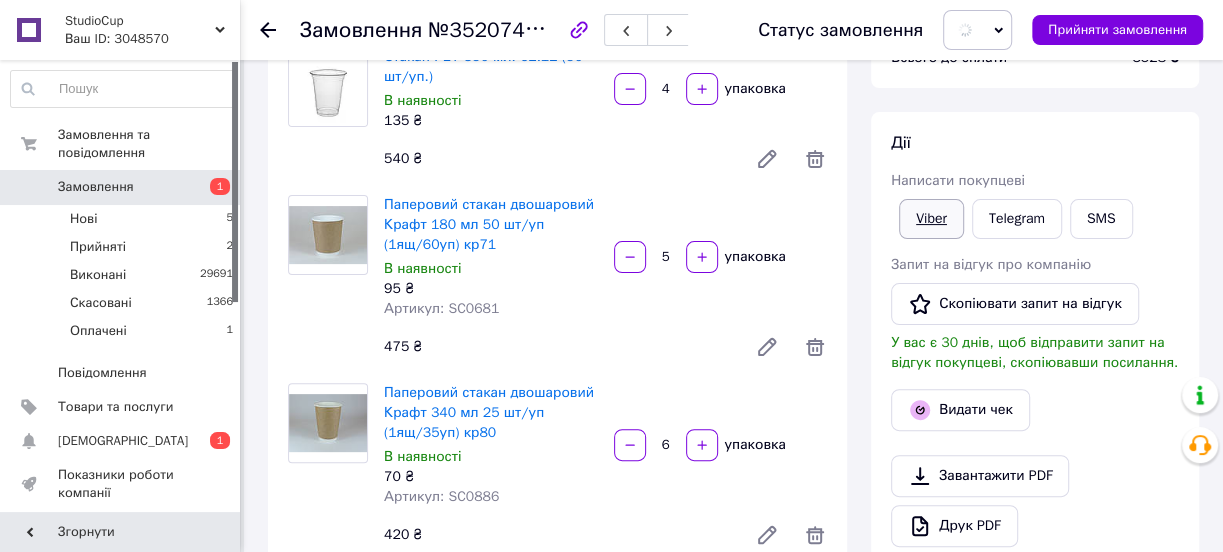 click on "Viber" at bounding box center (931, 219) 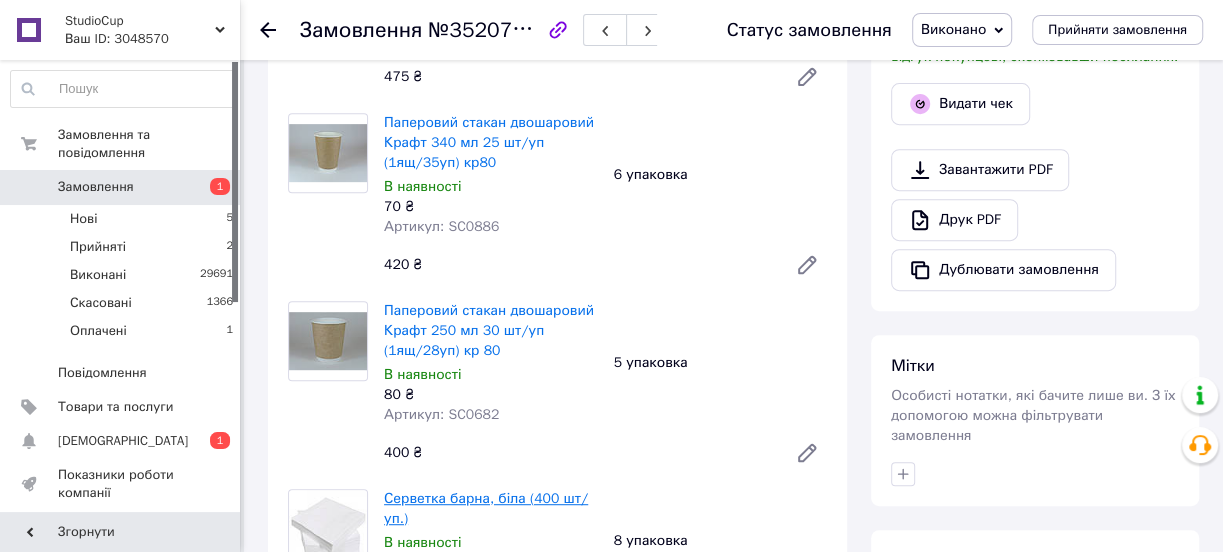 scroll, scrollTop: 457, scrollLeft: 0, axis: vertical 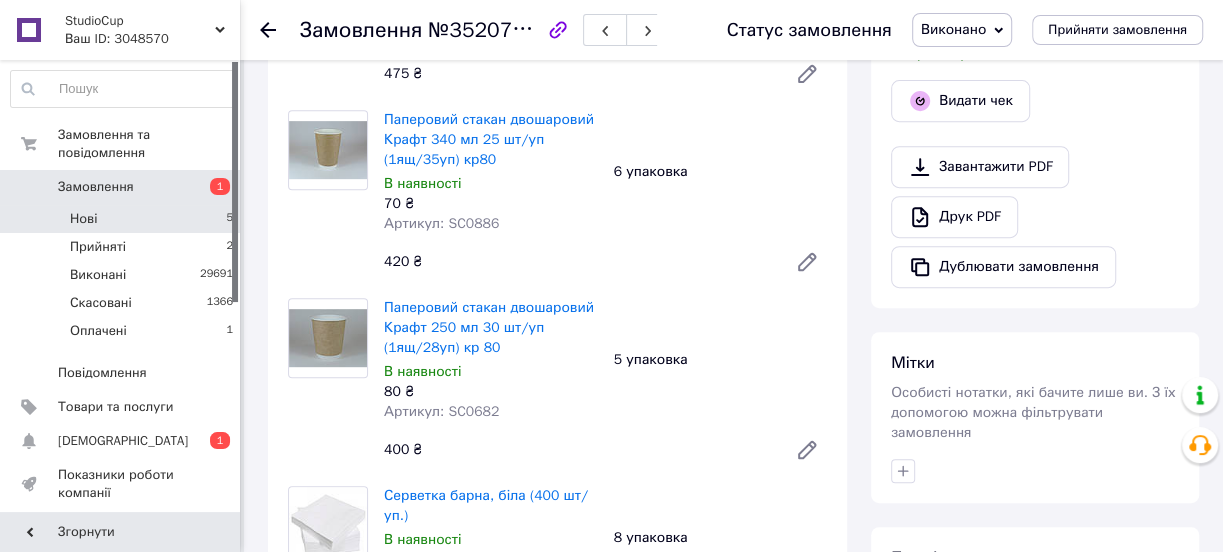 click on "Нові 5" at bounding box center [122, 219] 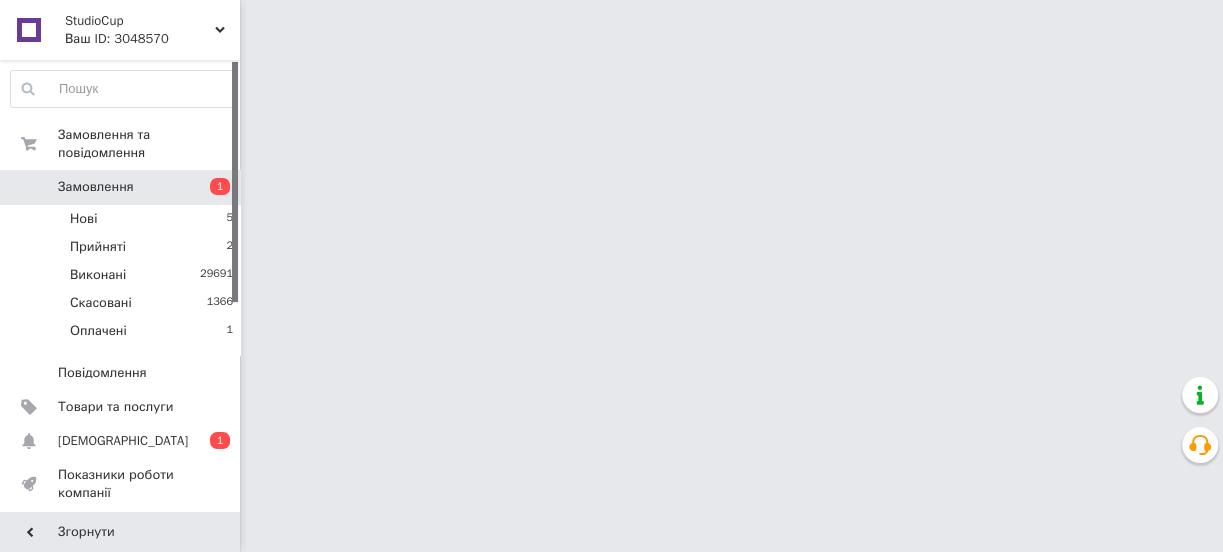 scroll, scrollTop: 0, scrollLeft: 0, axis: both 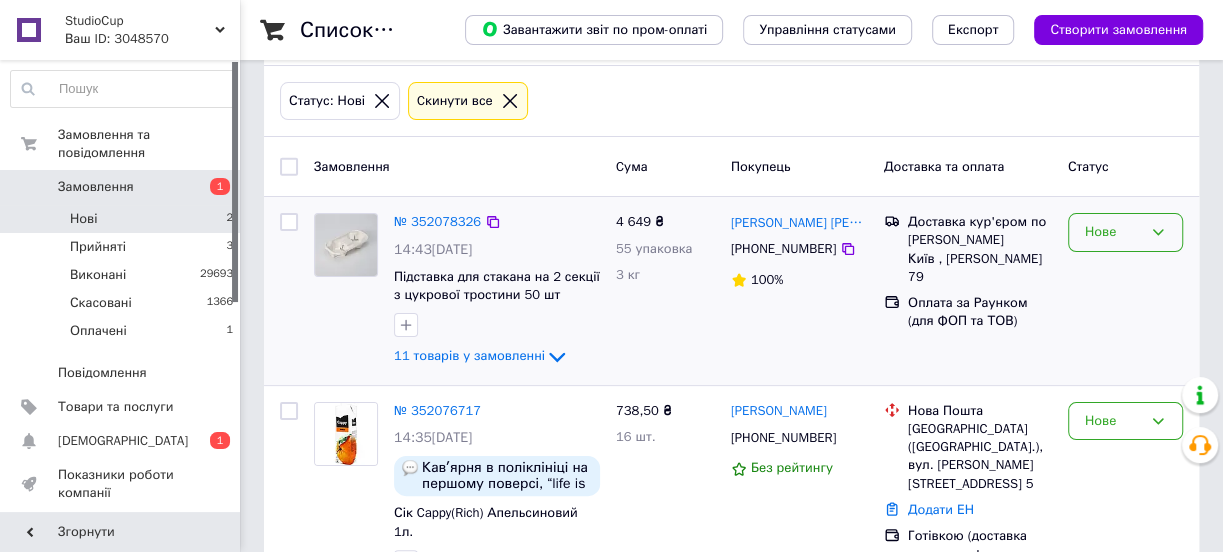 click on "Нове" at bounding box center (1113, 232) 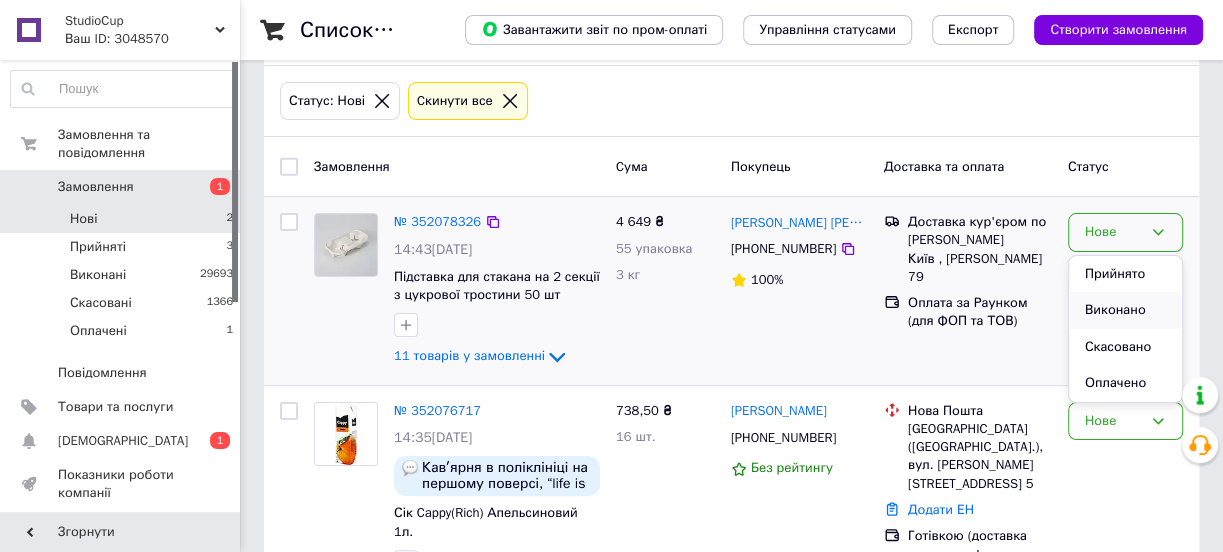 click on "Виконано" at bounding box center (1125, 310) 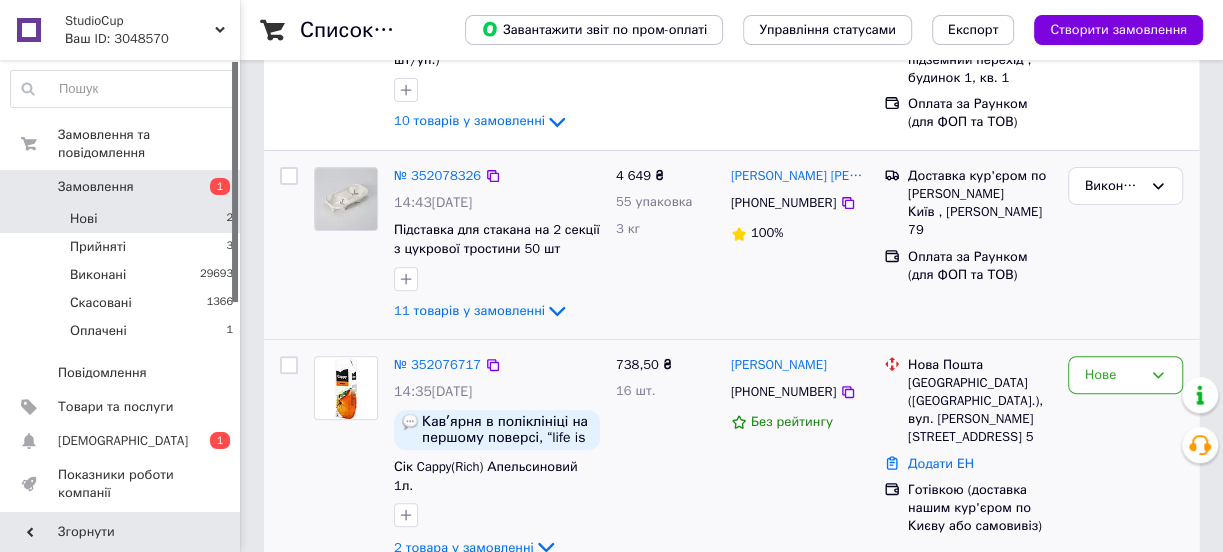 scroll, scrollTop: 352, scrollLeft: 0, axis: vertical 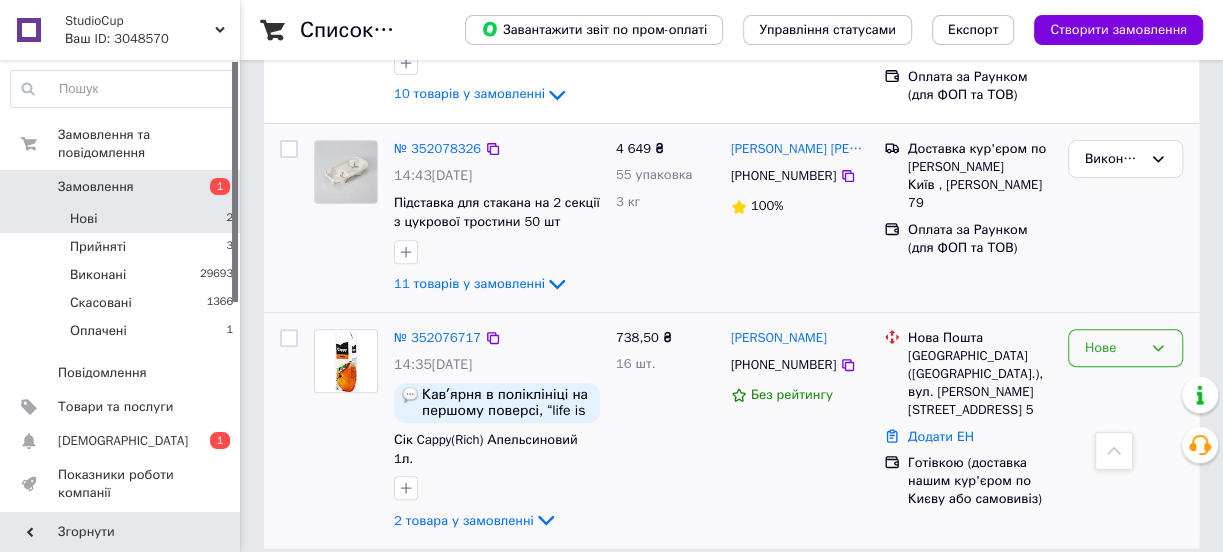 click on "Нове" at bounding box center (1113, 348) 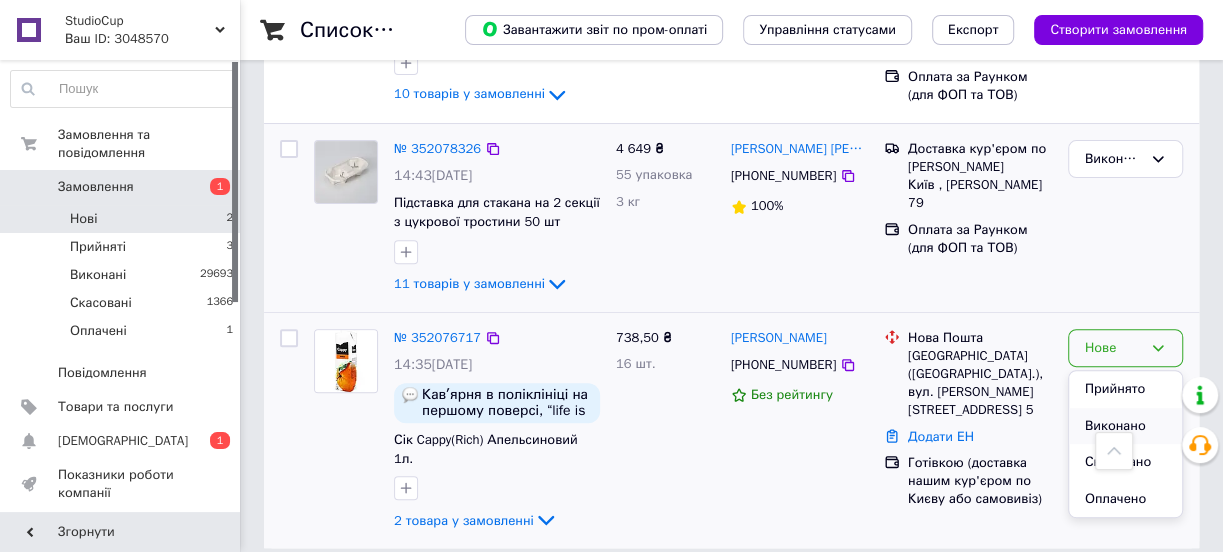 click on "Виконано" at bounding box center (1125, 426) 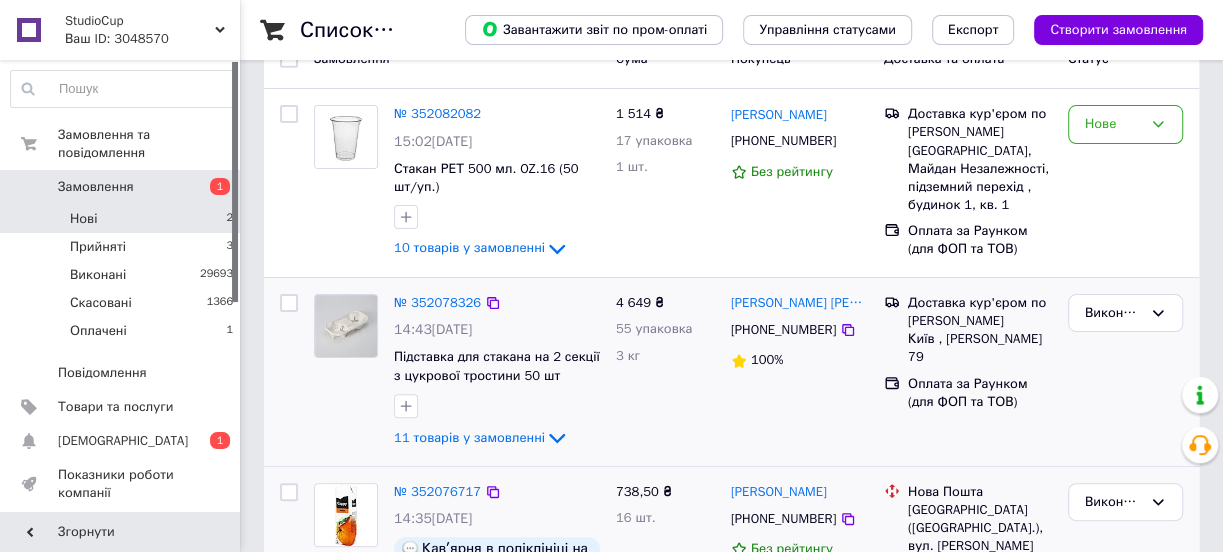 scroll, scrollTop: 90, scrollLeft: 0, axis: vertical 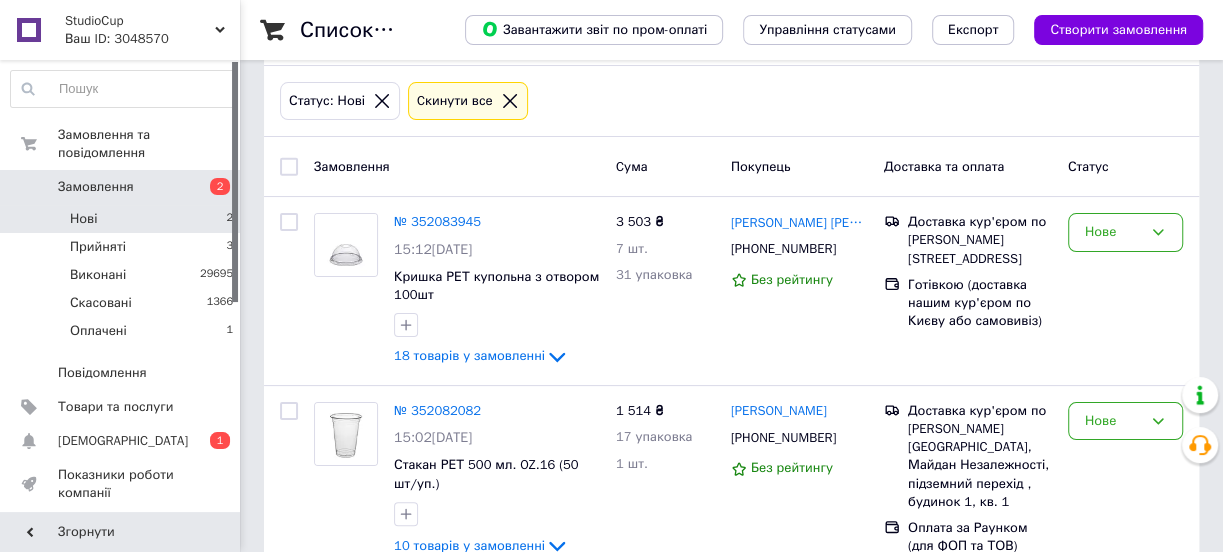 click on "№ 352083945" at bounding box center [437, 221] 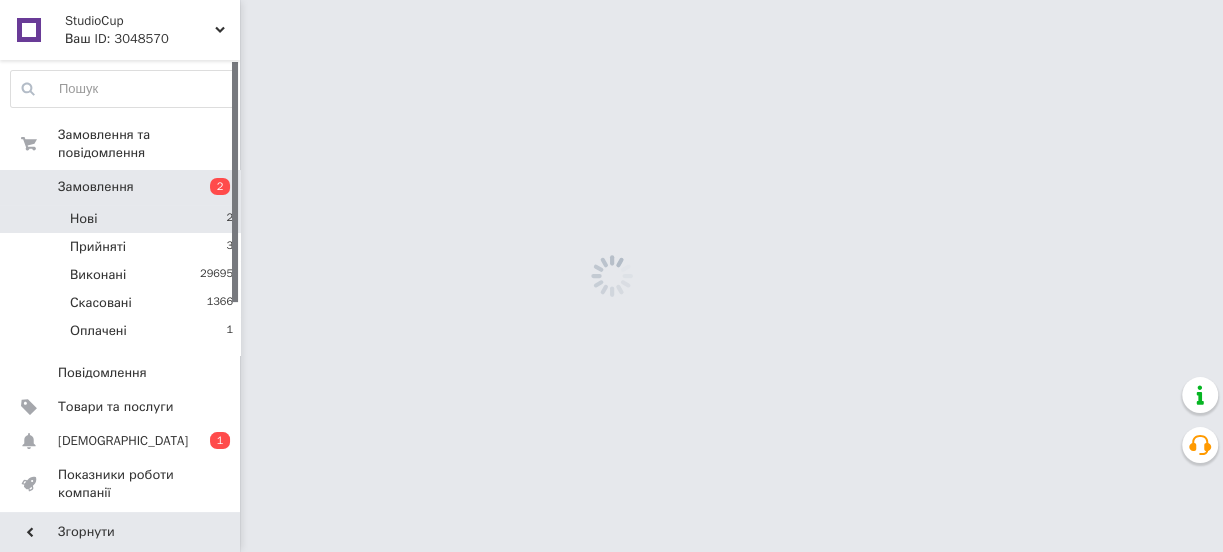 scroll, scrollTop: 0, scrollLeft: 0, axis: both 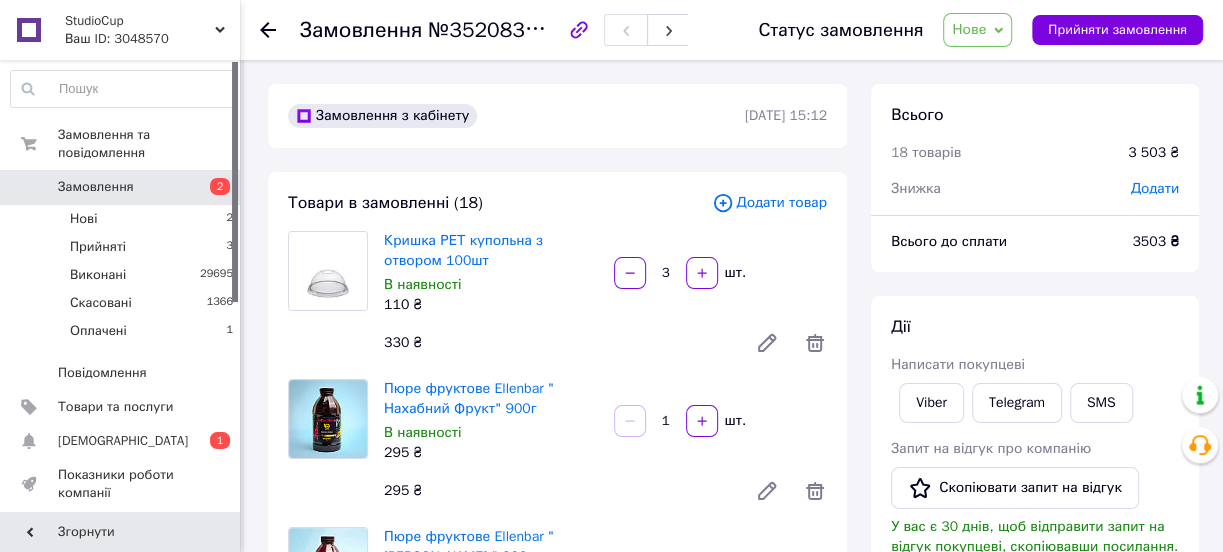 click on "Нове" at bounding box center [969, 29] 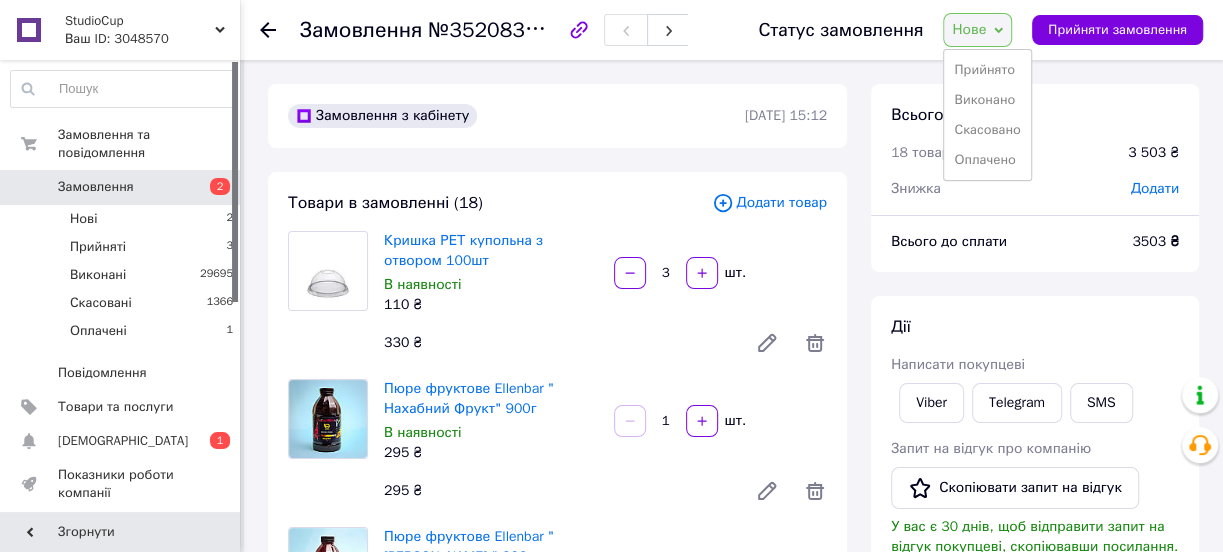 click on "Виконано" at bounding box center [987, 100] 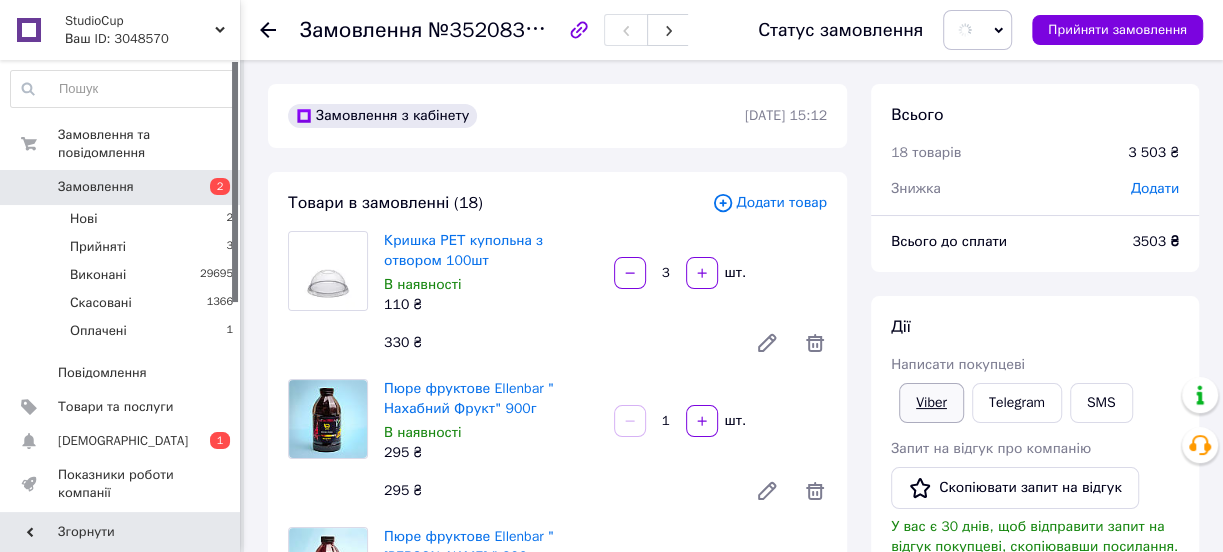 click on "Viber" at bounding box center (931, 403) 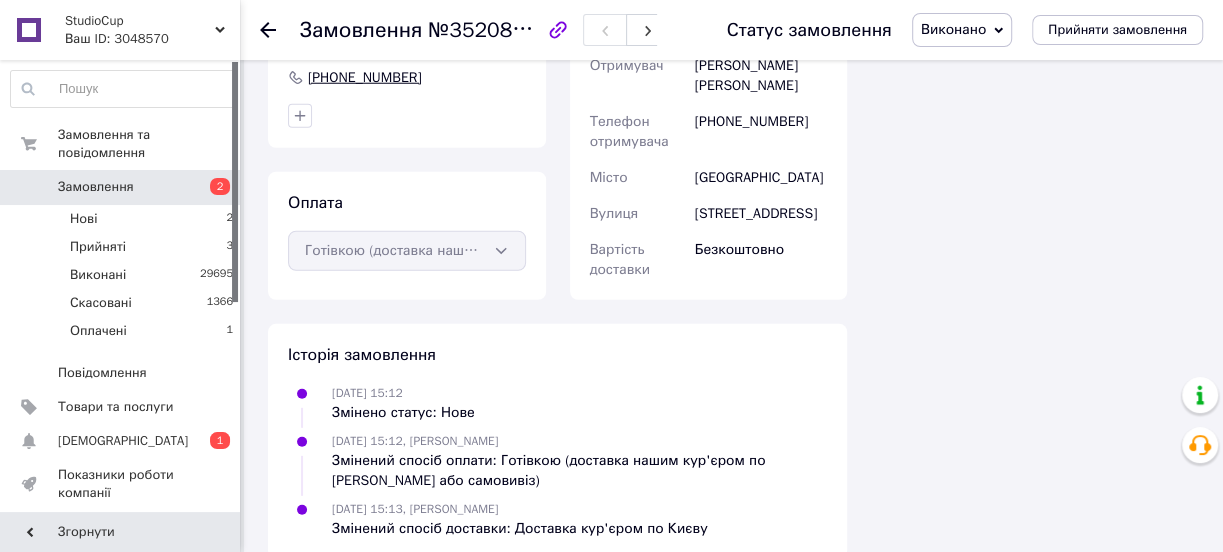 scroll, scrollTop: 2830, scrollLeft: 0, axis: vertical 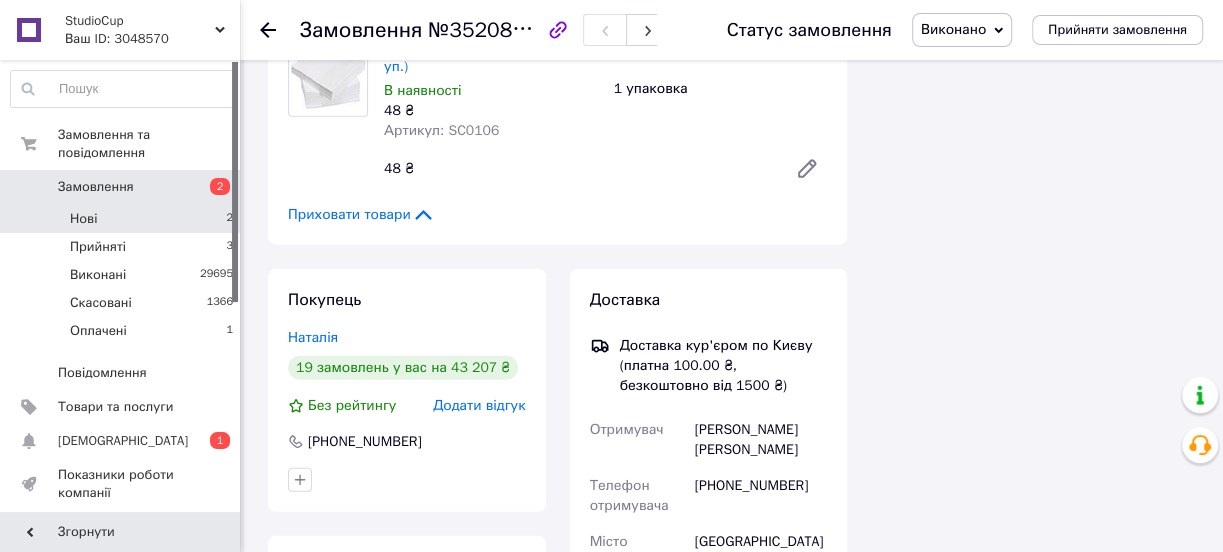 click on "Нові 2" at bounding box center (122, 219) 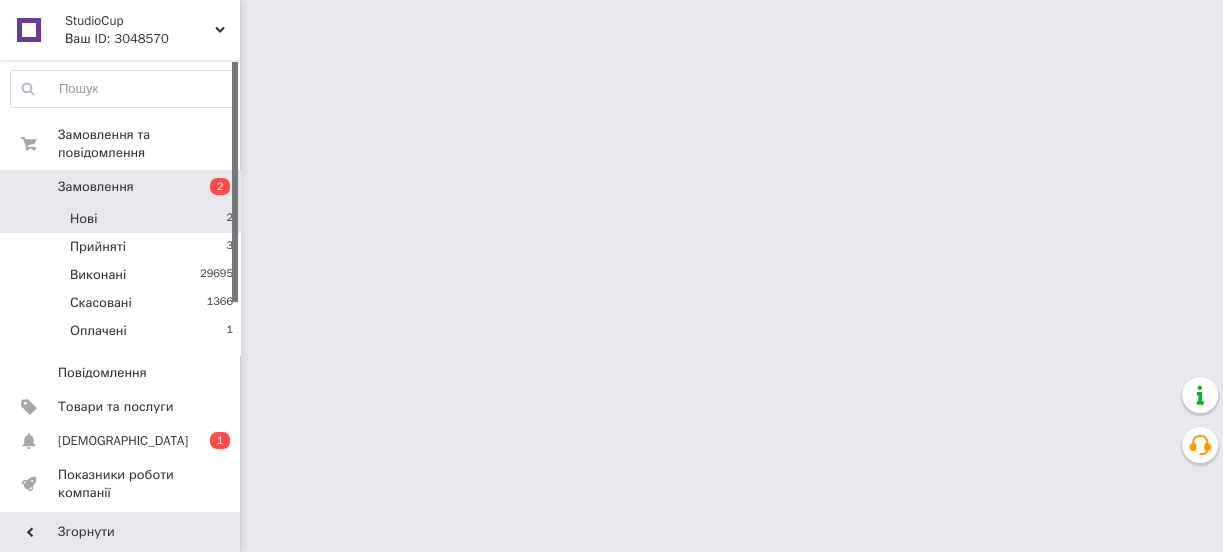 scroll, scrollTop: 0, scrollLeft: 0, axis: both 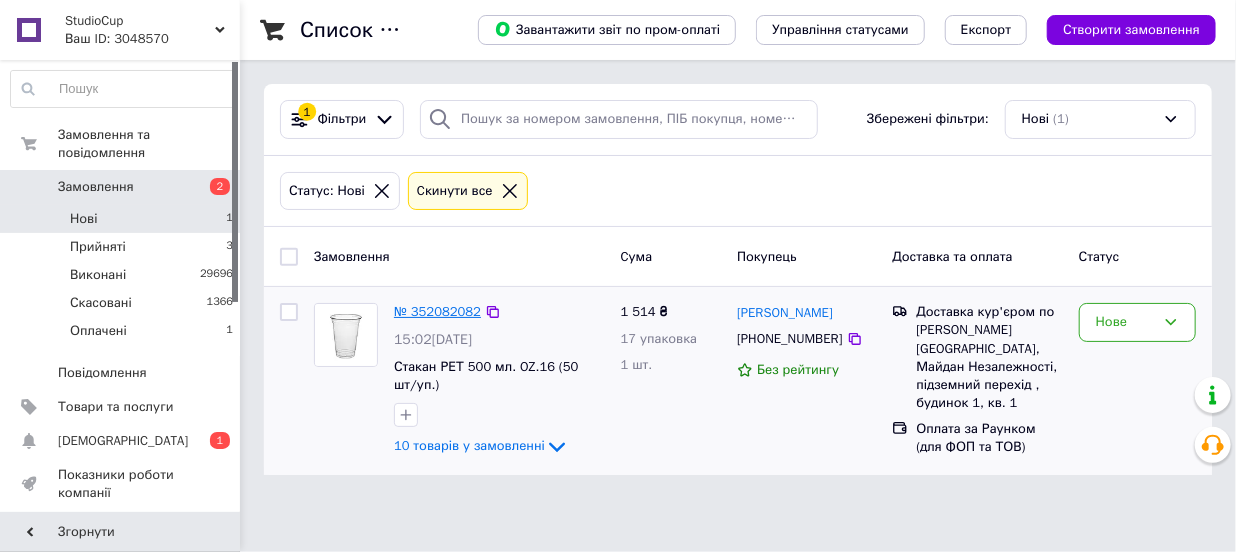 click on "№ 352082082" at bounding box center (437, 311) 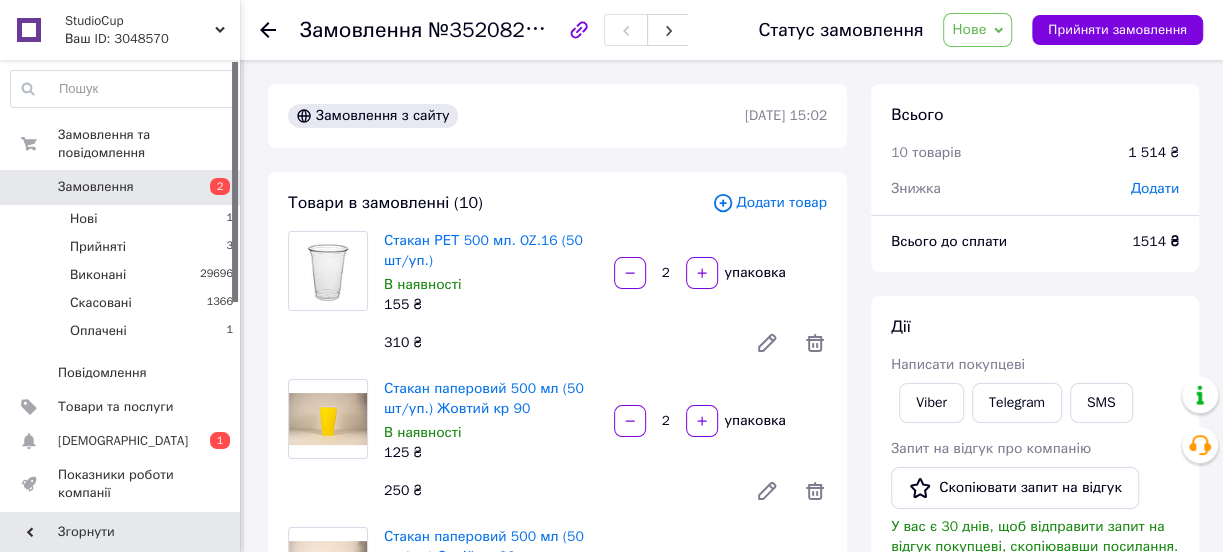 click on "Нове" at bounding box center (969, 29) 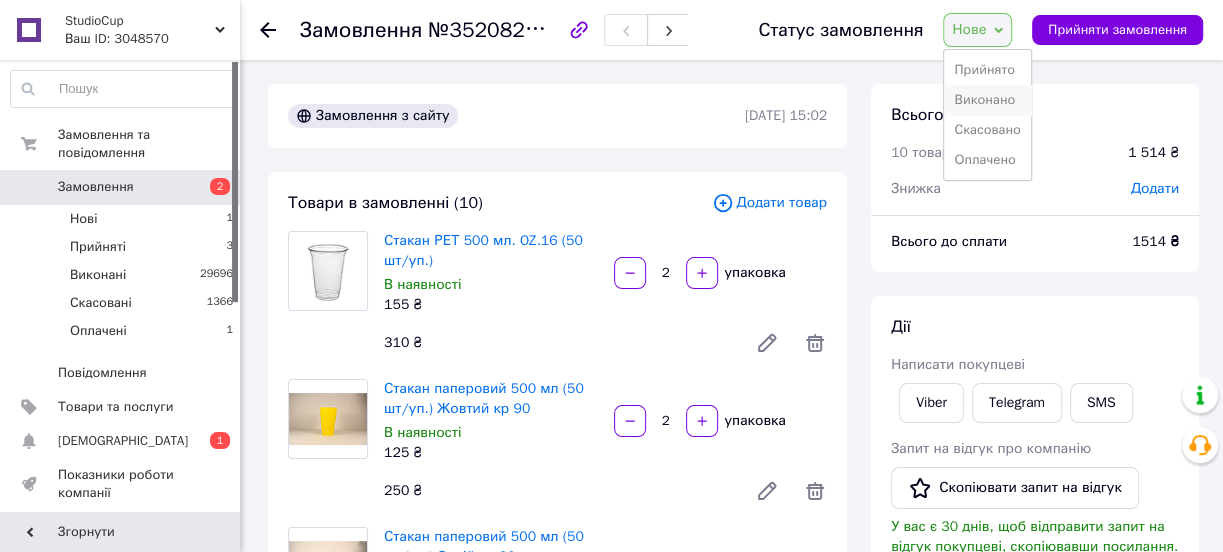 click on "Виконано" at bounding box center (987, 100) 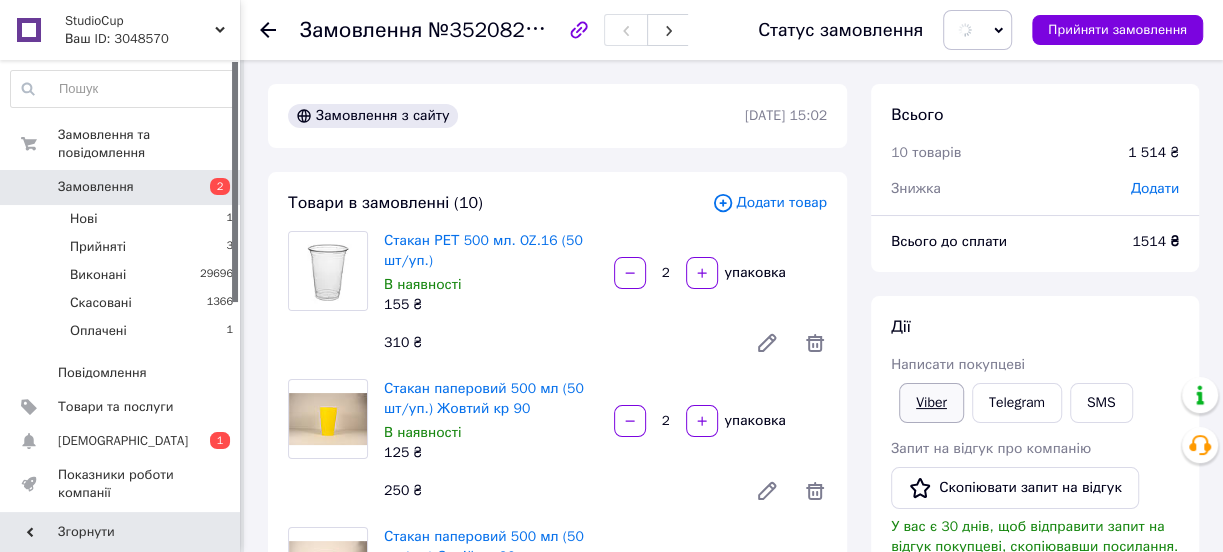 click on "Viber" at bounding box center (931, 403) 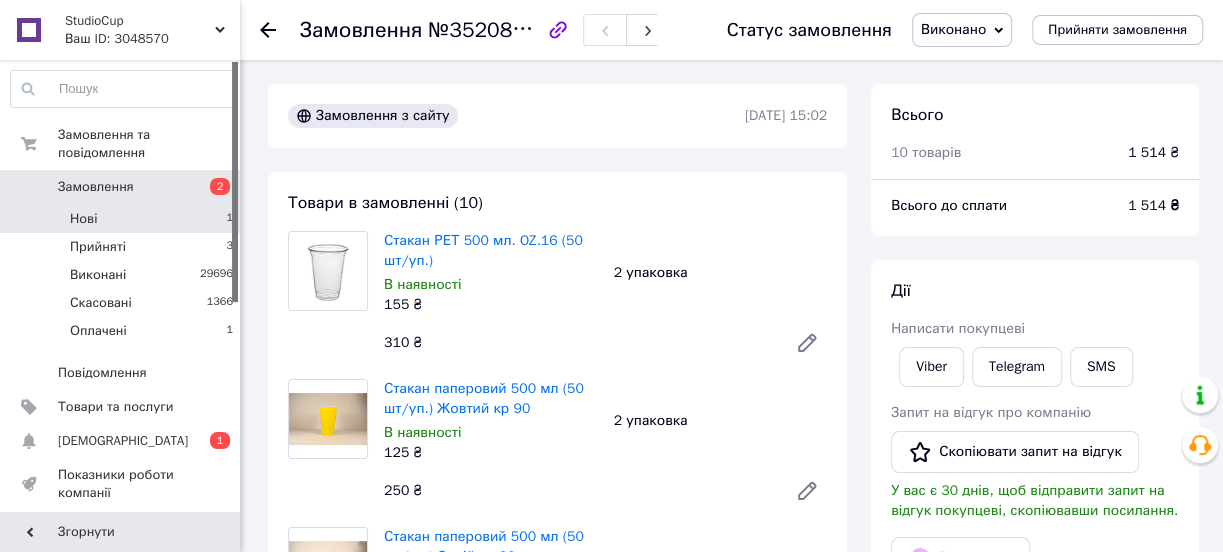 click on "Нові 1" at bounding box center (122, 219) 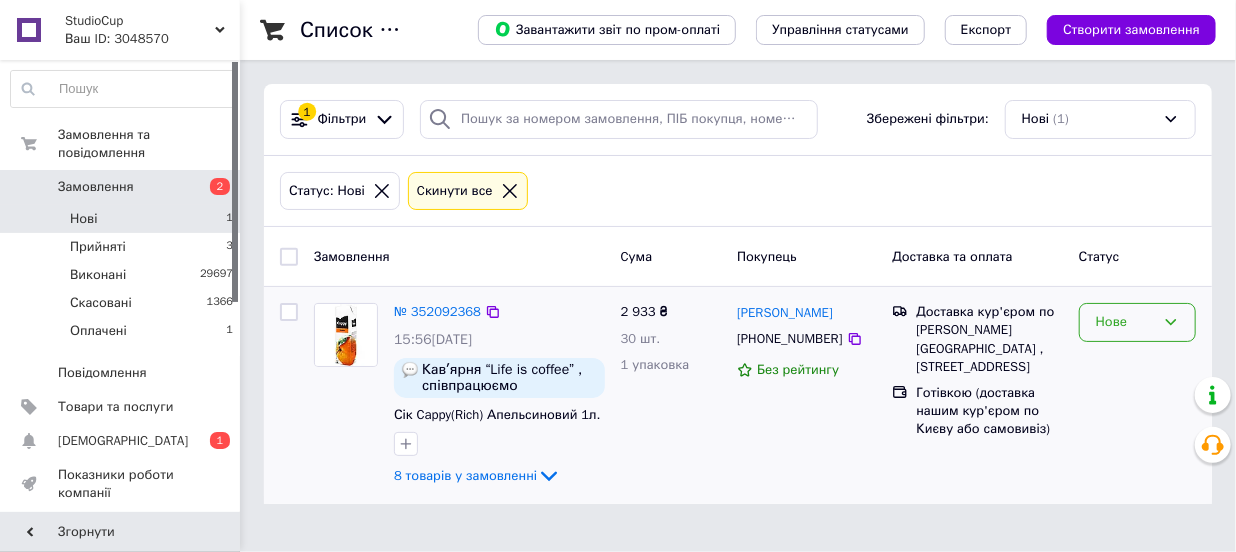 click on "Нове" at bounding box center [1125, 322] 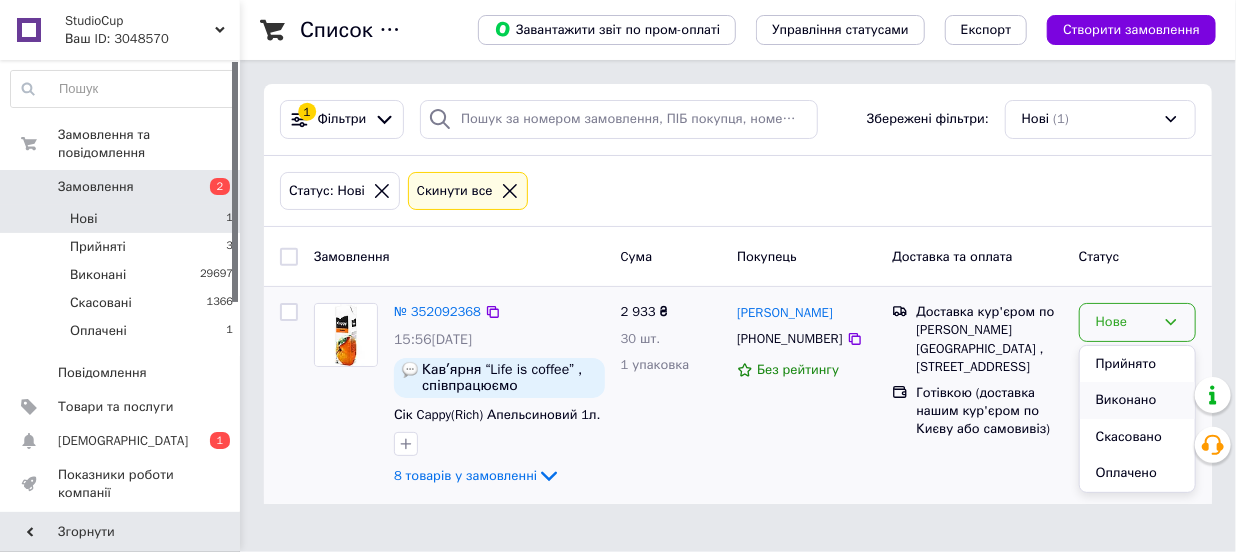 click on "Виконано" at bounding box center (1137, 400) 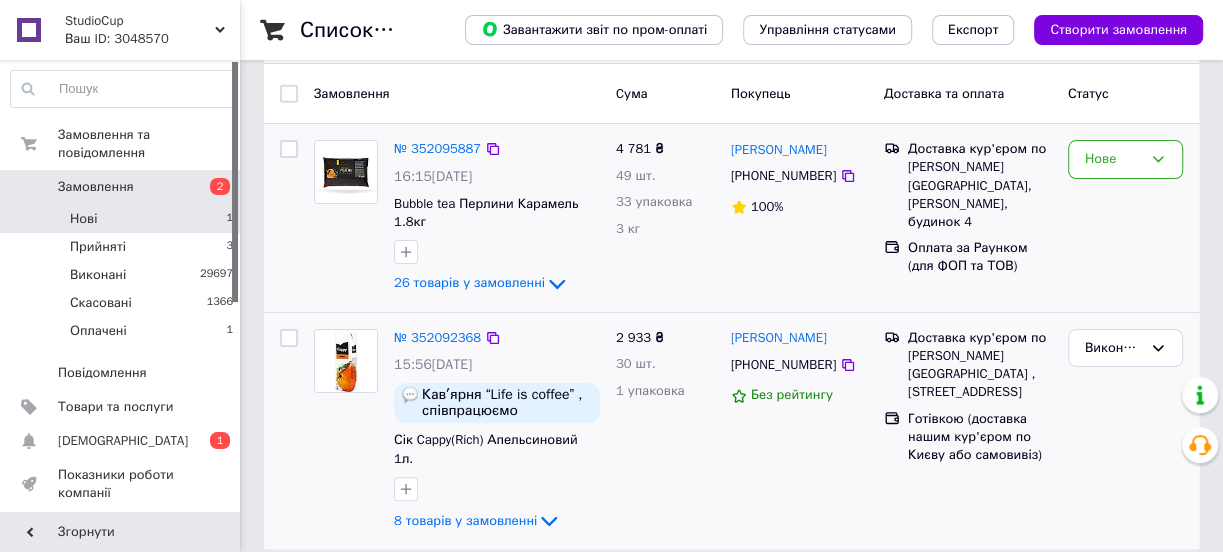 scroll, scrollTop: 164, scrollLeft: 0, axis: vertical 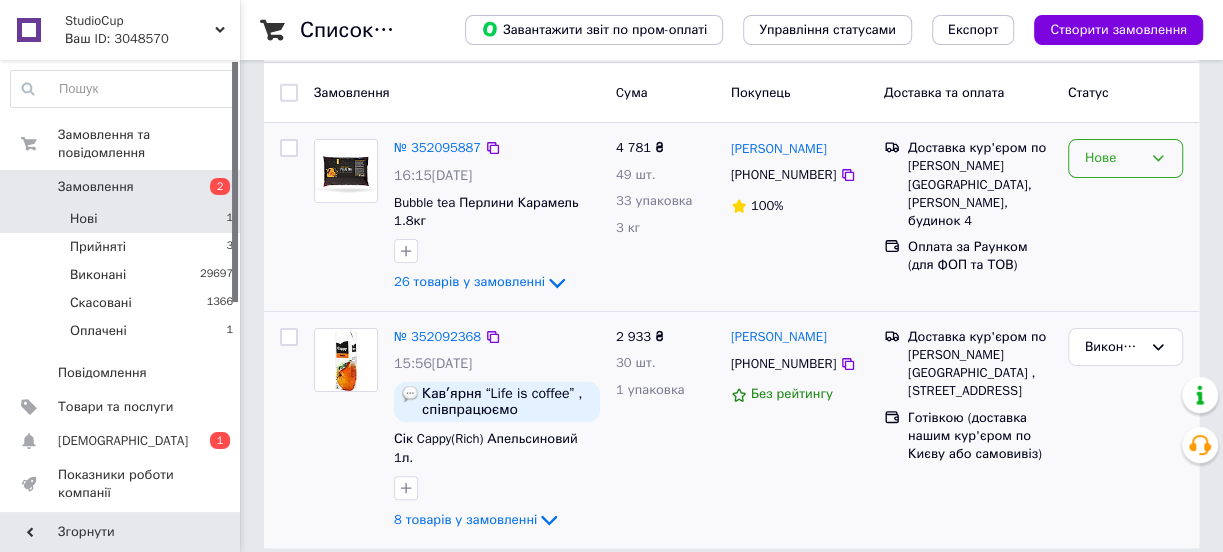 click on "Нове" at bounding box center (1113, 158) 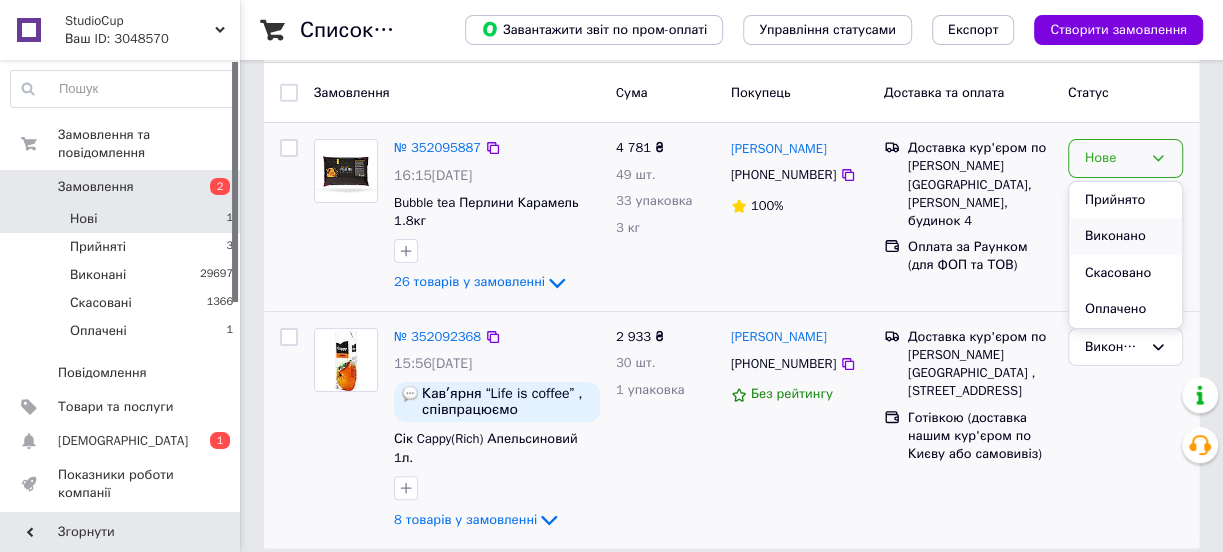 click on "Виконано" at bounding box center (1125, 236) 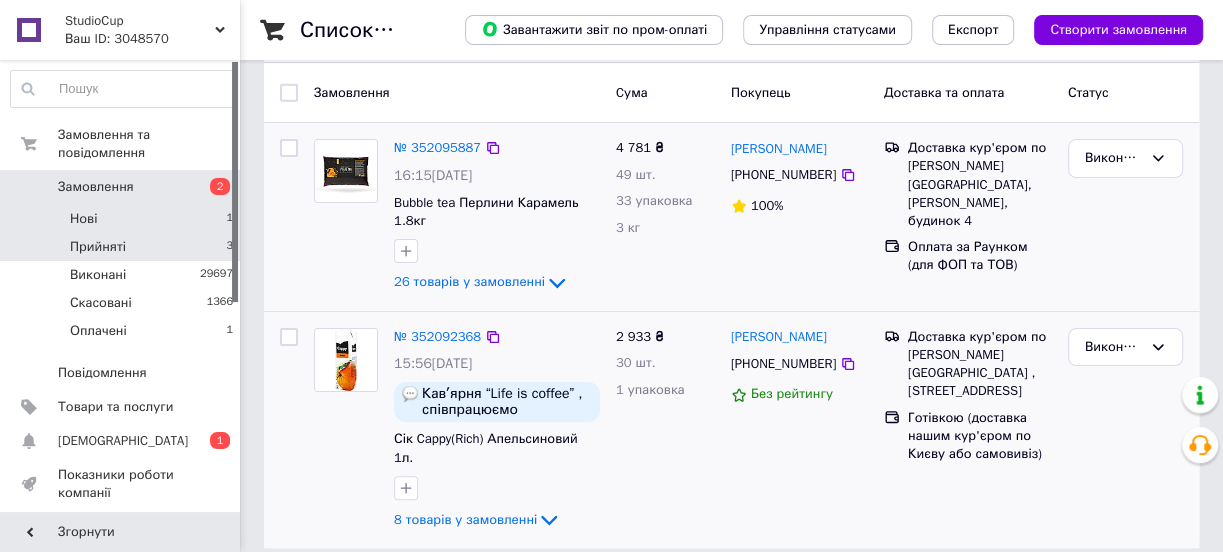 click on "Прийняті" at bounding box center (98, 247) 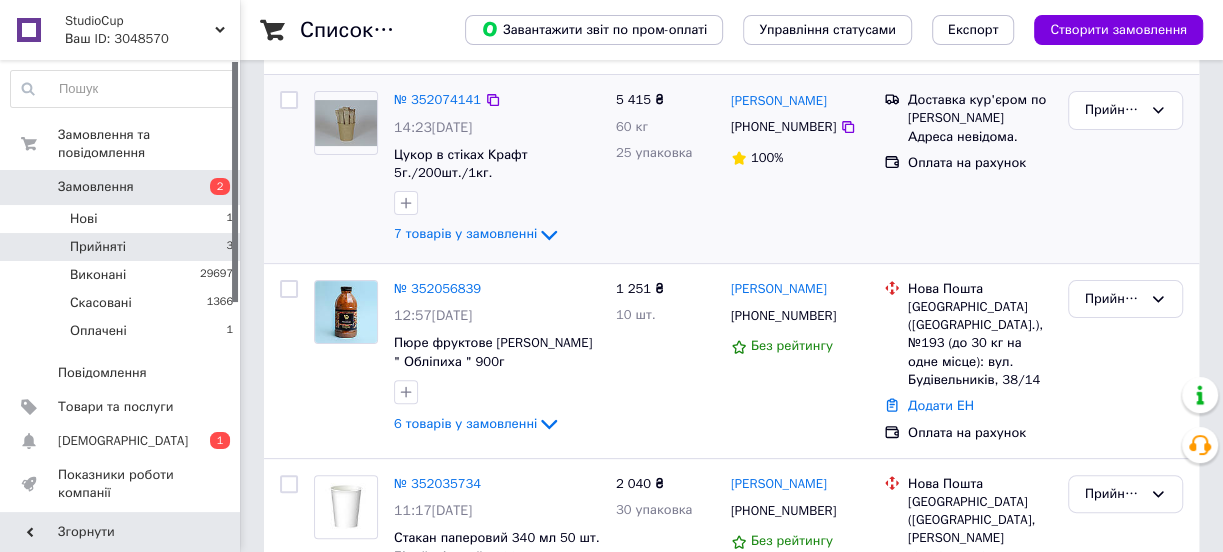 scroll, scrollTop: 239, scrollLeft: 0, axis: vertical 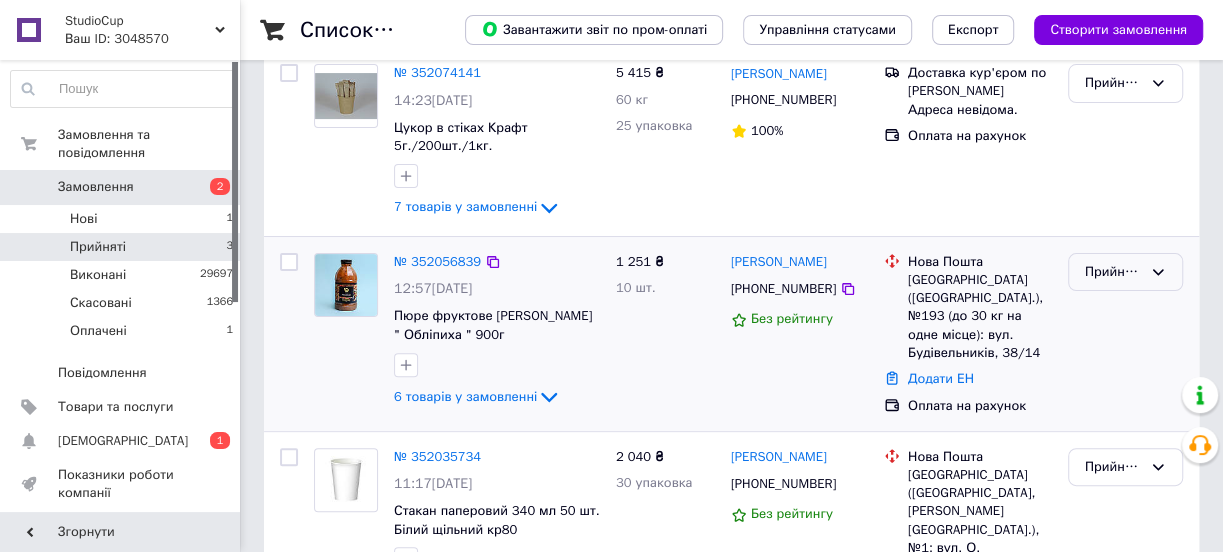 drag, startPoint x: 1112, startPoint y: 266, endPoint x: 1113, endPoint y: 280, distance: 14.035668 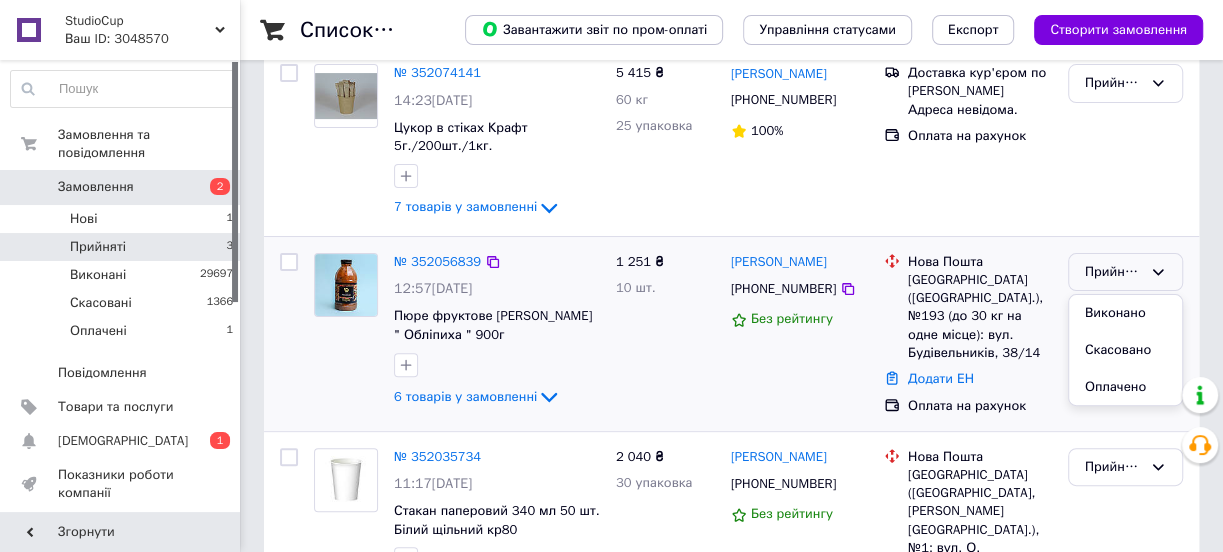 drag, startPoint x: 1110, startPoint y: 306, endPoint x: 1030, endPoint y: 314, distance: 80.399 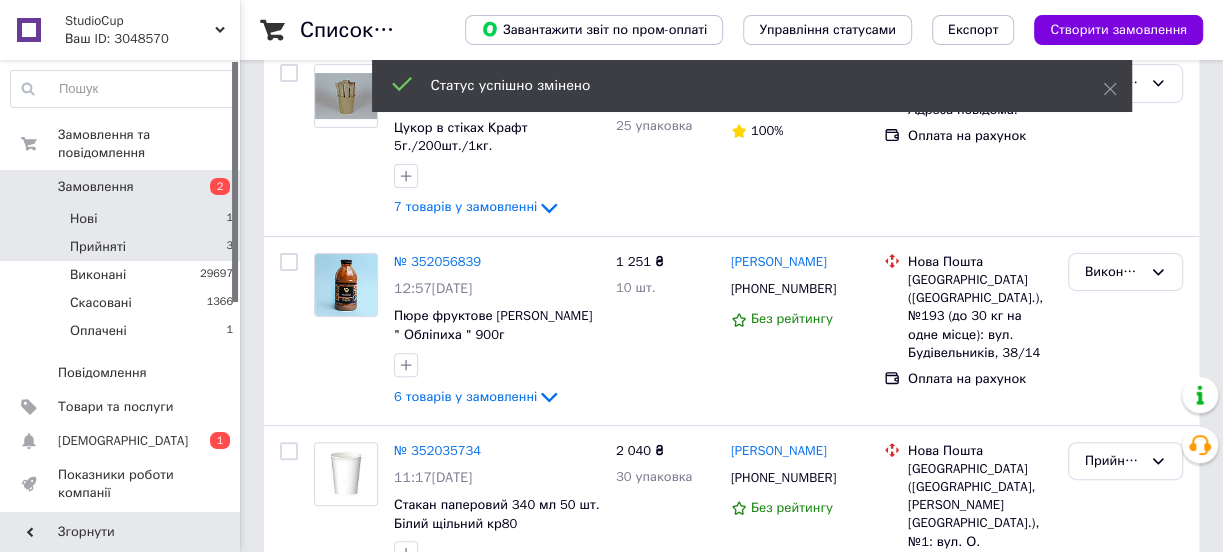 click on "Нові 1" at bounding box center (122, 219) 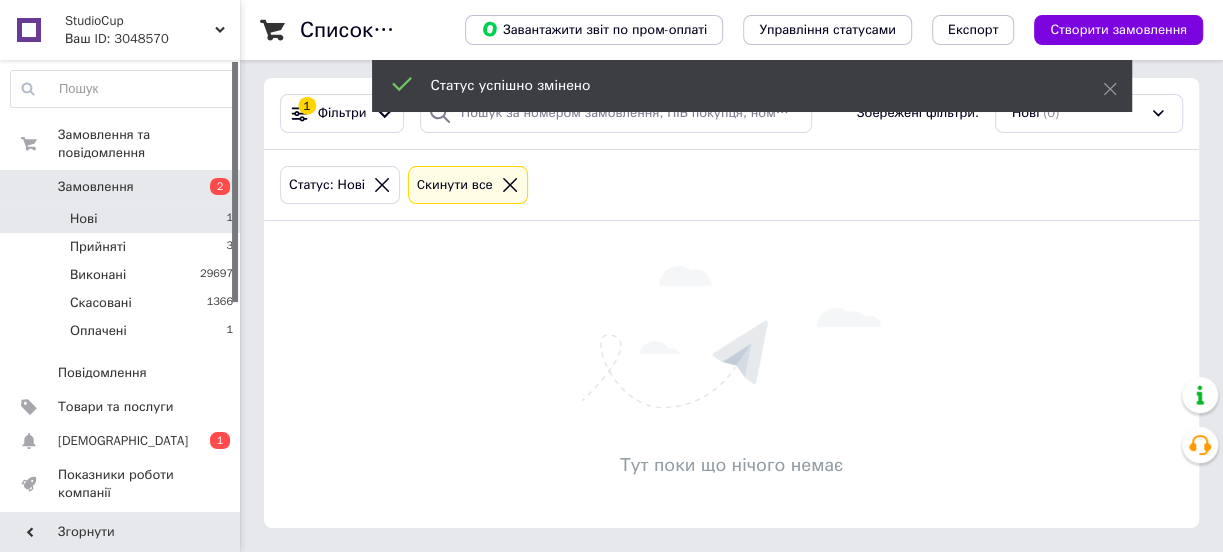 scroll, scrollTop: 0, scrollLeft: 0, axis: both 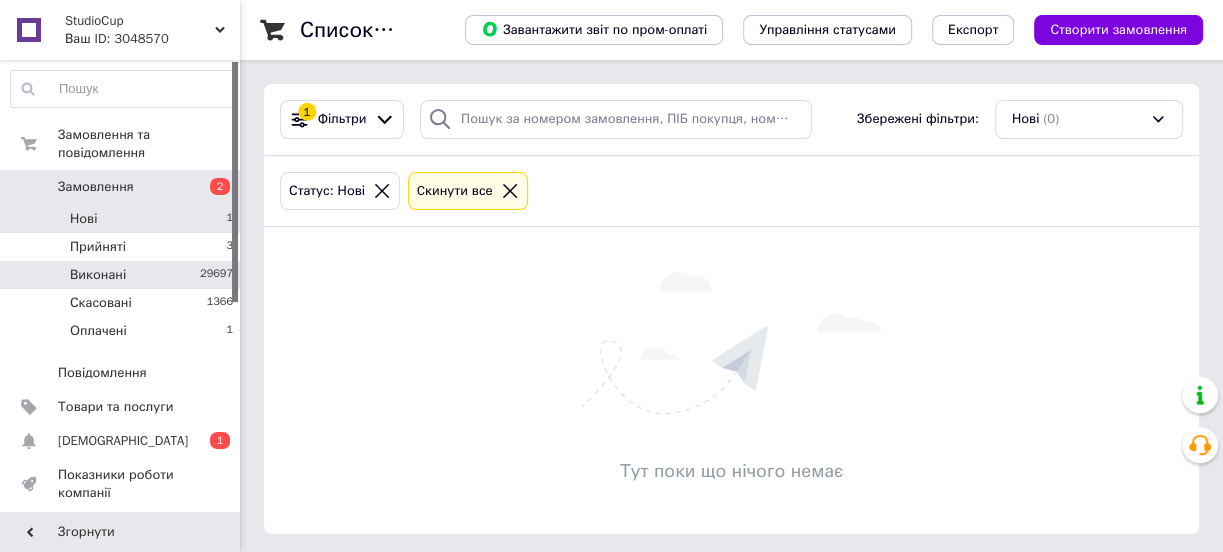 drag, startPoint x: 103, startPoint y: 262, endPoint x: 130, endPoint y: 260, distance: 27.073973 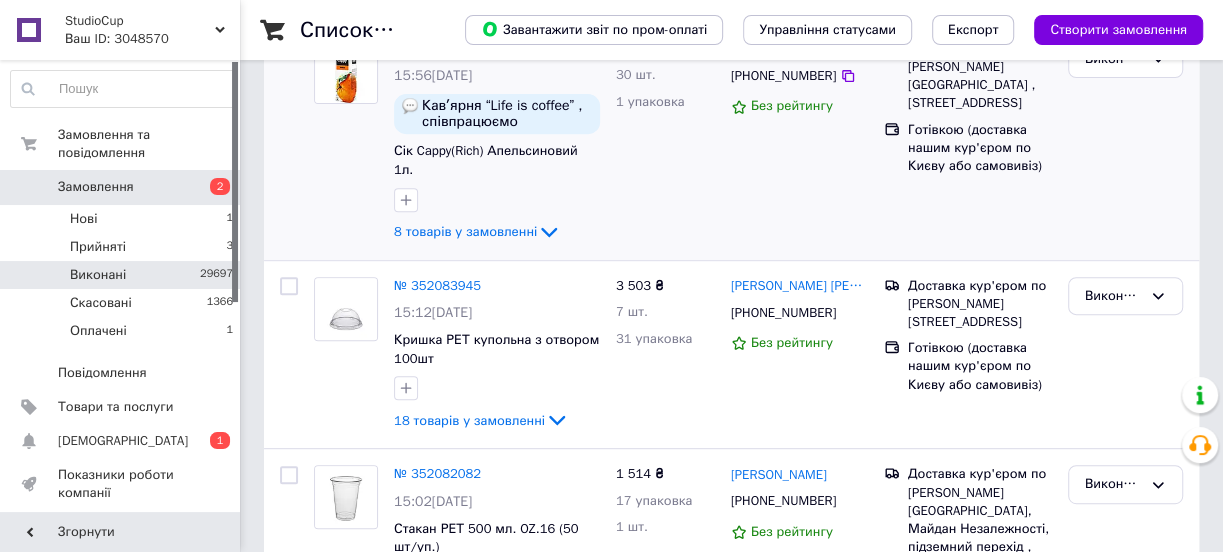 scroll, scrollTop: 454, scrollLeft: 0, axis: vertical 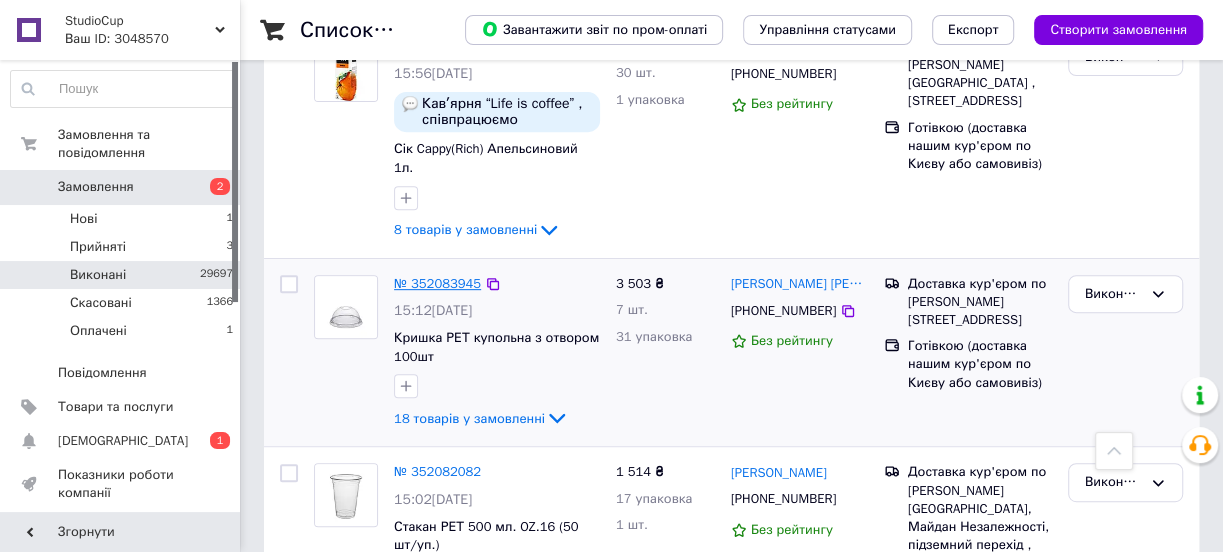 click on "№ 352083945" at bounding box center [437, 283] 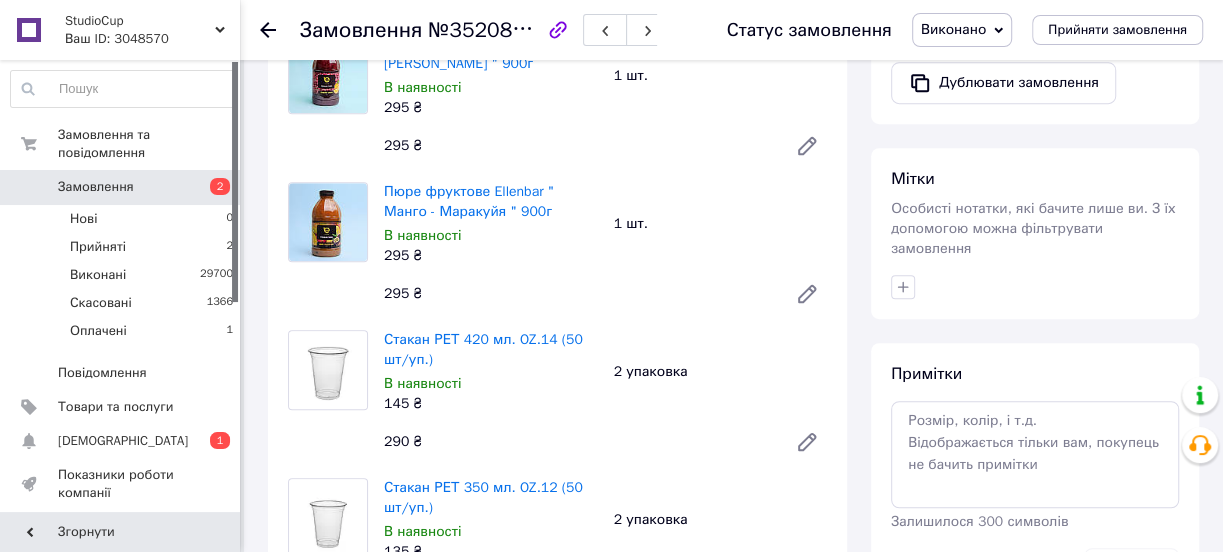 scroll, scrollTop: 545, scrollLeft: 0, axis: vertical 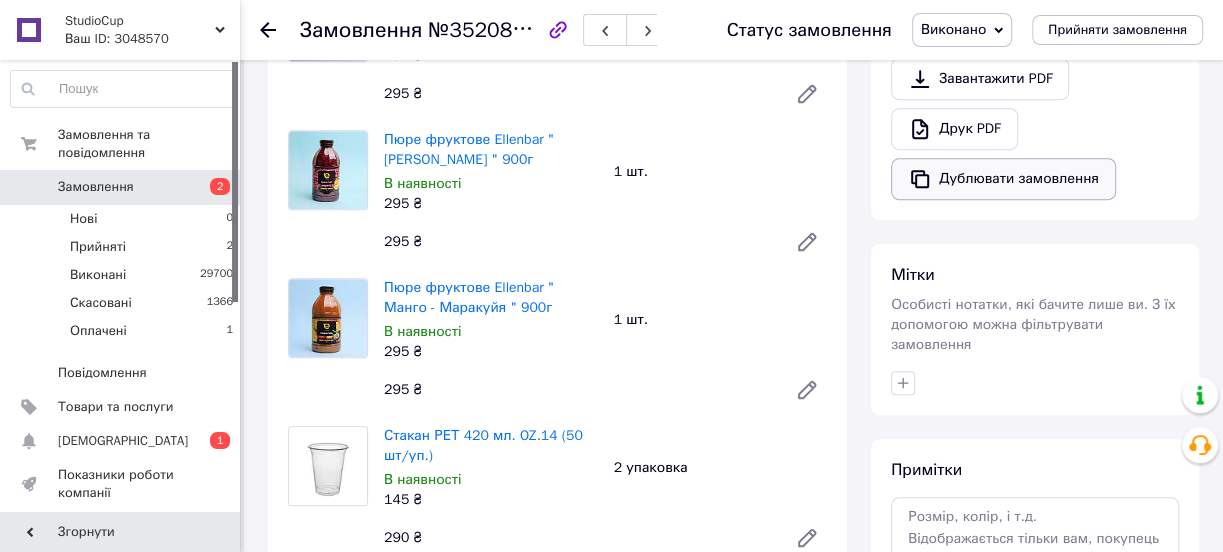 click on "Дублювати замовлення" at bounding box center (1003, 179) 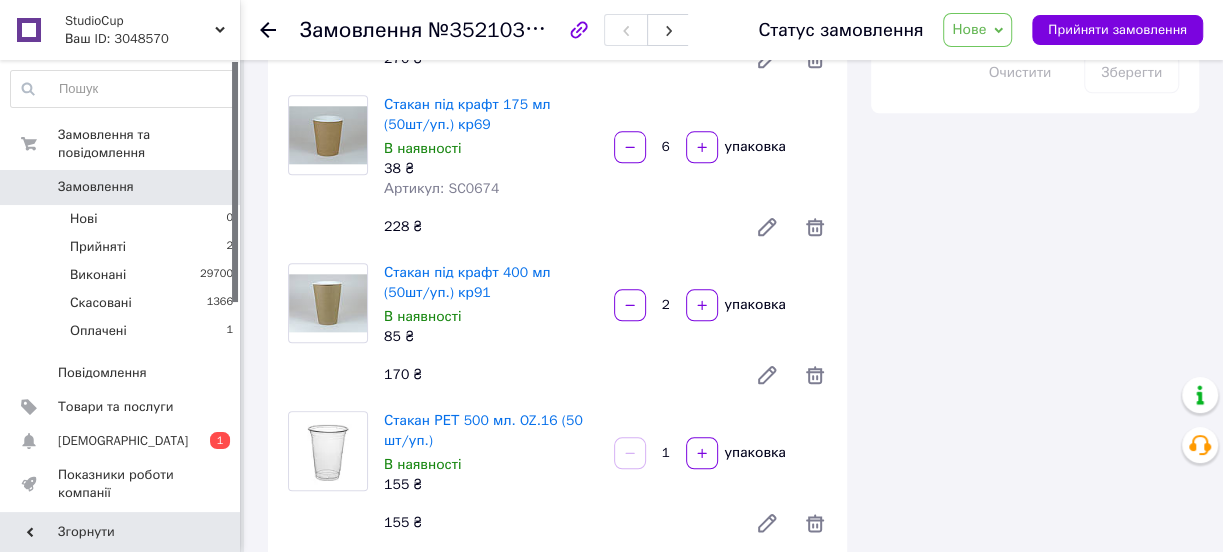 scroll, scrollTop: 1181, scrollLeft: 0, axis: vertical 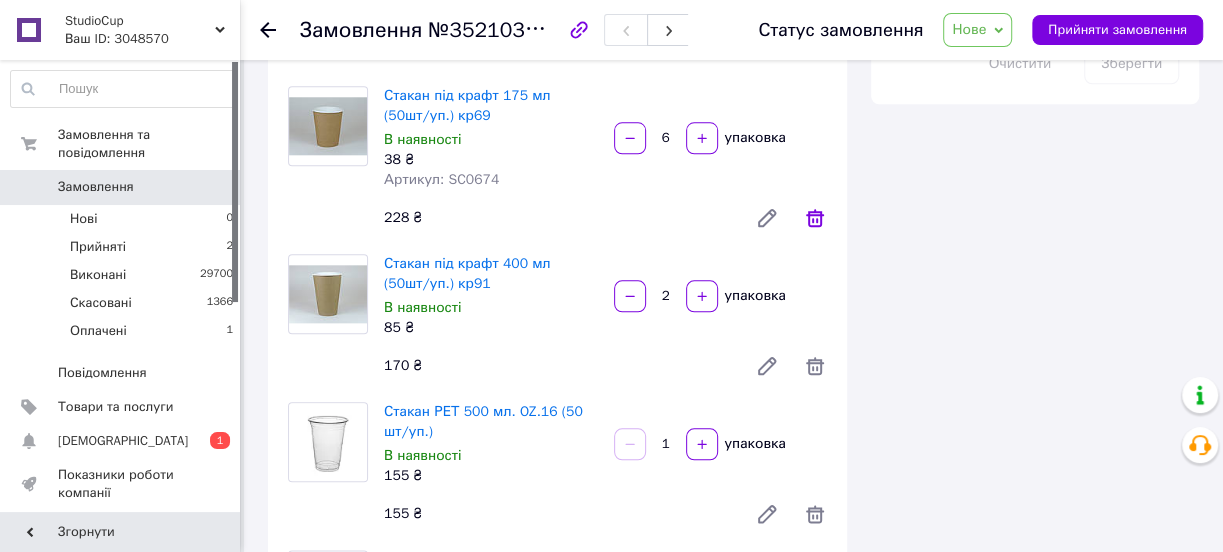click 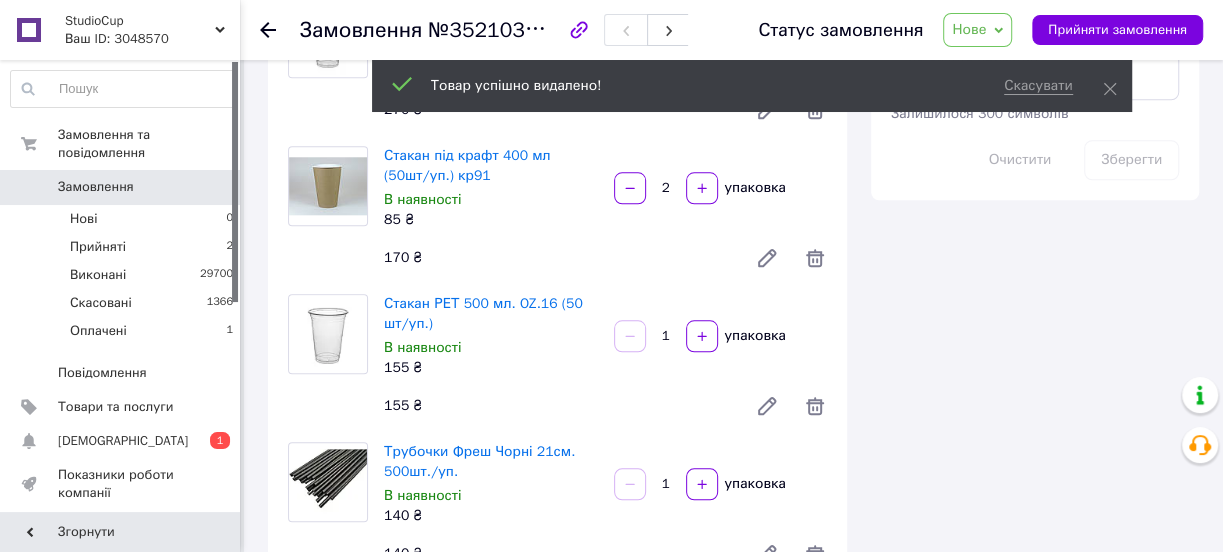 scroll, scrollTop: 1090, scrollLeft: 0, axis: vertical 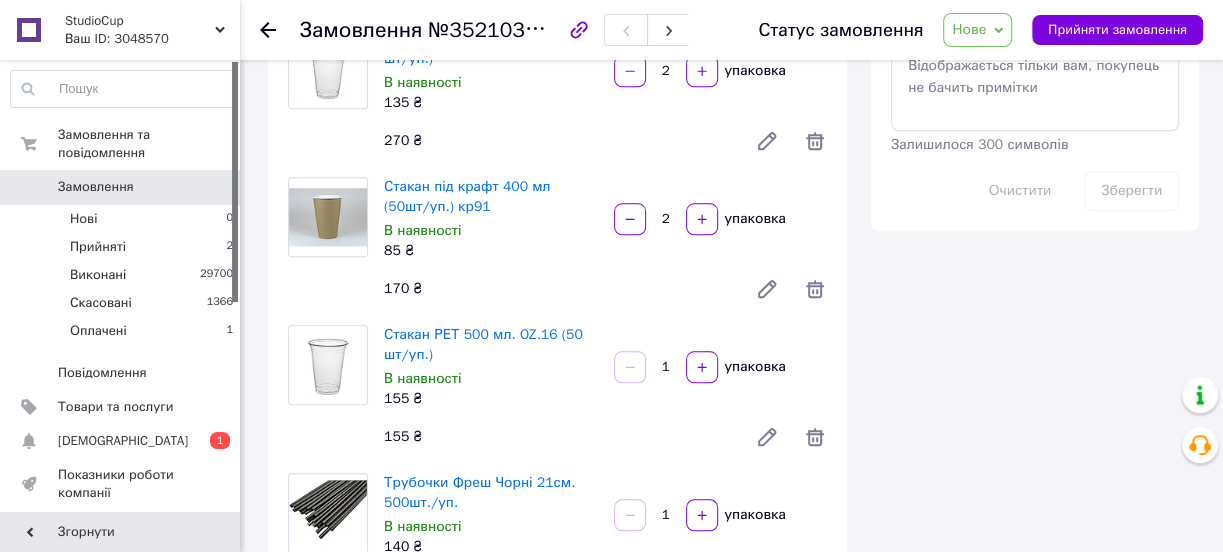 drag, startPoint x: 813, startPoint y: 283, endPoint x: 864, endPoint y: 282, distance: 51.009804 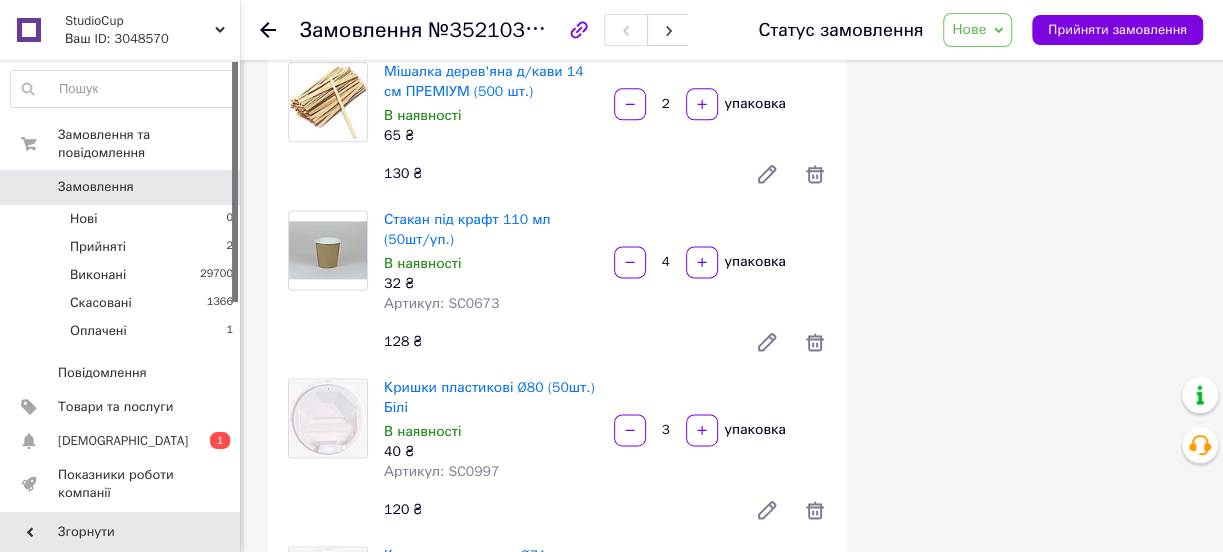scroll, scrollTop: 1545, scrollLeft: 0, axis: vertical 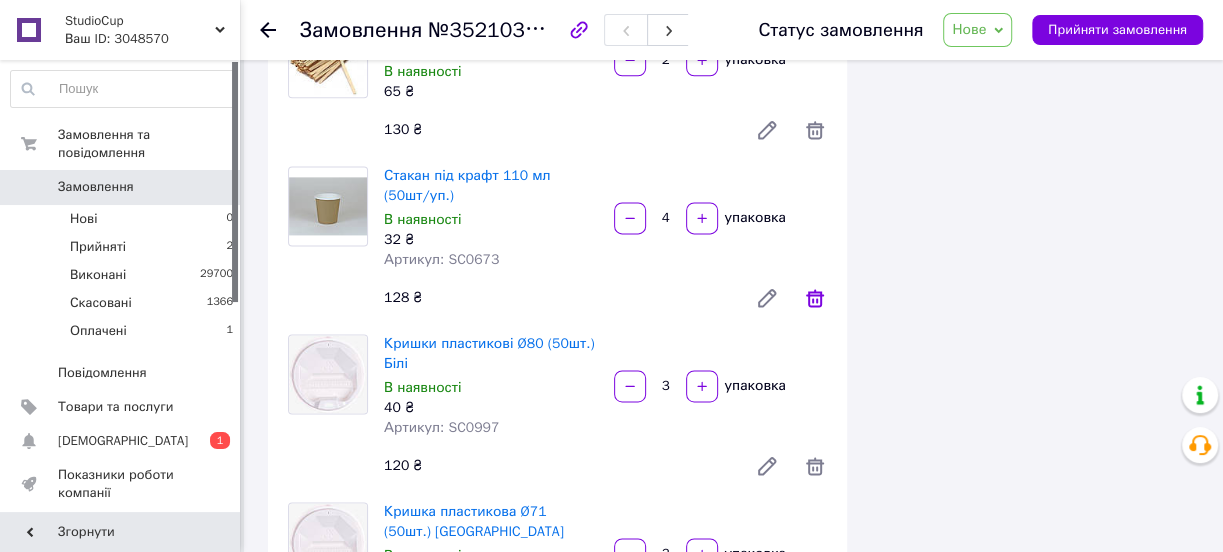 click 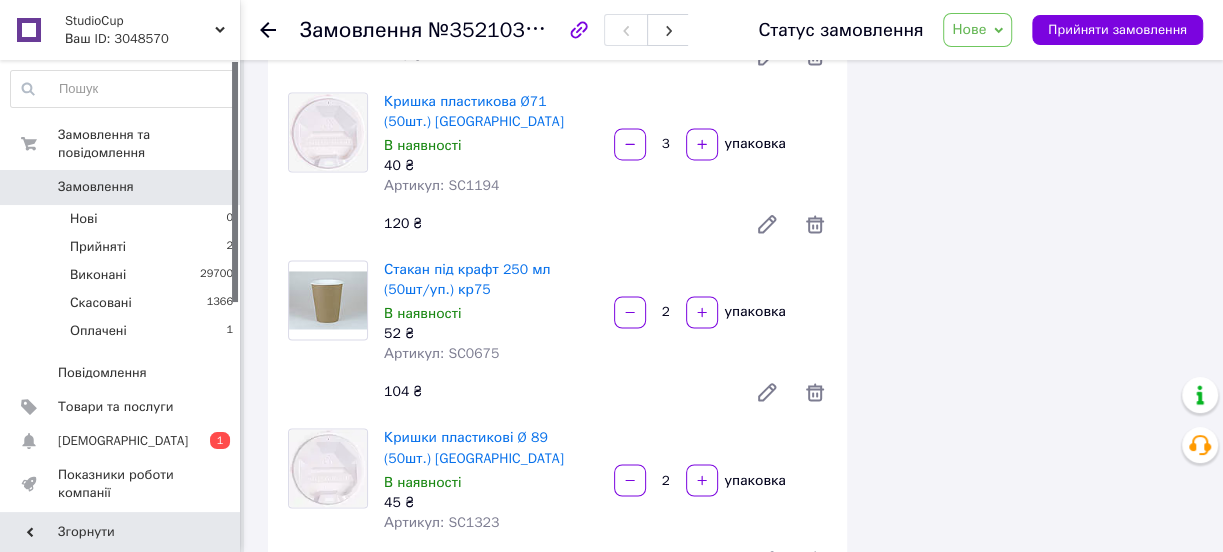 scroll, scrollTop: 1818, scrollLeft: 0, axis: vertical 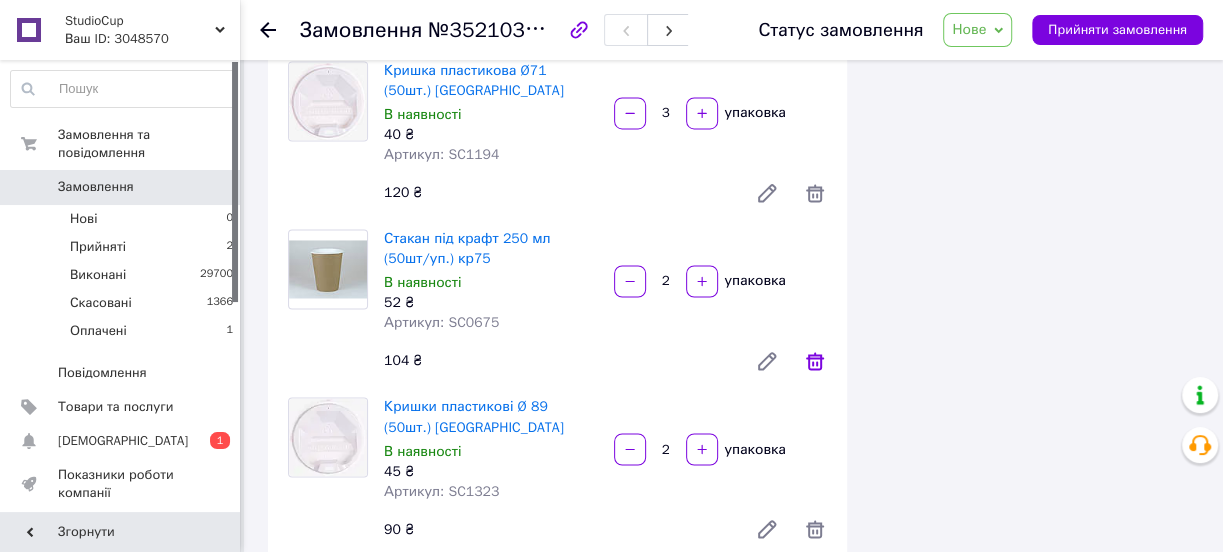 click 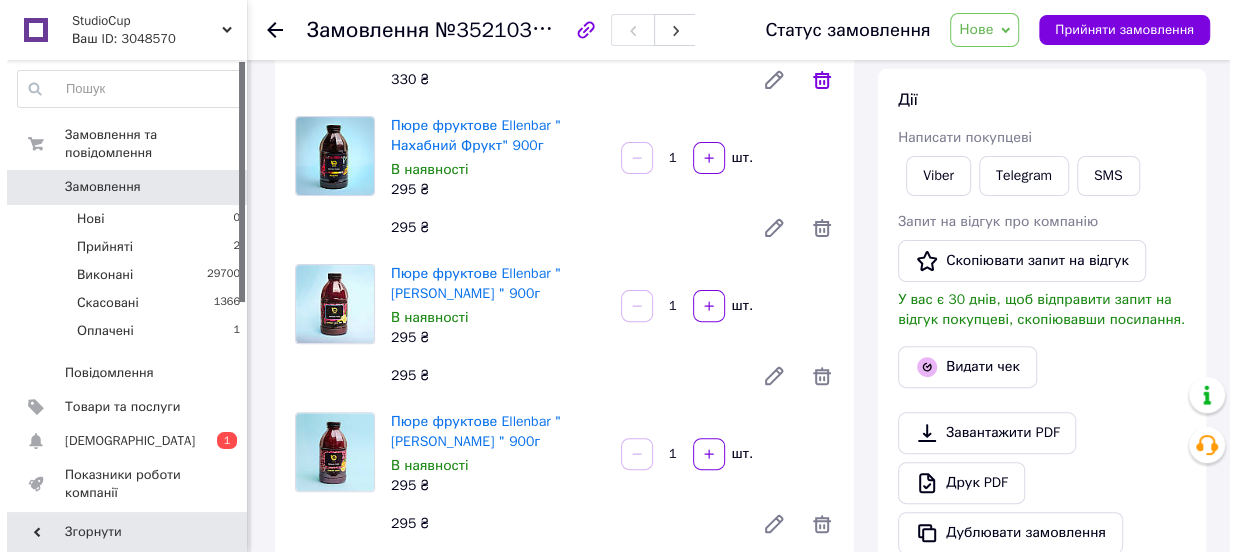 scroll, scrollTop: 0, scrollLeft: 0, axis: both 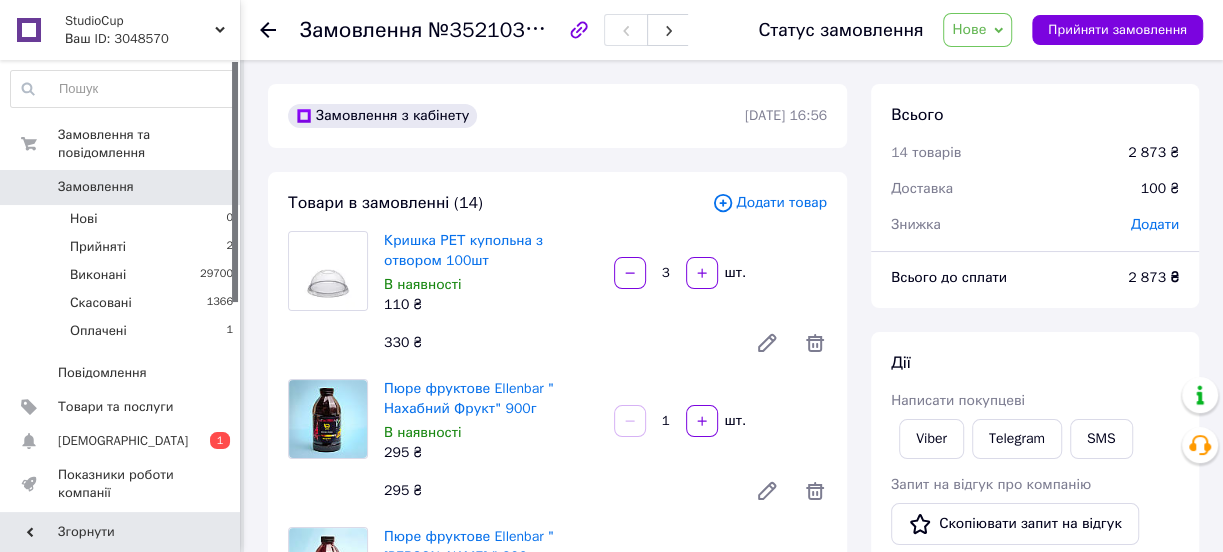 click on "Додати товар" at bounding box center [769, 203] 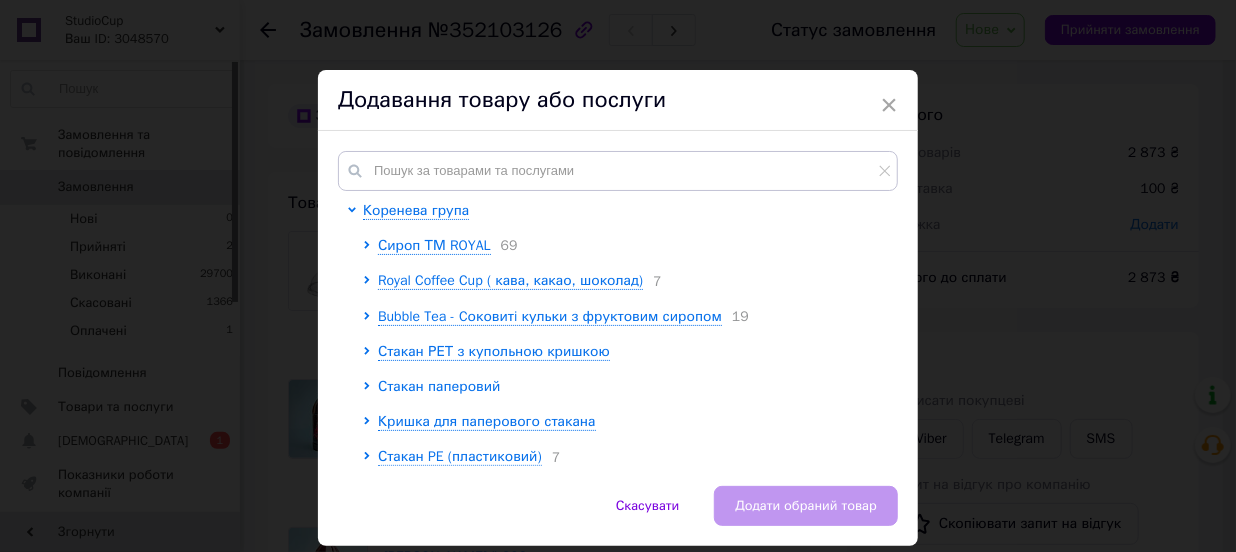 click on "Стакан паперовий" at bounding box center [439, 386] 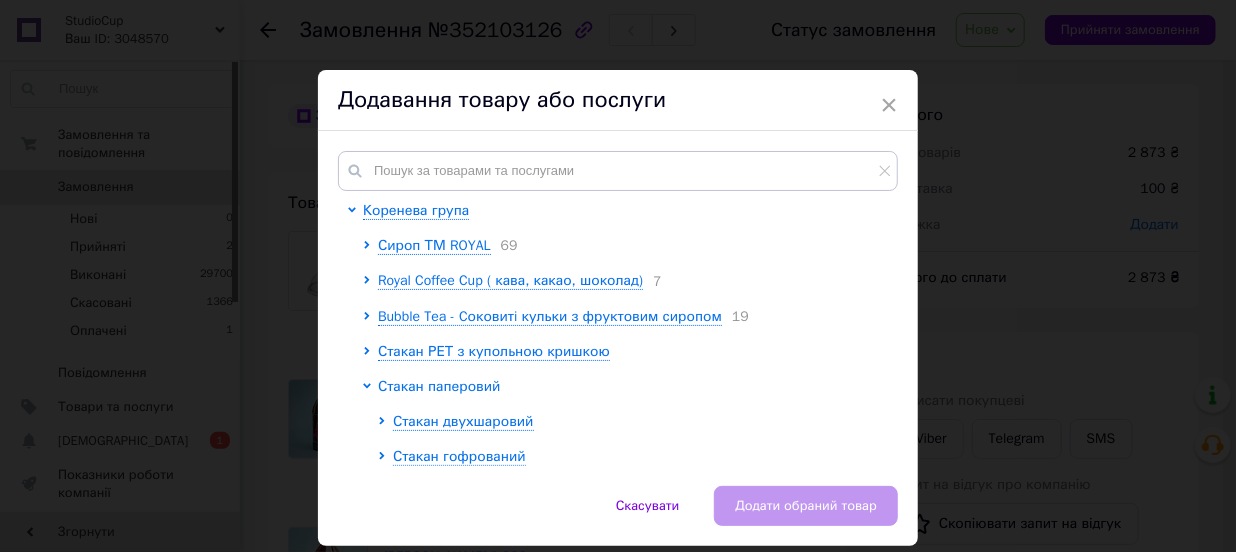 click on "Стакан паперовий" at bounding box center [439, 386] 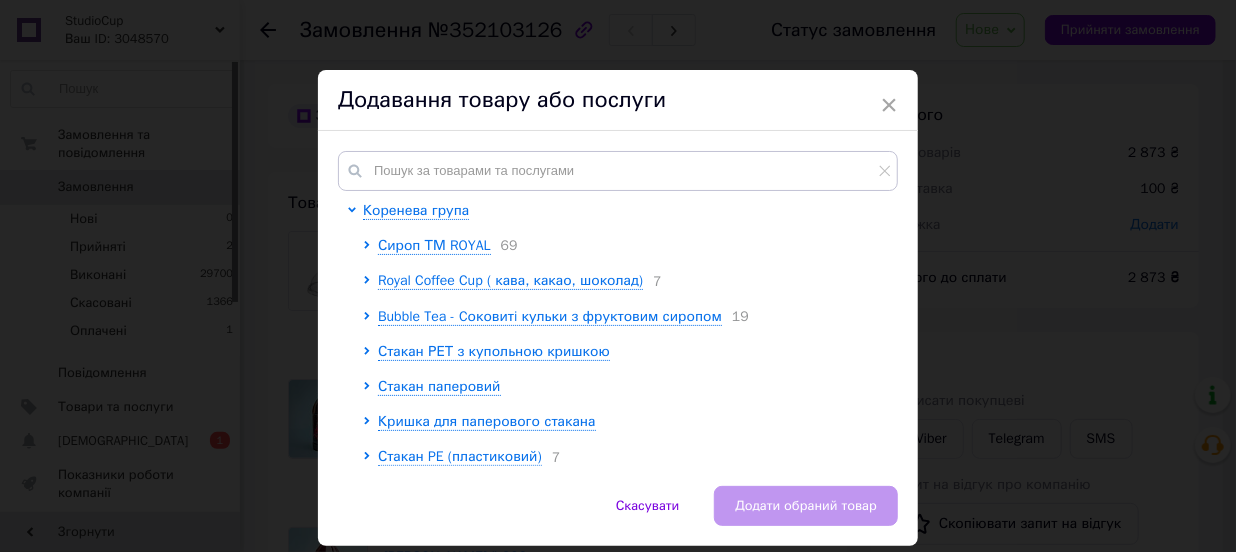 scroll, scrollTop: 90, scrollLeft: 0, axis: vertical 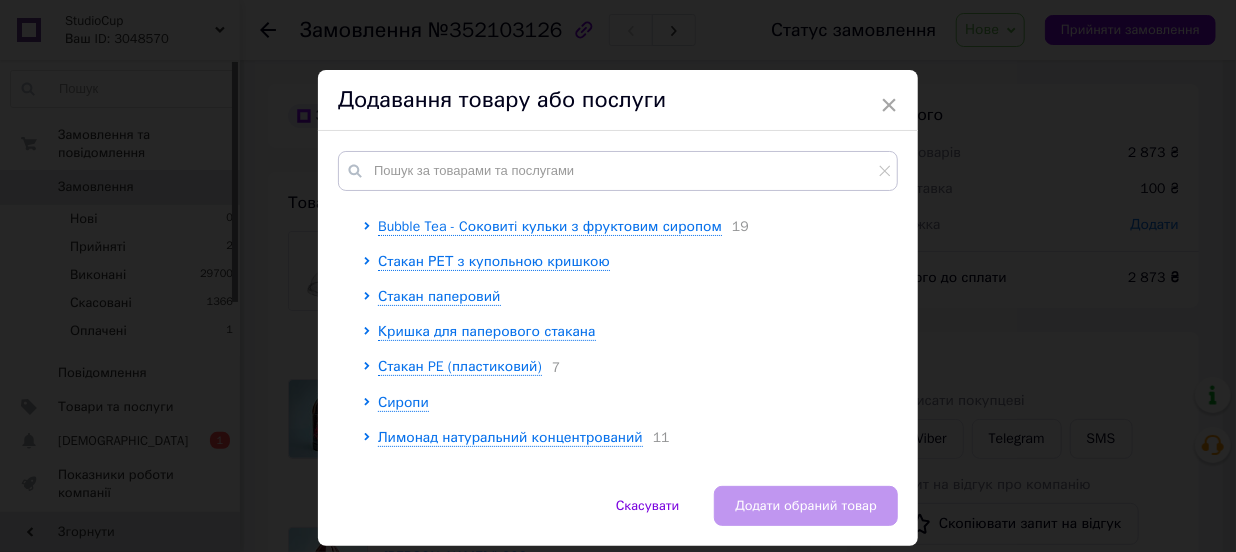drag, startPoint x: 458, startPoint y: 302, endPoint x: 522, endPoint y: 306, distance: 64.12488 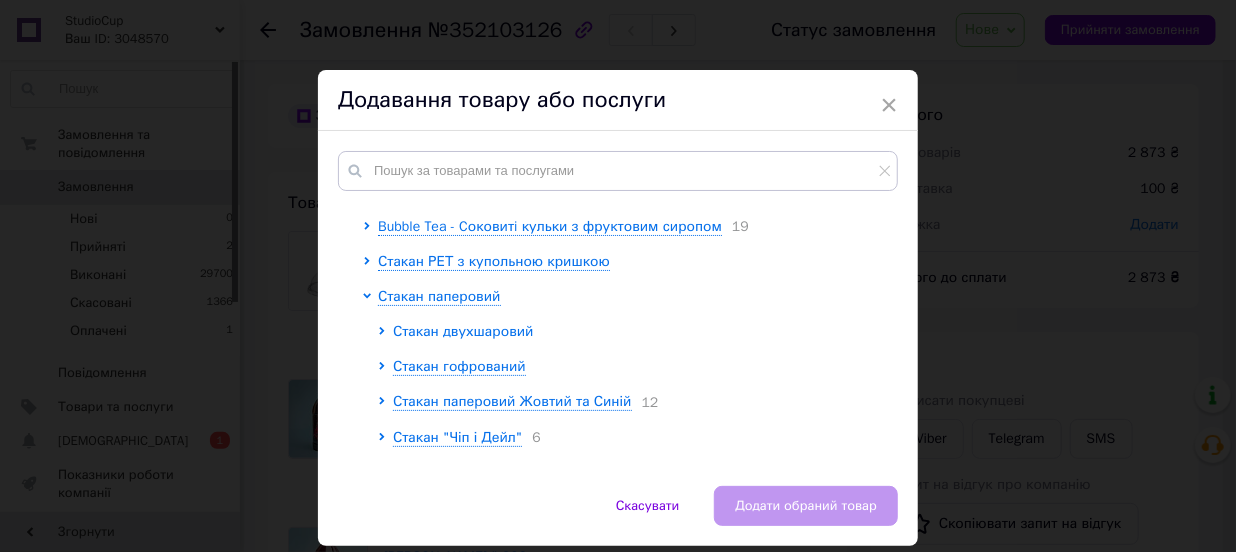click on "Стакан двухшаровий" at bounding box center (463, 331) 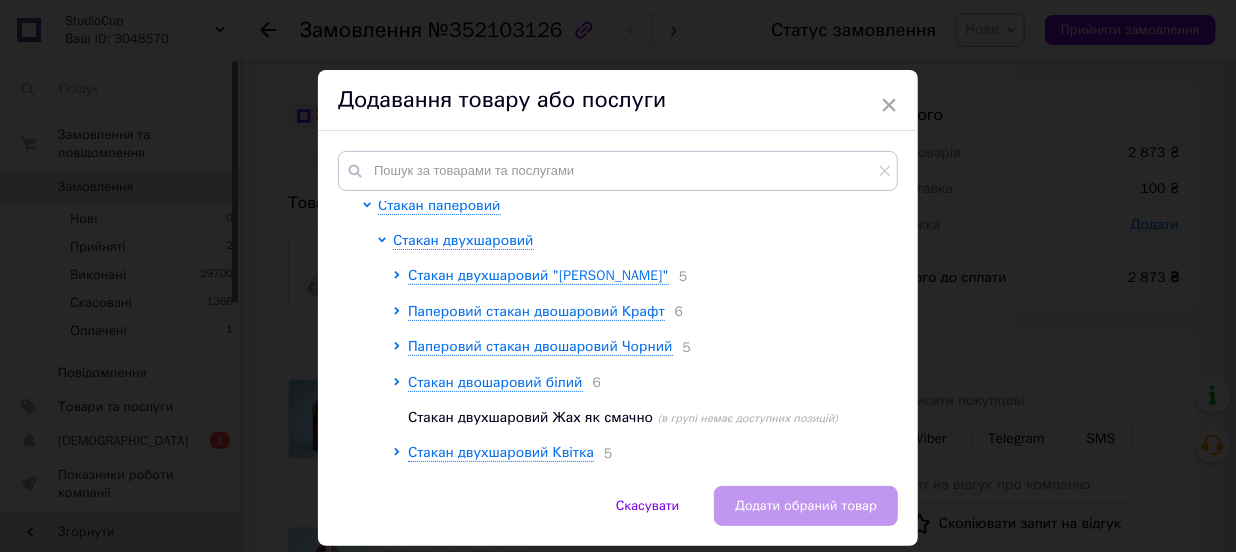 scroll, scrollTop: 272, scrollLeft: 0, axis: vertical 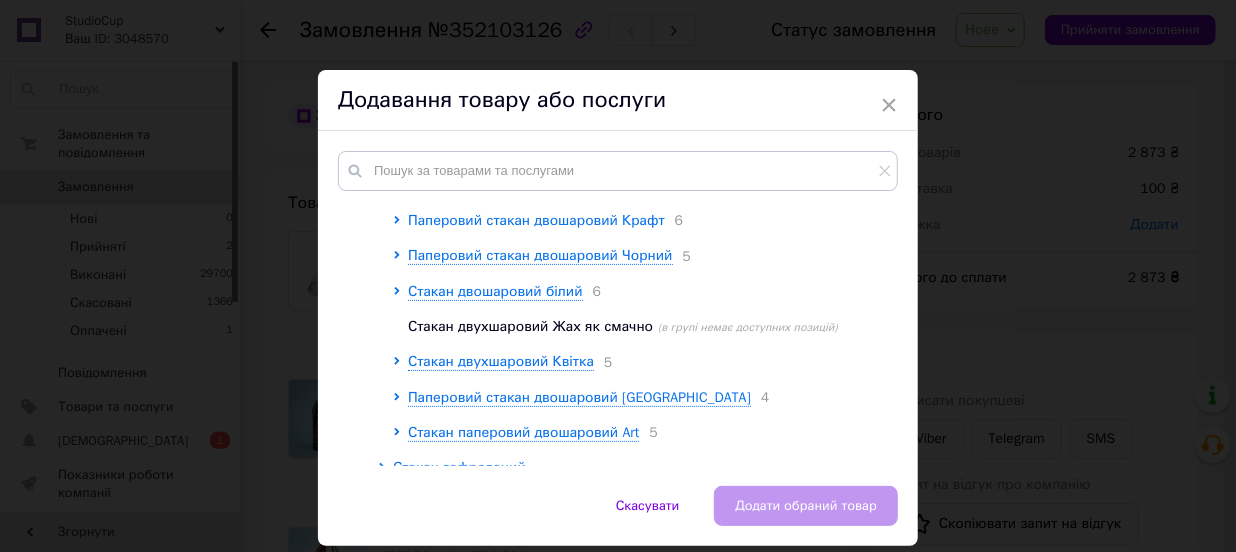 click on "Паперовий стакан двошаровий Крафт" at bounding box center (536, 220) 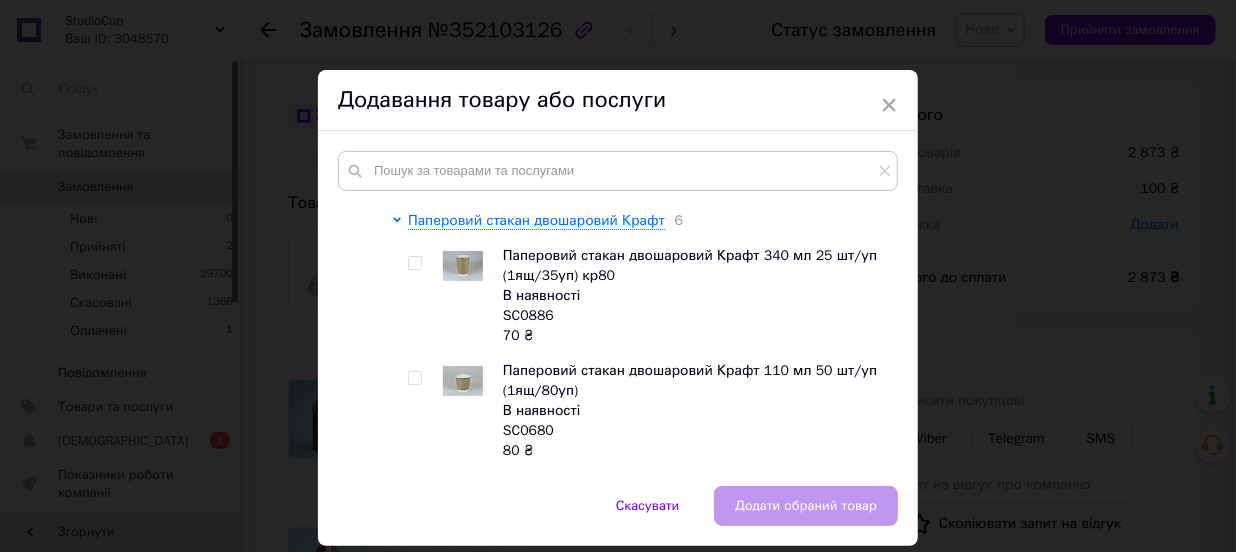 click at bounding box center [414, 378] 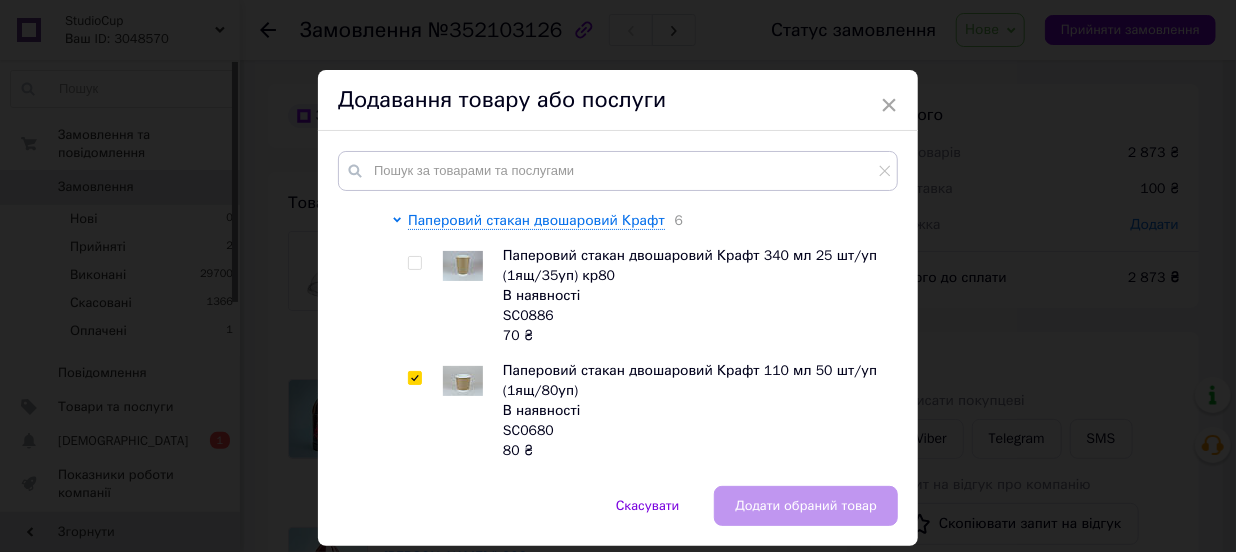 checkbox on "true" 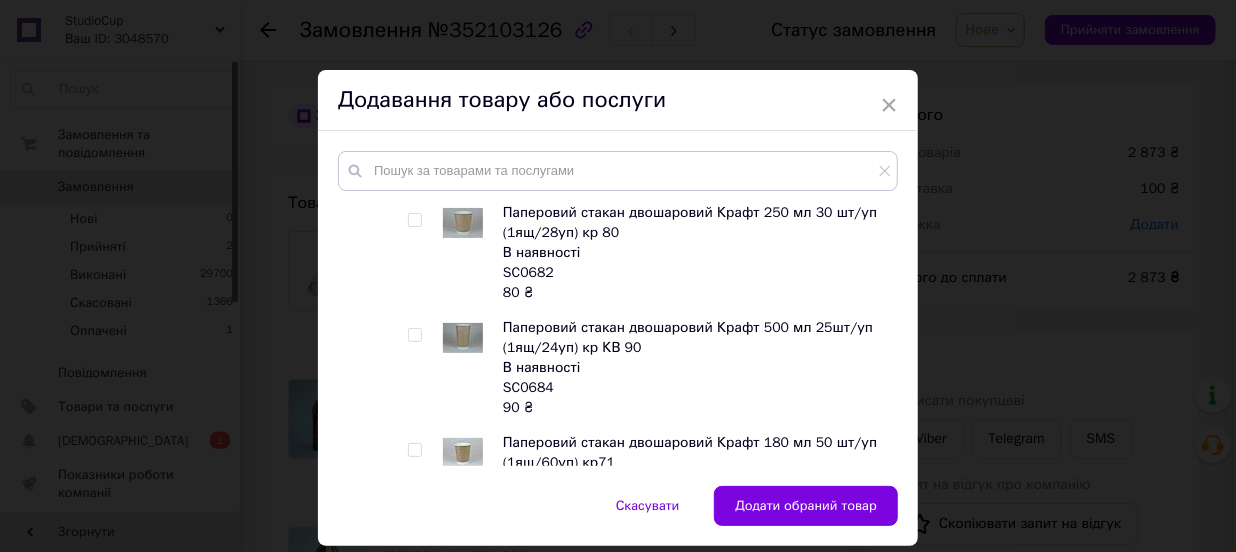 scroll, scrollTop: 636, scrollLeft: 0, axis: vertical 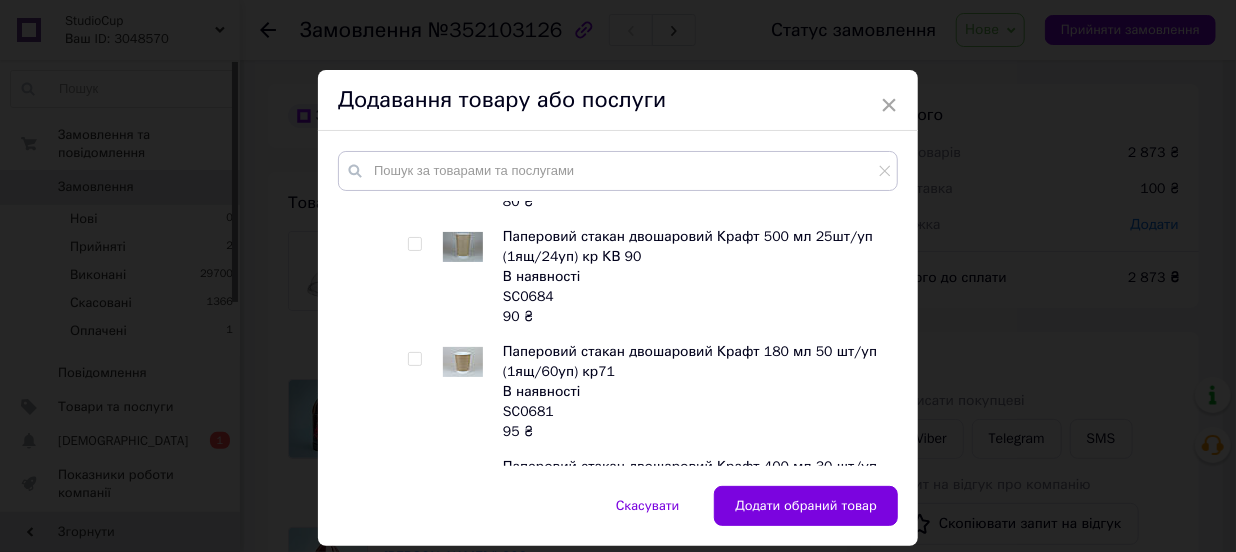 click at bounding box center (414, 359) 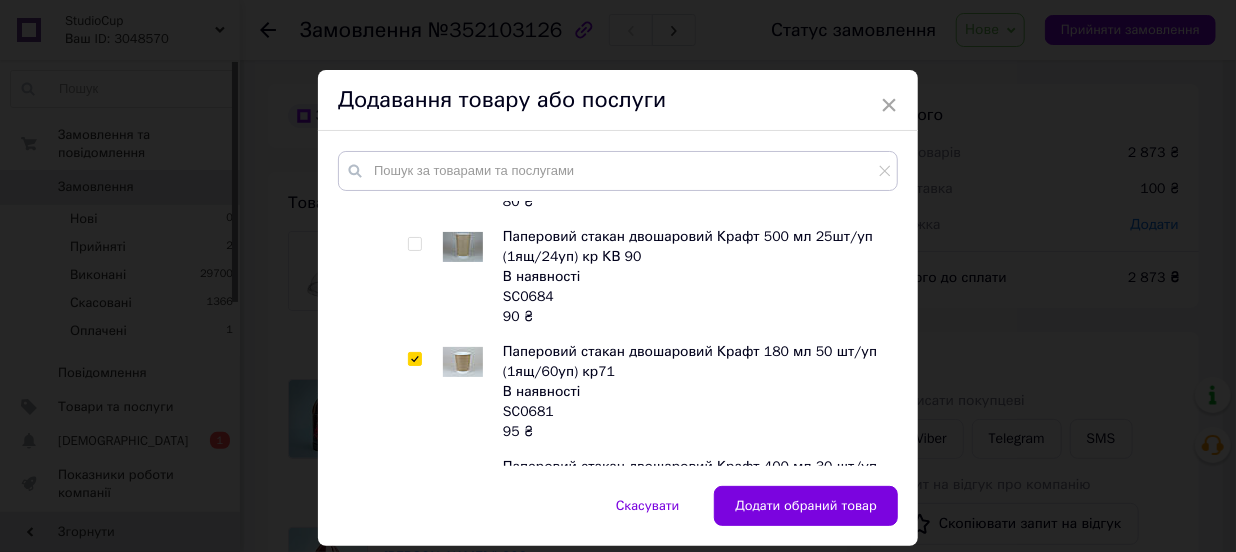 checkbox on "true" 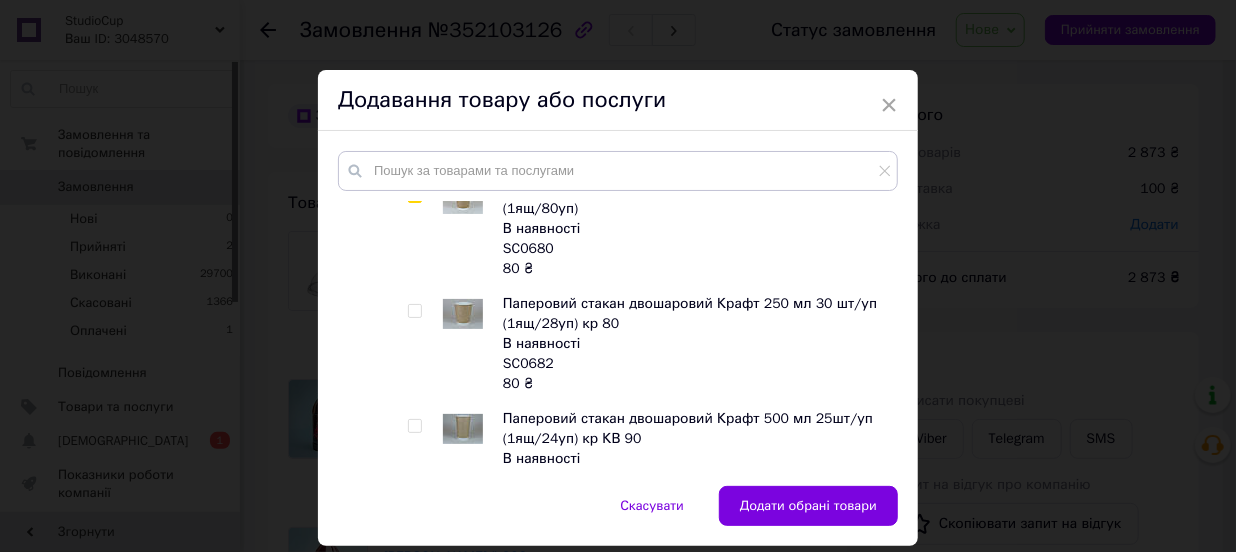 scroll, scrollTop: 363, scrollLeft: 0, axis: vertical 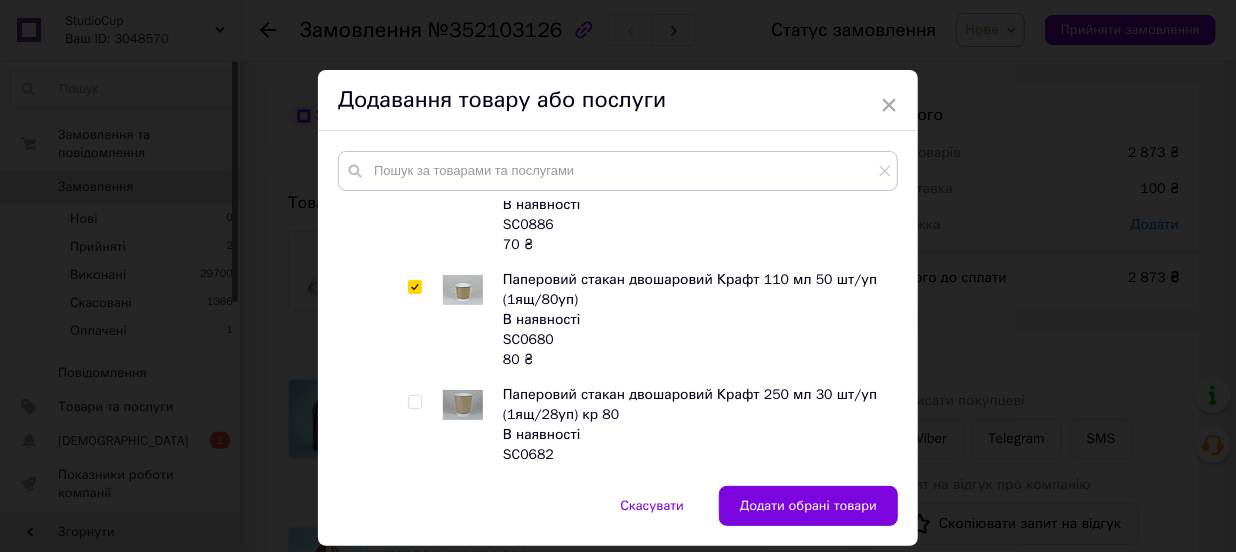 click at bounding box center (414, 402) 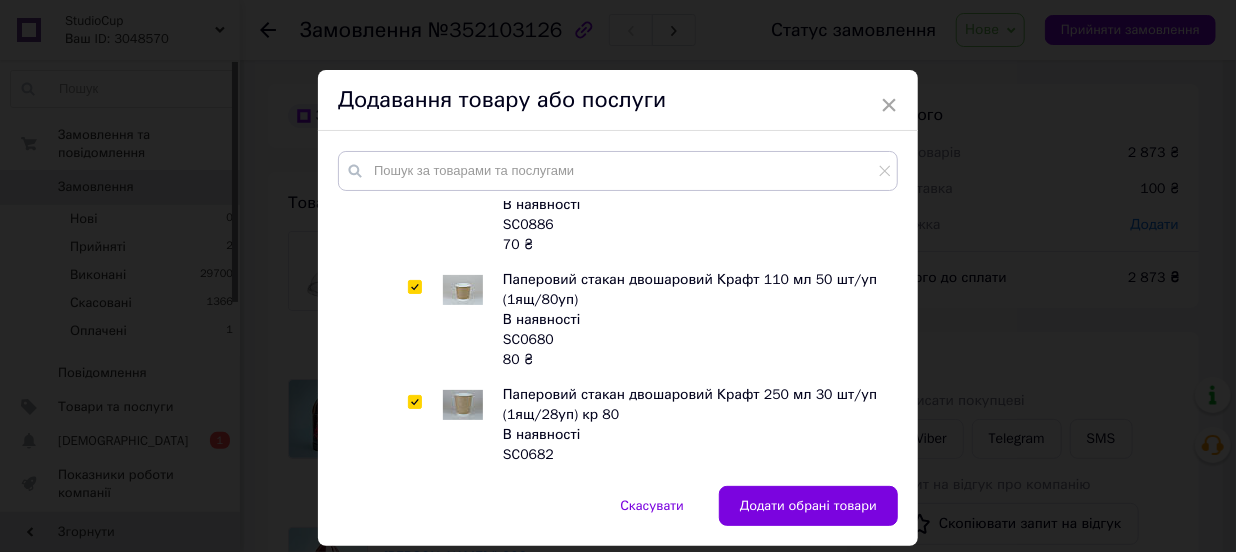 checkbox on "true" 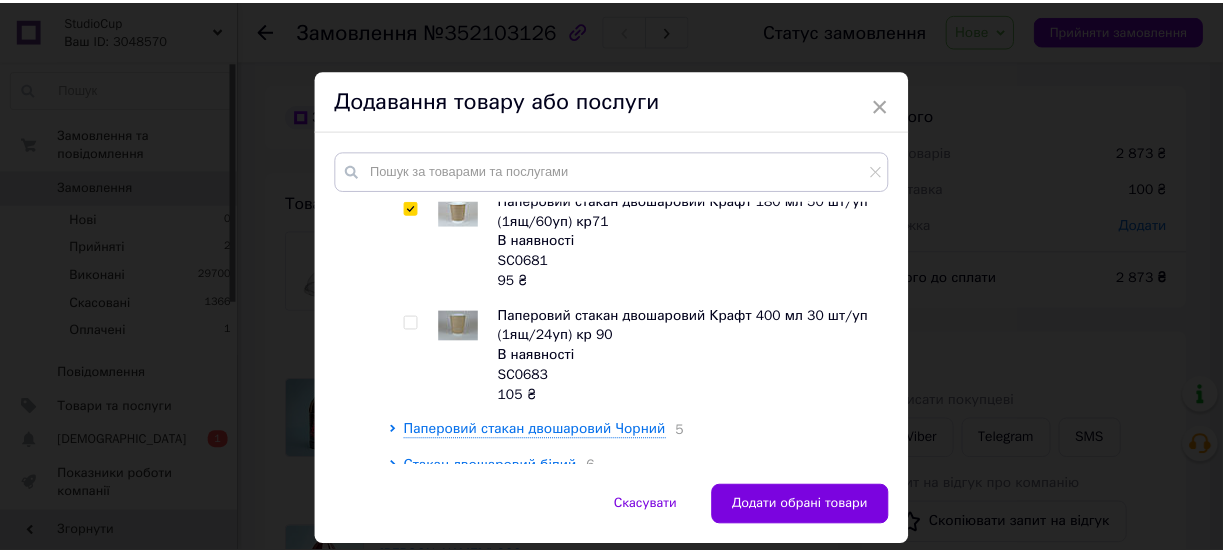 scroll, scrollTop: 818, scrollLeft: 0, axis: vertical 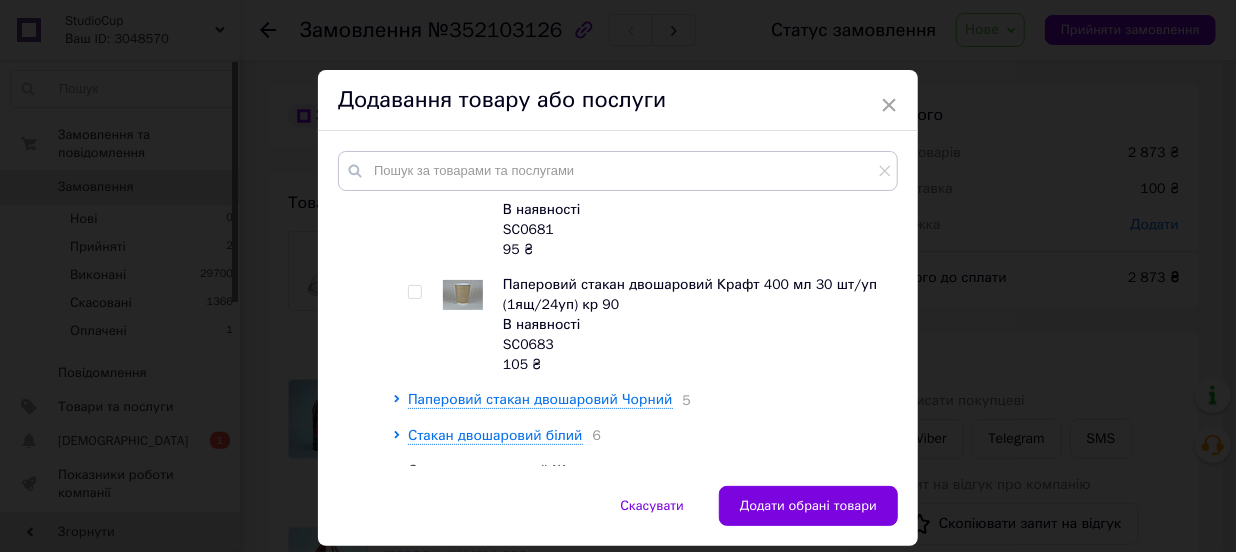 click at bounding box center [414, 292] 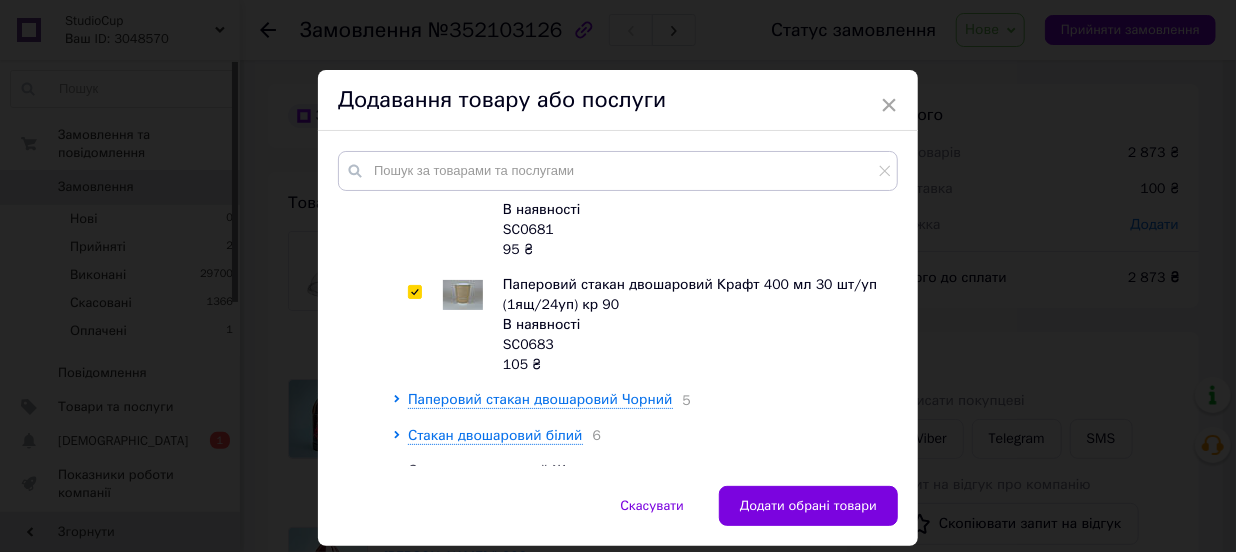 checkbox on "true" 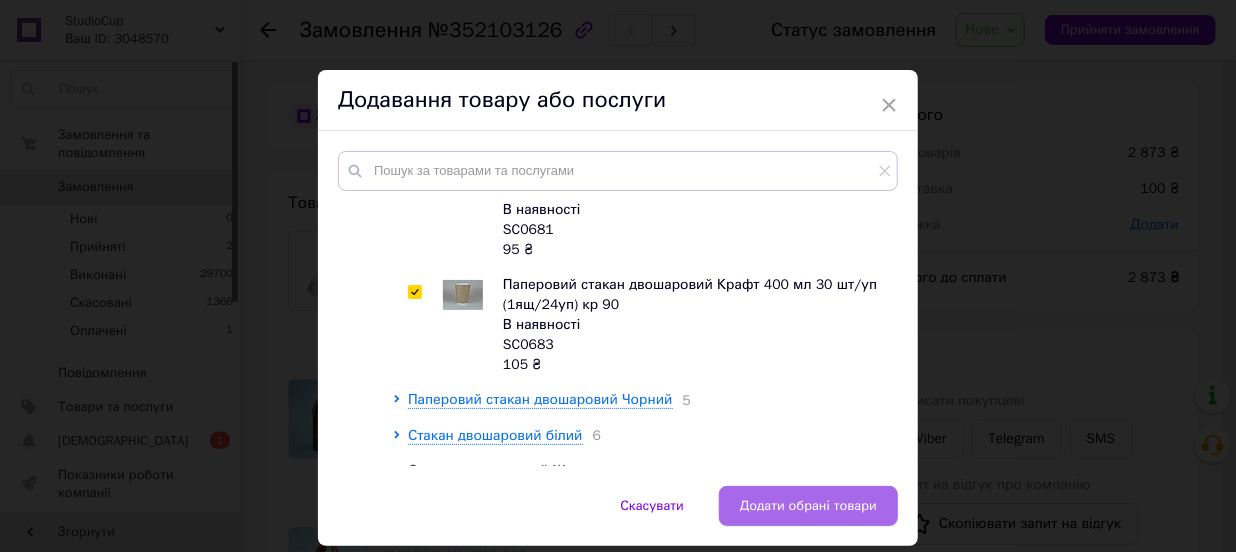 click on "Додати обрані товари" at bounding box center [808, 506] 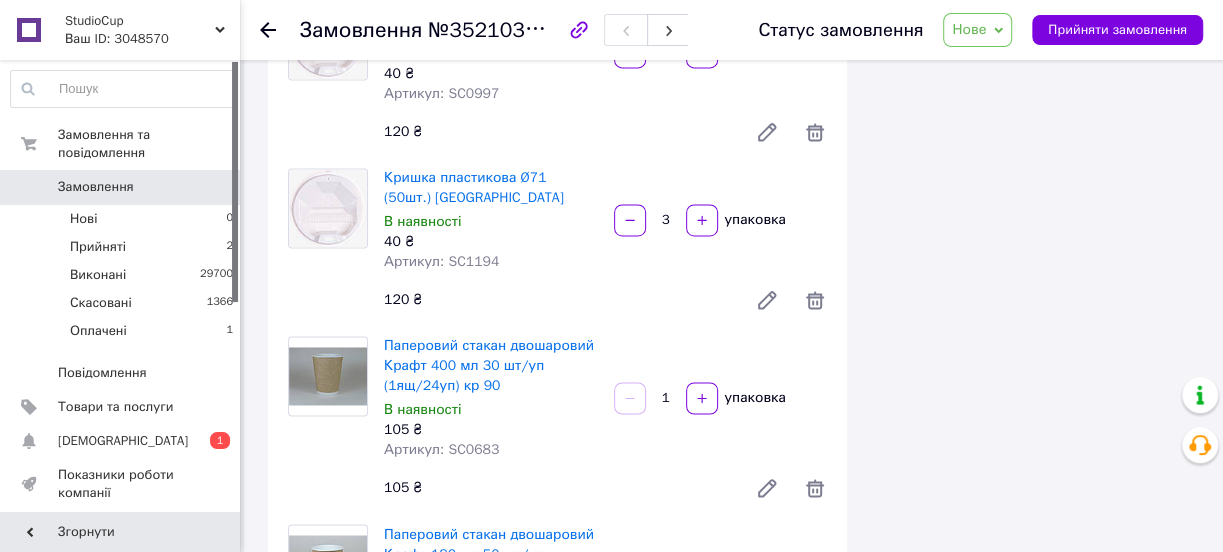 scroll, scrollTop: 1818, scrollLeft: 0, axis: vertical 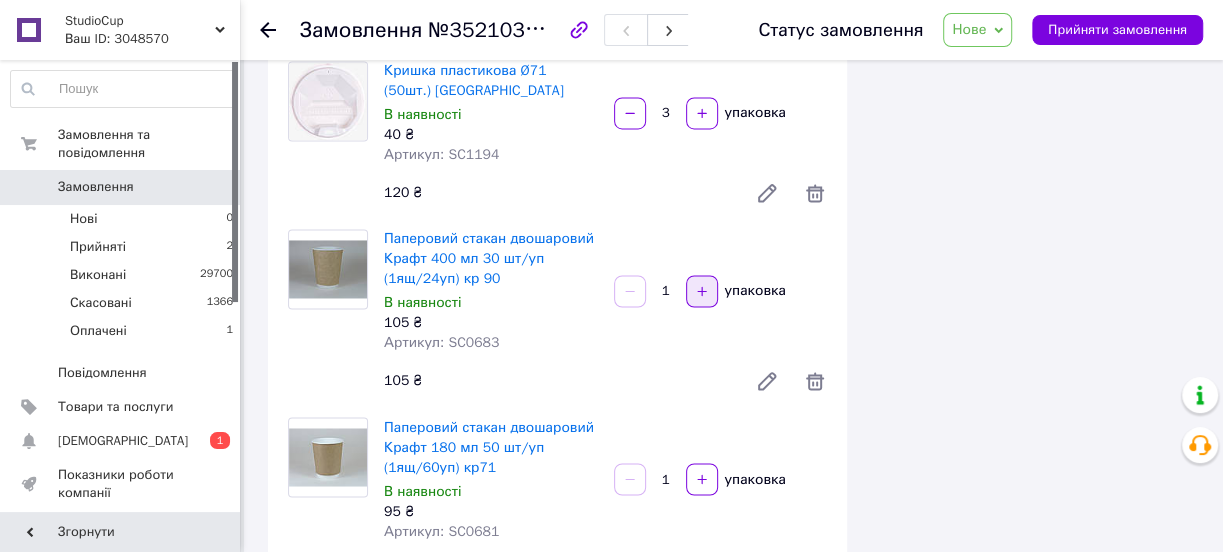 click 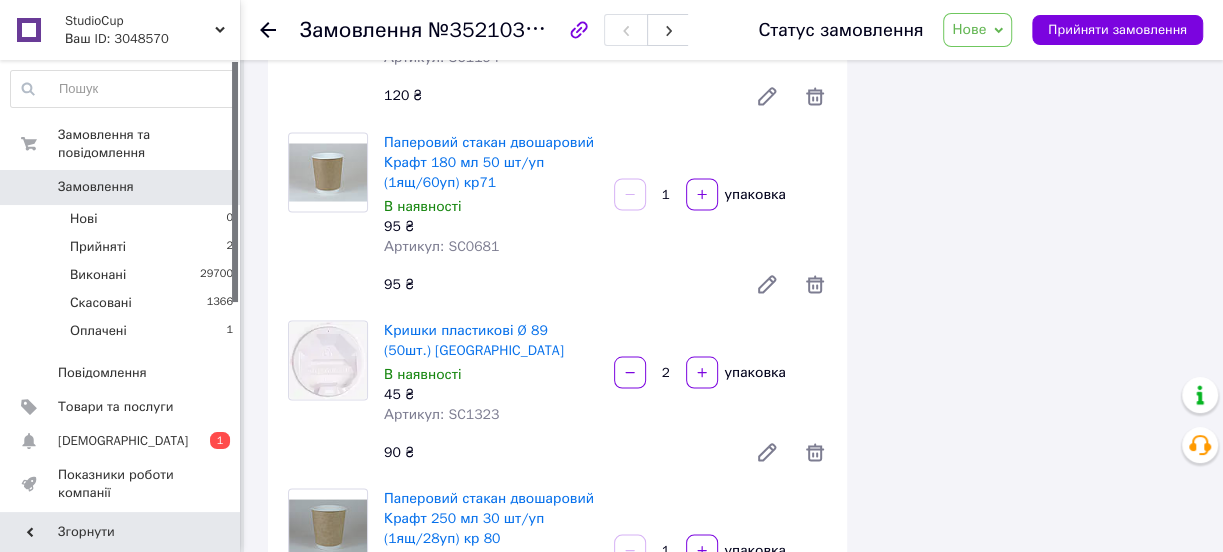 scroll, scrollTop: 2129, scrollLeft: 0, axis: vertical 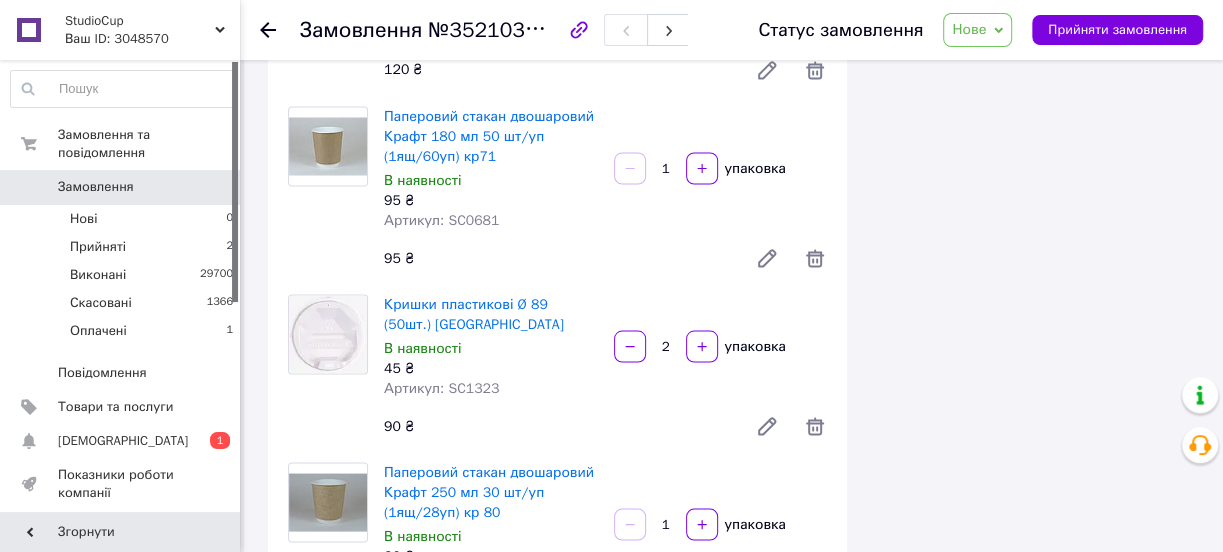 drag, startPoint x: 671, startPoint y: 168, endPoint x: 644, endPoint y: 178, distance: 28.79236 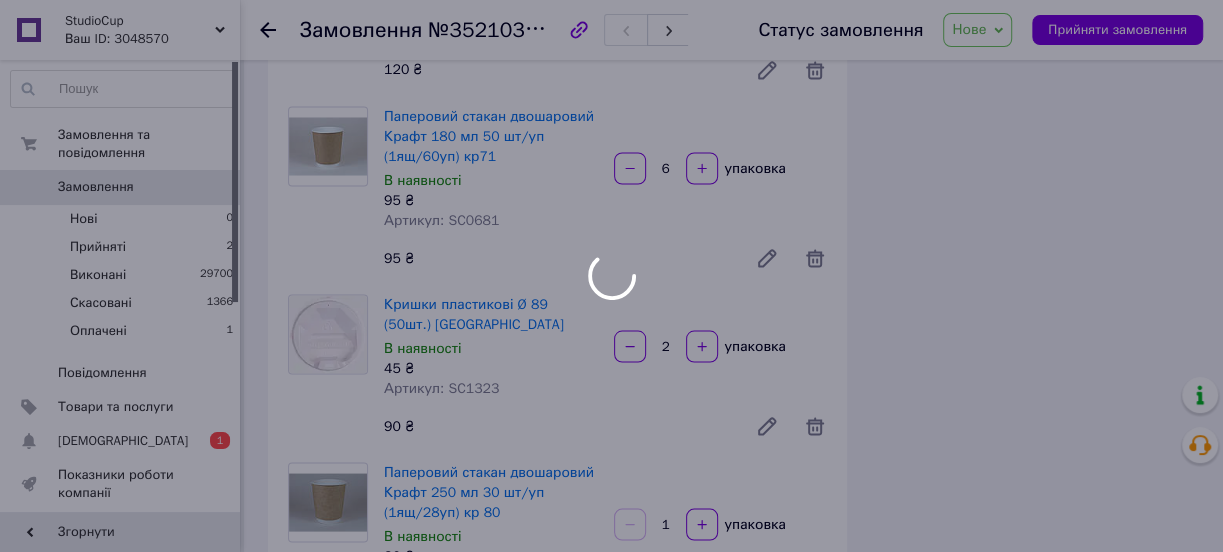 type on "6" 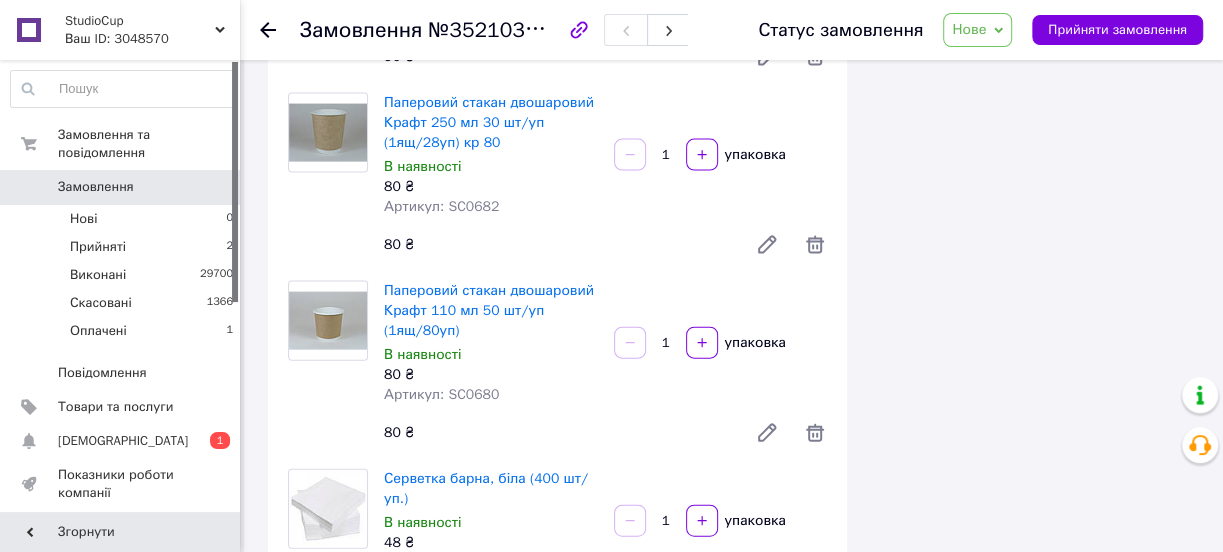 scroll, scrollTop: 2499, scrollLeft: 0, axis: vertical 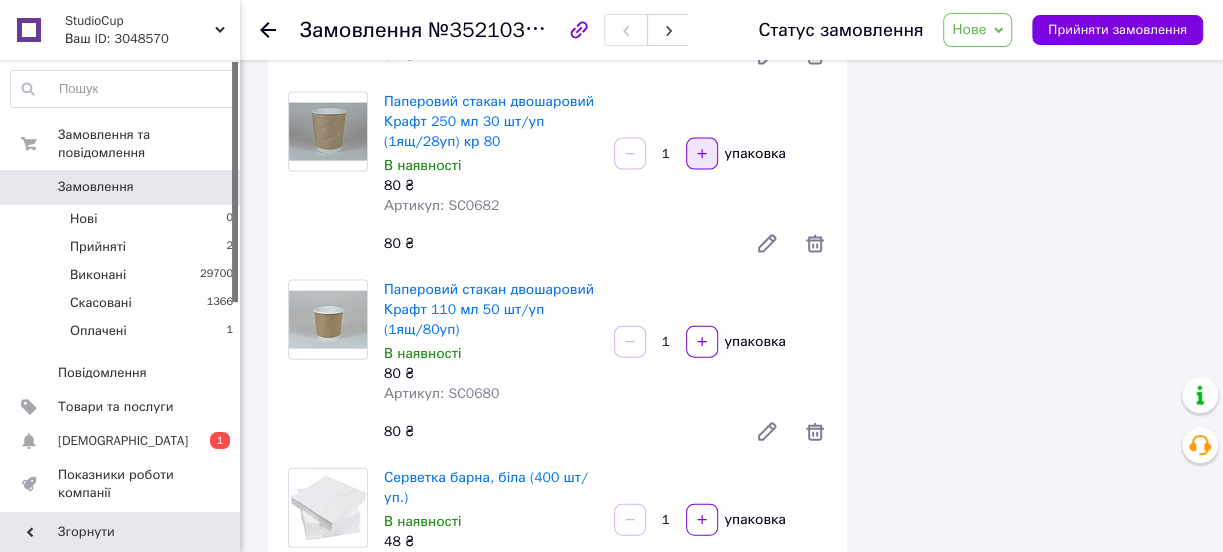 click 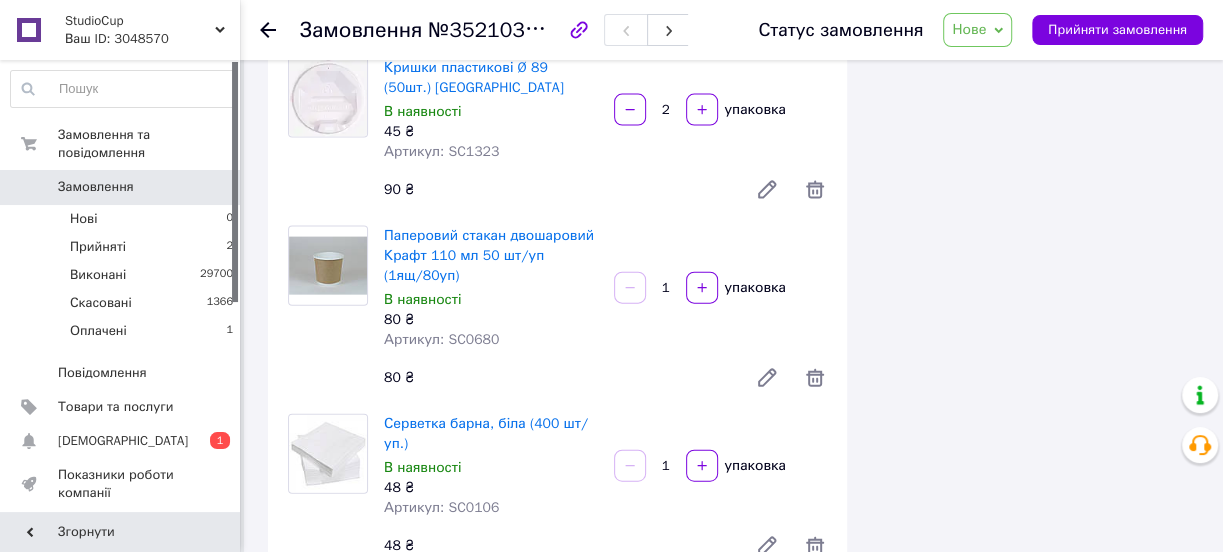 scroll, scrollTop: 2551, scrollLeft: 0, axis: vertical 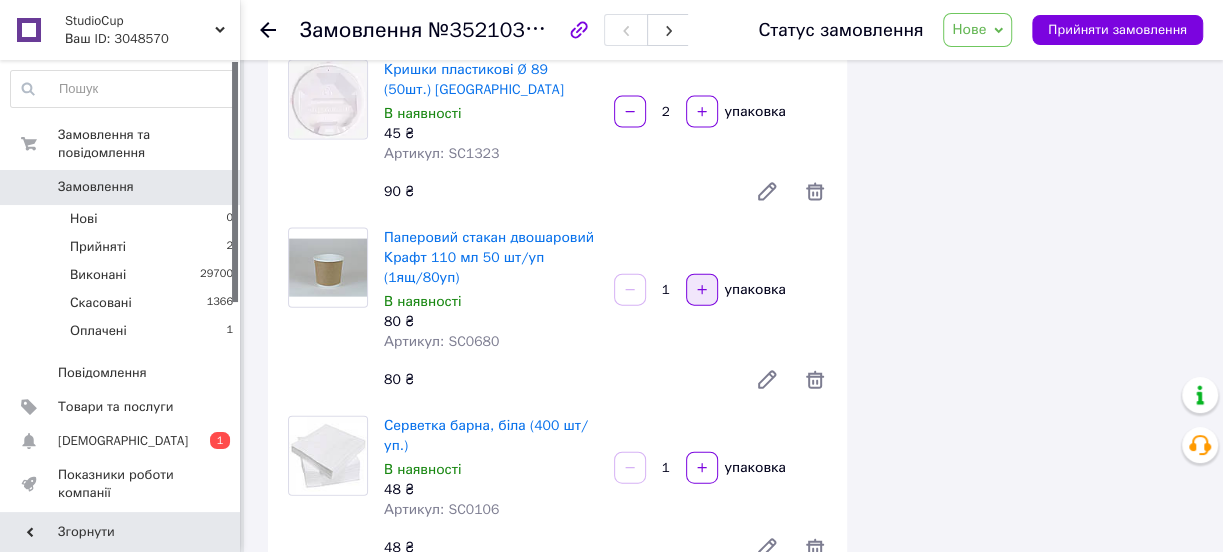 click 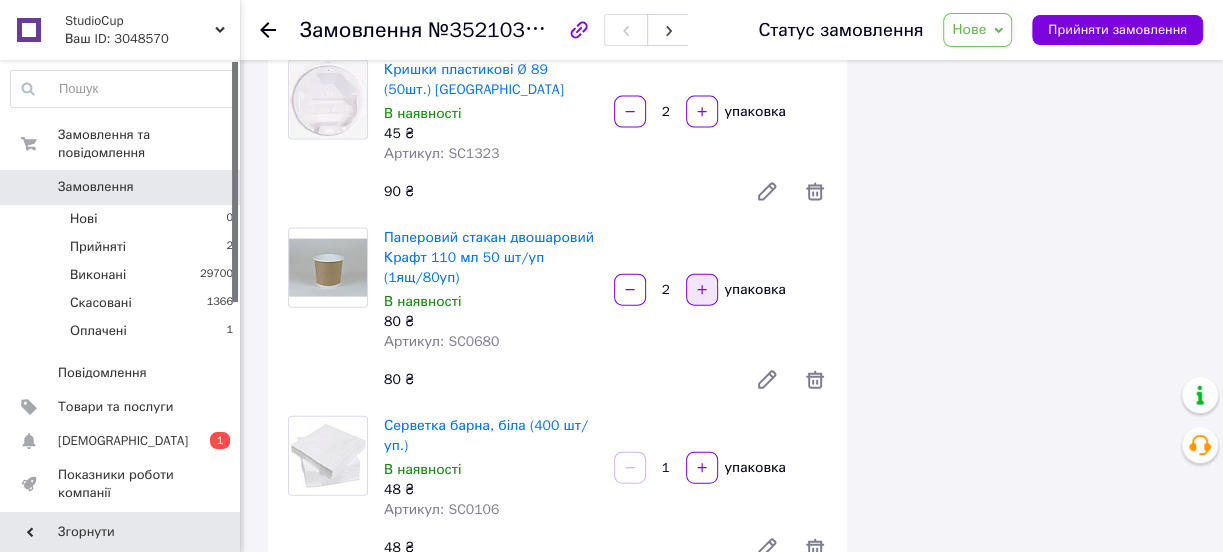 click 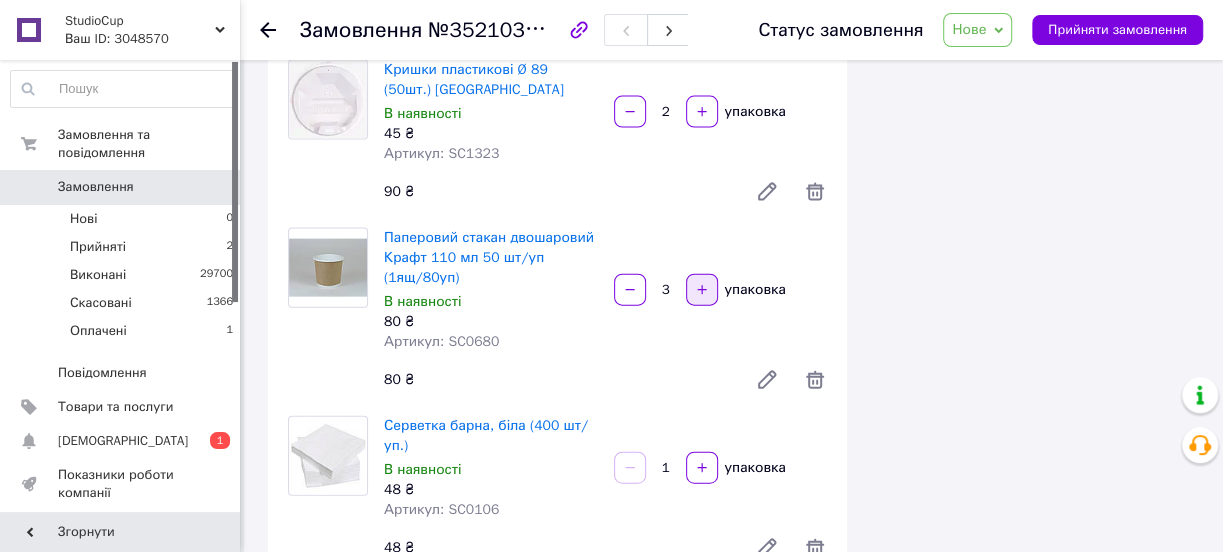 click 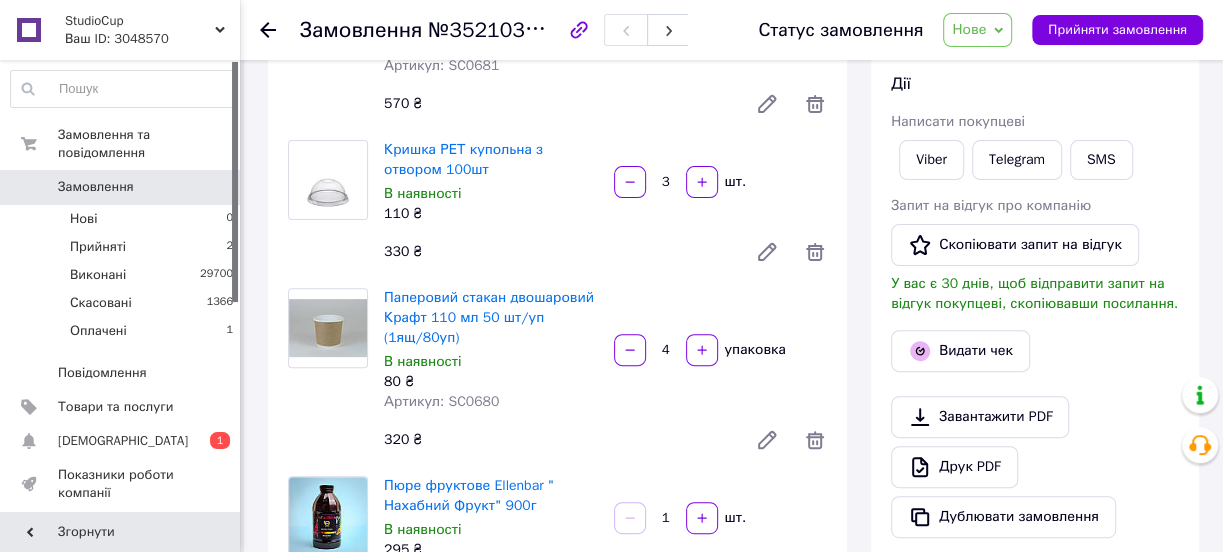 scroll, scrollTop: 0, scrollLeft: 0, axis: both 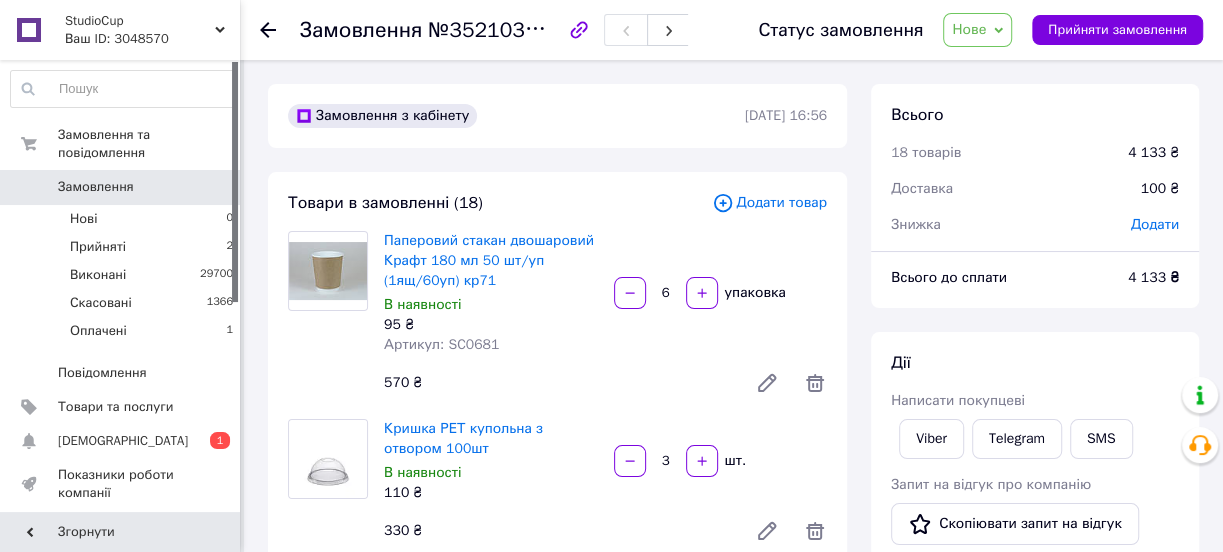 click on "Нове" at bounding box center [977, 30] 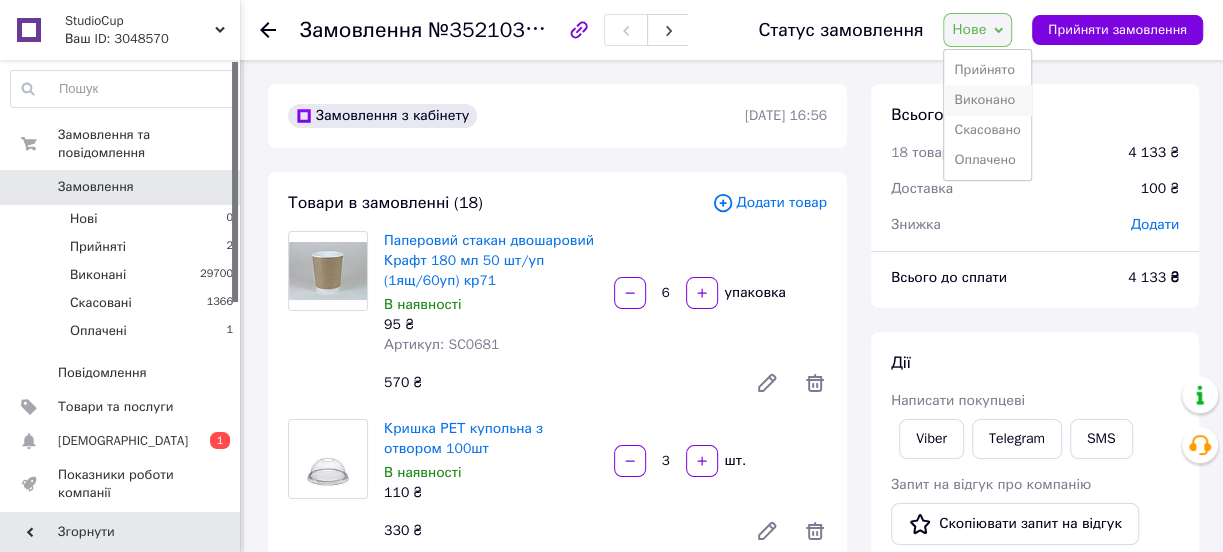 click on "Виконано" at bounding box center (987, 100) 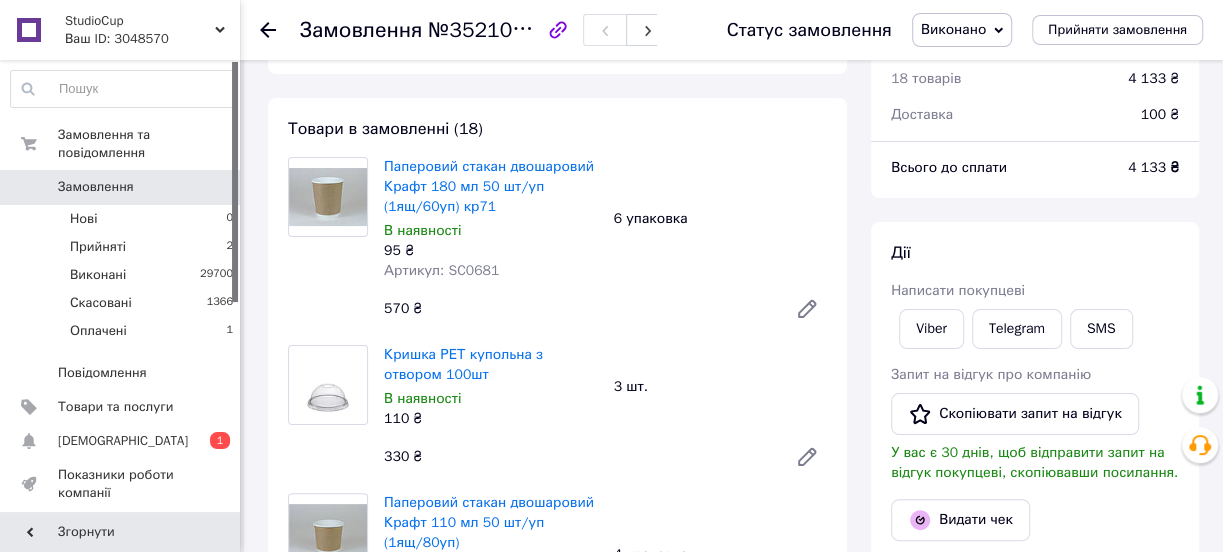 scroll, scrollTop: 181, scrollLeft: 0, axis: vertical 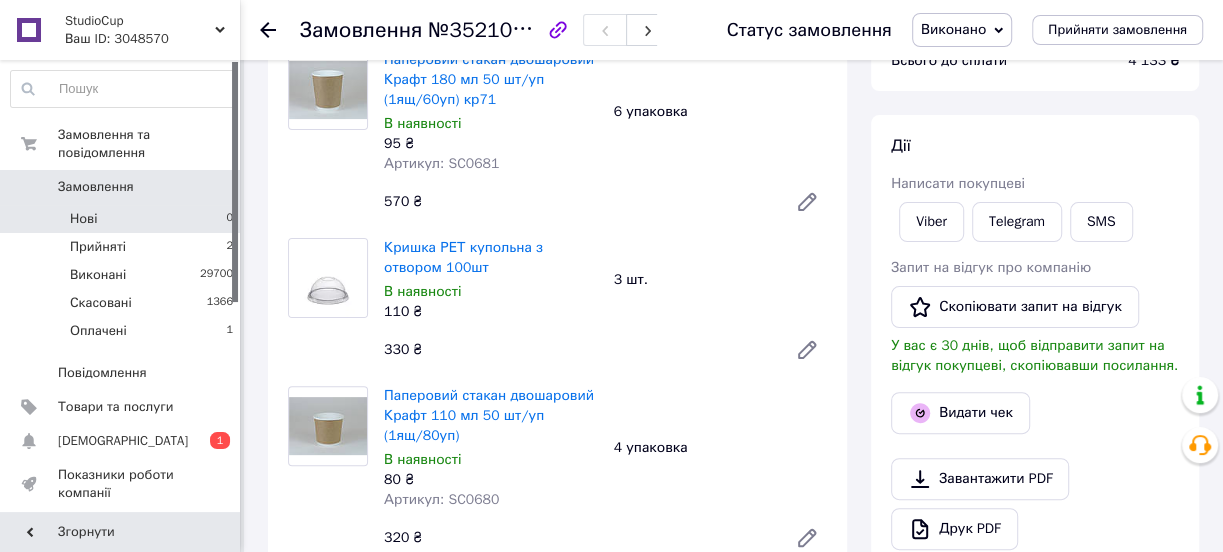 click on "Нові" at bounding box center [83, 219] 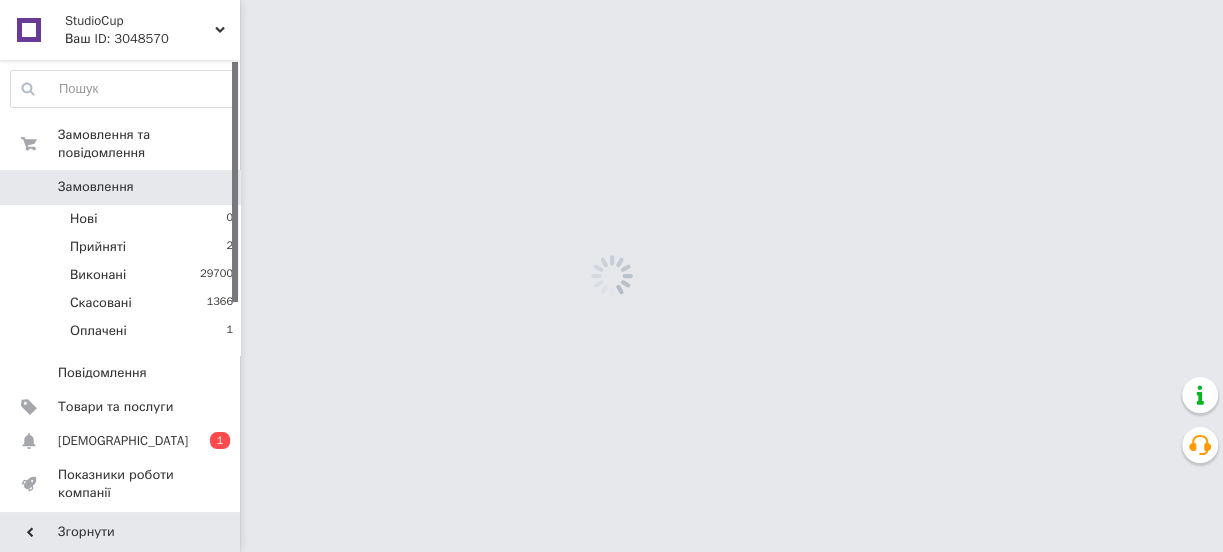scroll, scrollTop: 0, scrollLeft: 0, axis: both 